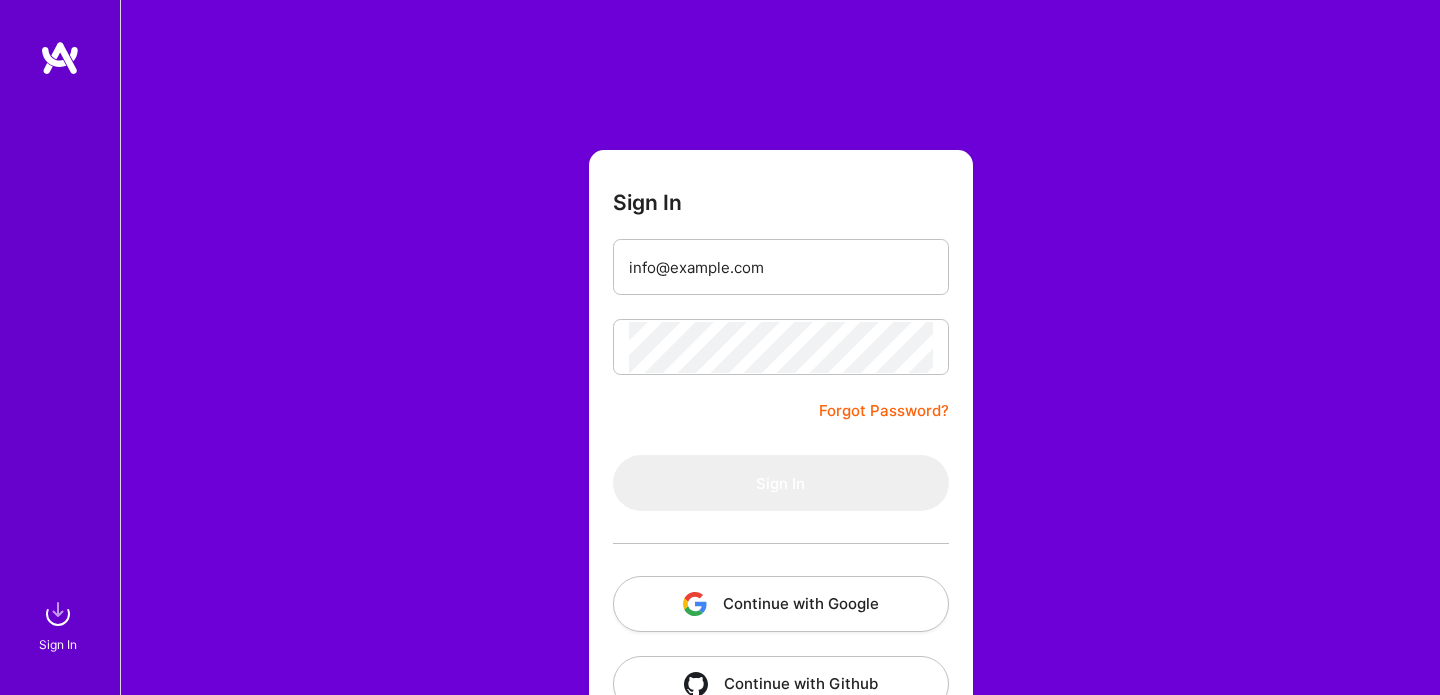 scroll, scrollTop: 0, scrollLeft: 0, axis: both 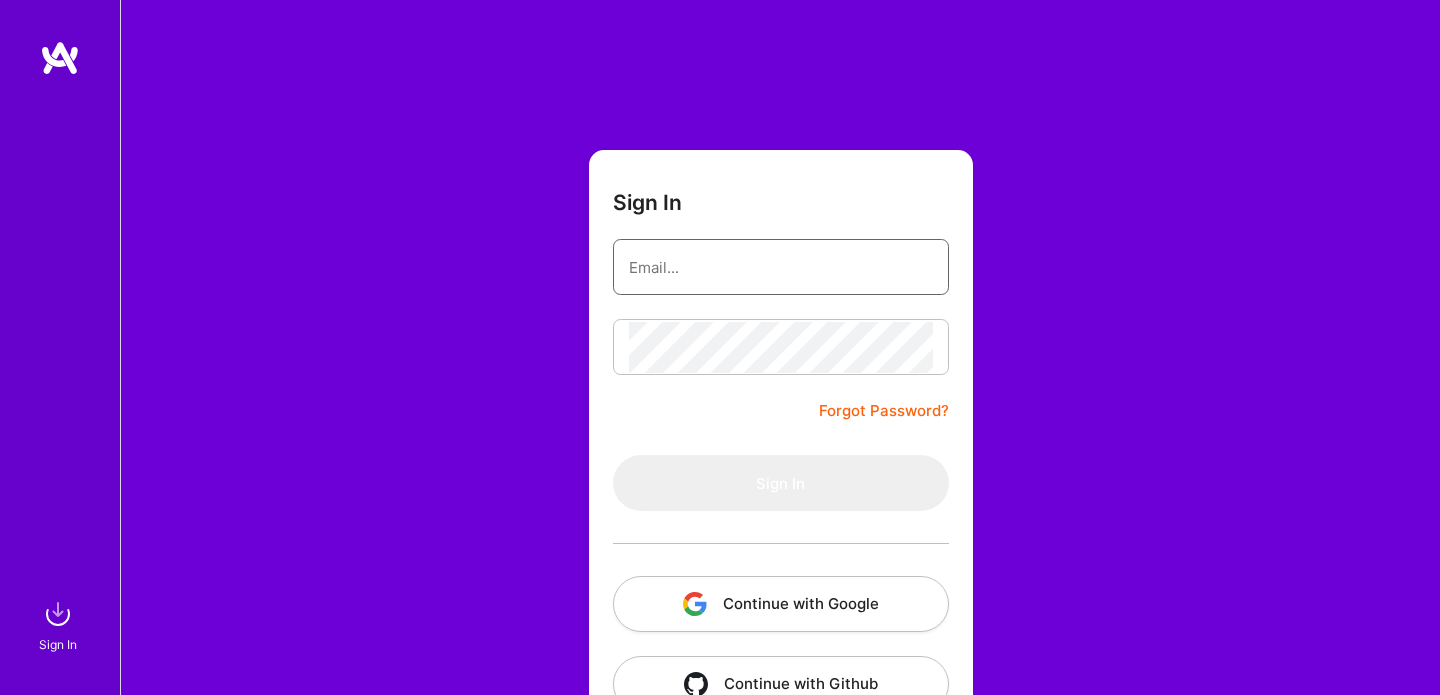 type on "info@hamidomid.com" 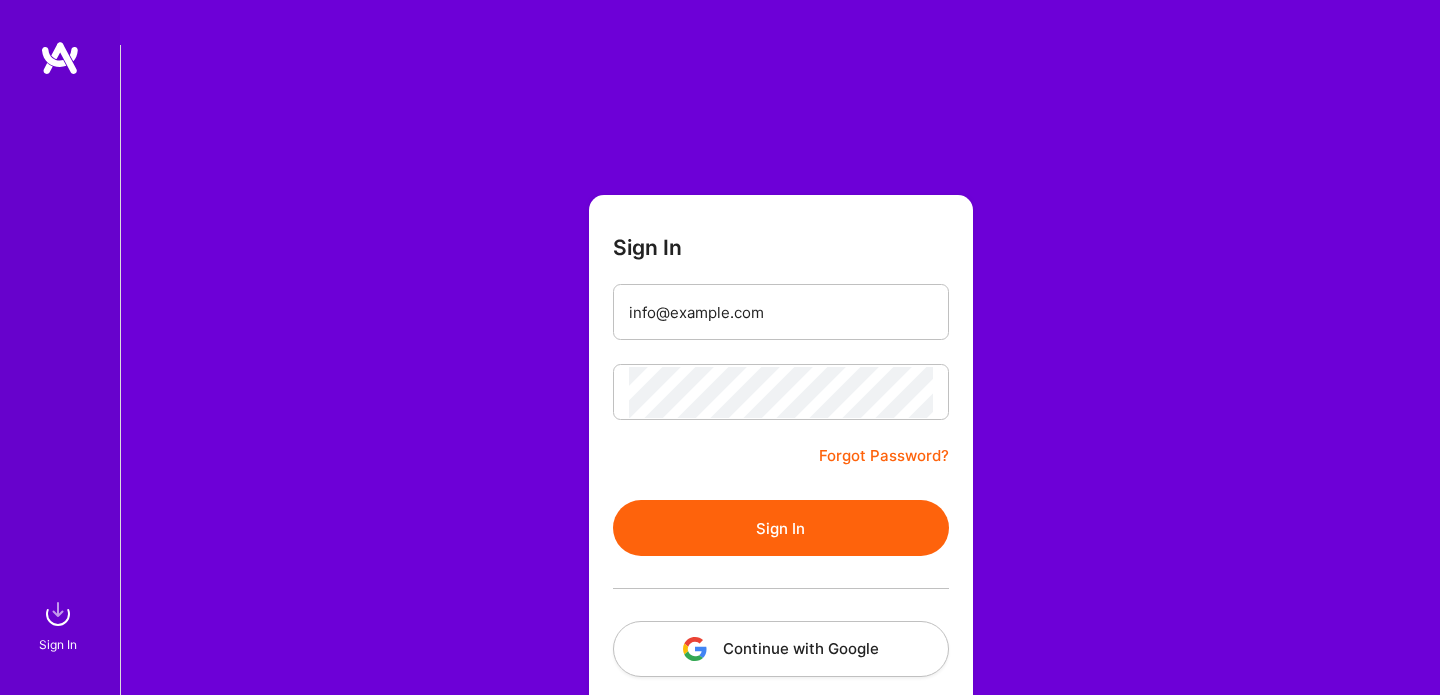 click on "Sign In" at bounding box center [781, 528] 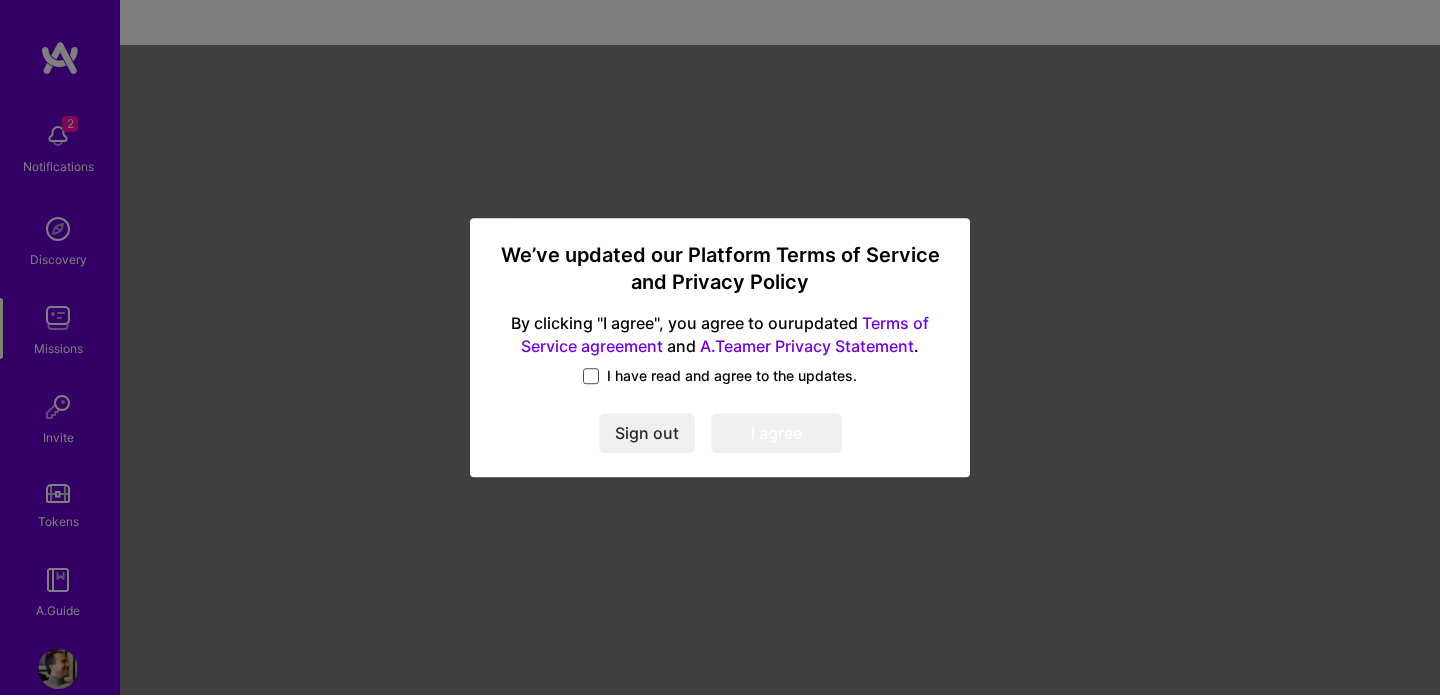 click at bounding box center (591, 376) 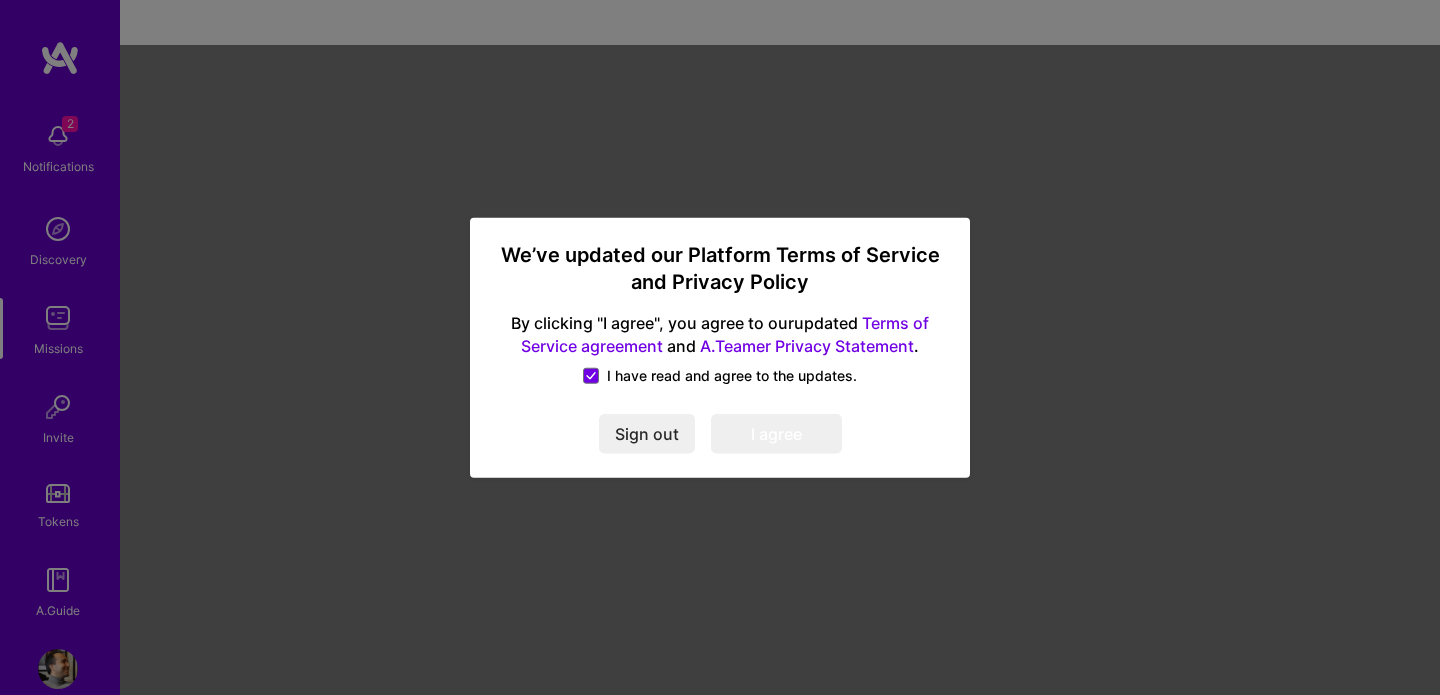 click on "I agree" at bounding box center [776, 434] 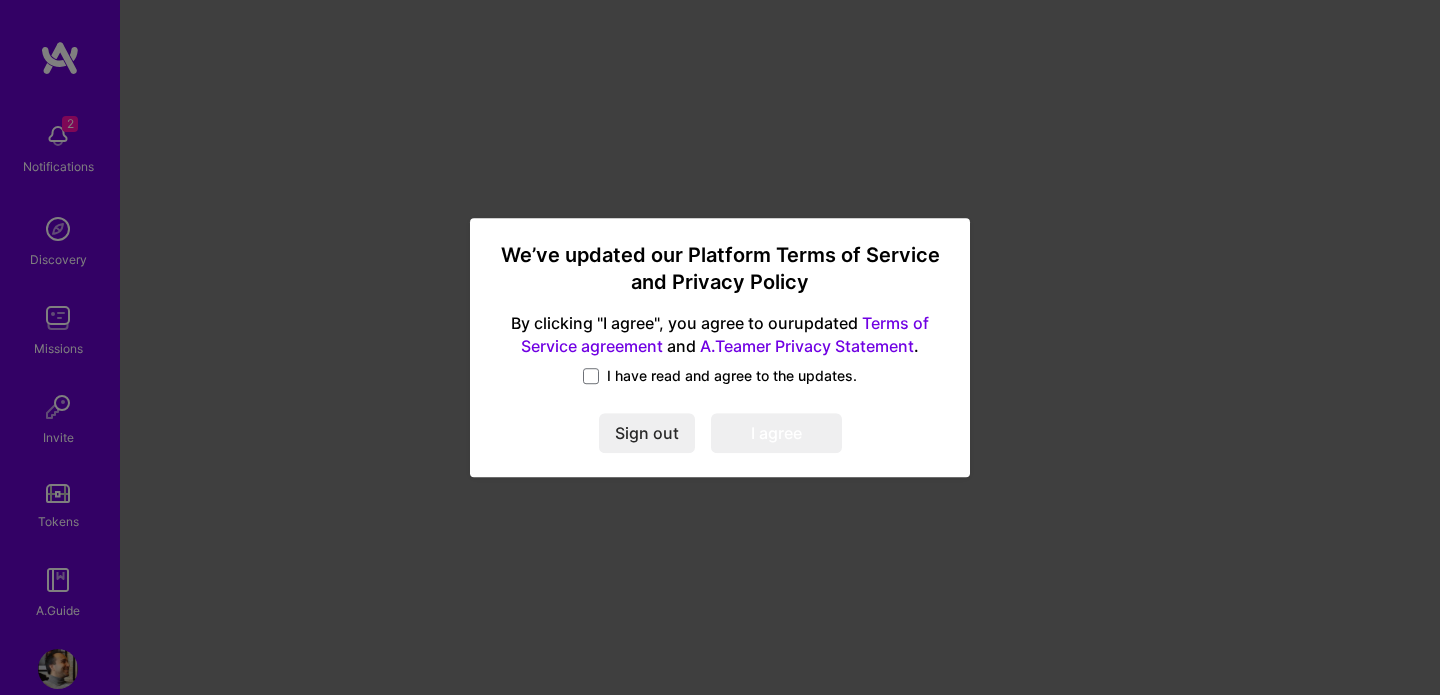 scroll, scrollTop: 0, scrollLeft: 0, axis: both 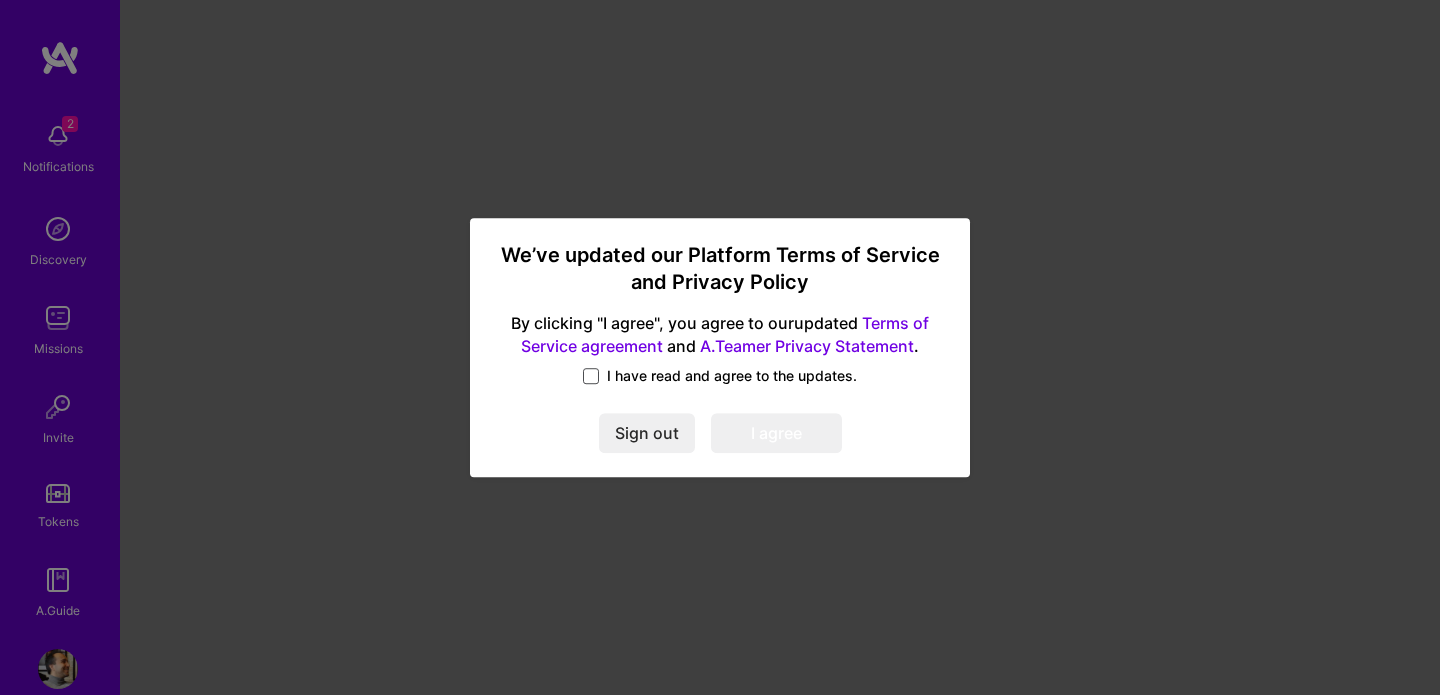 click at bounding box center [591, 376] 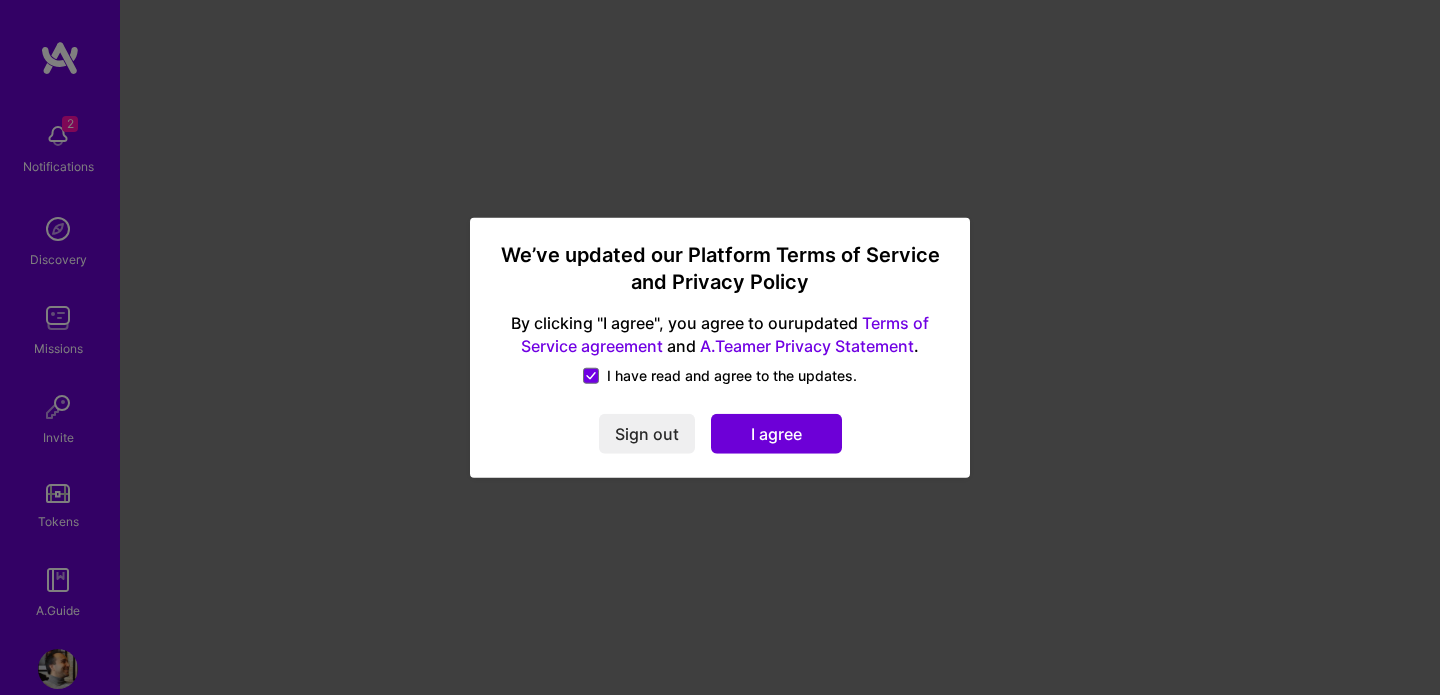 click on "I agree" at bounding box center [776, 434] 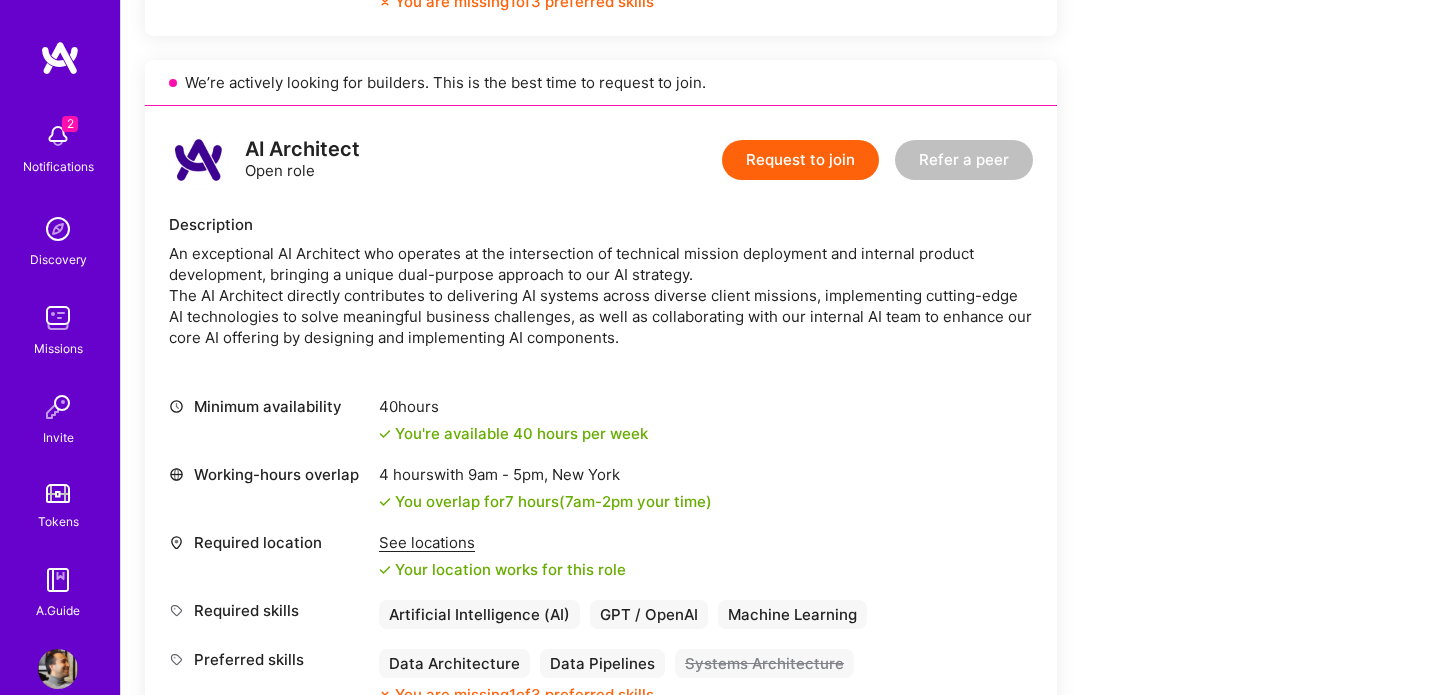 scroll, scrollTop: 1222, scrollLeft: 0, axis: vertical 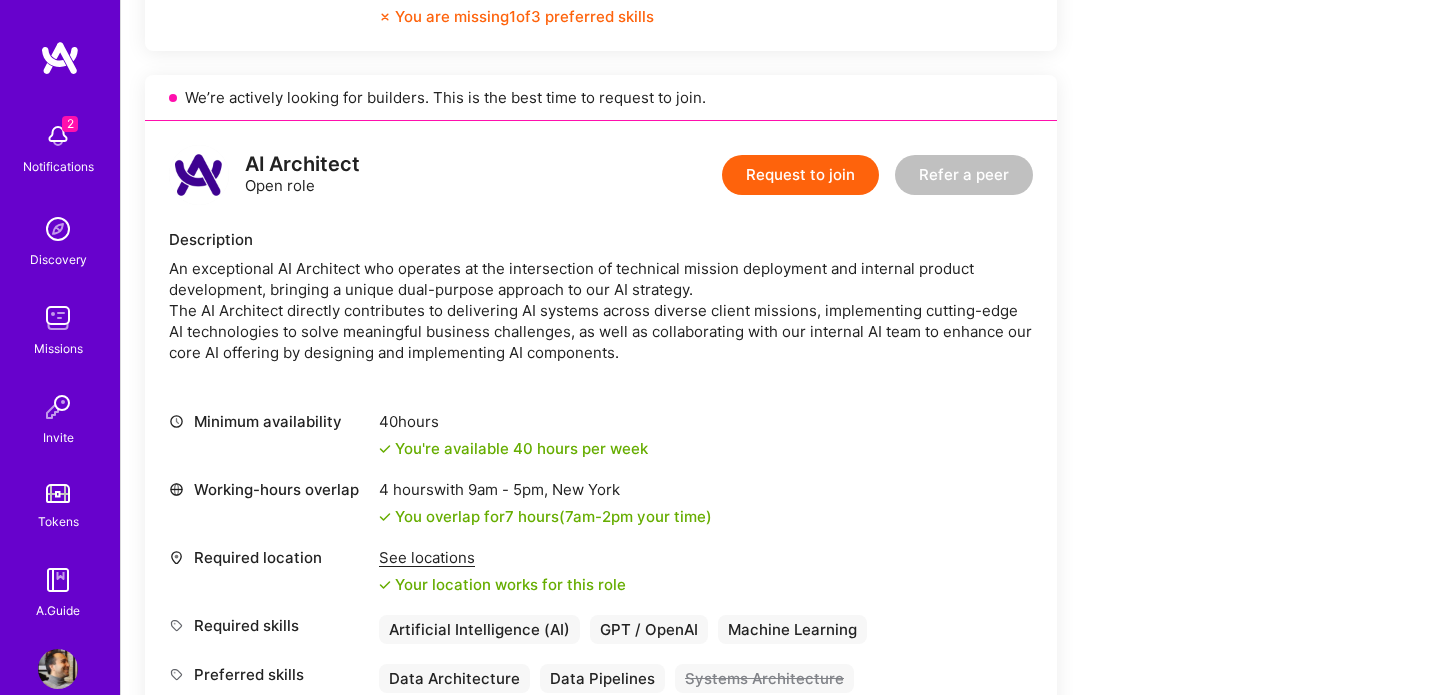click on "Request to join" at bounding box center [800, 175] 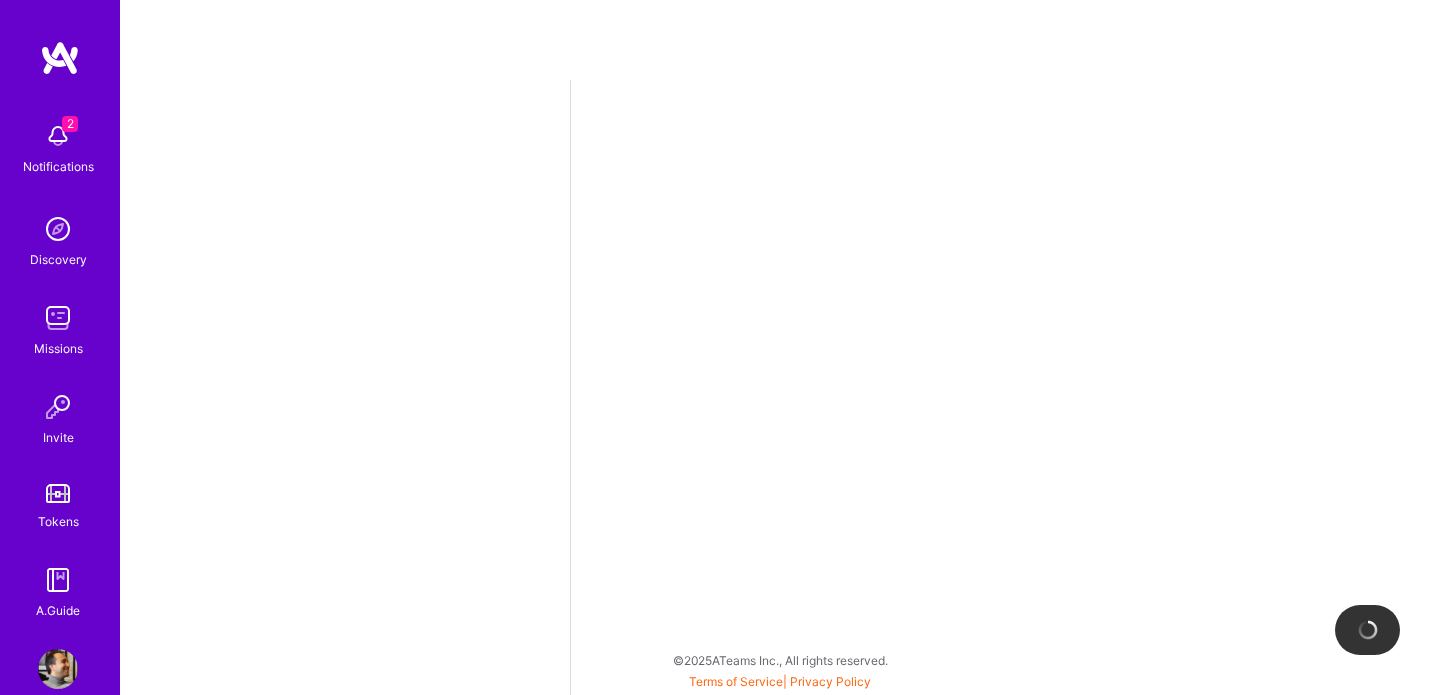 scroll, scrollTop: 0, scrollLeft: 0, axis: both 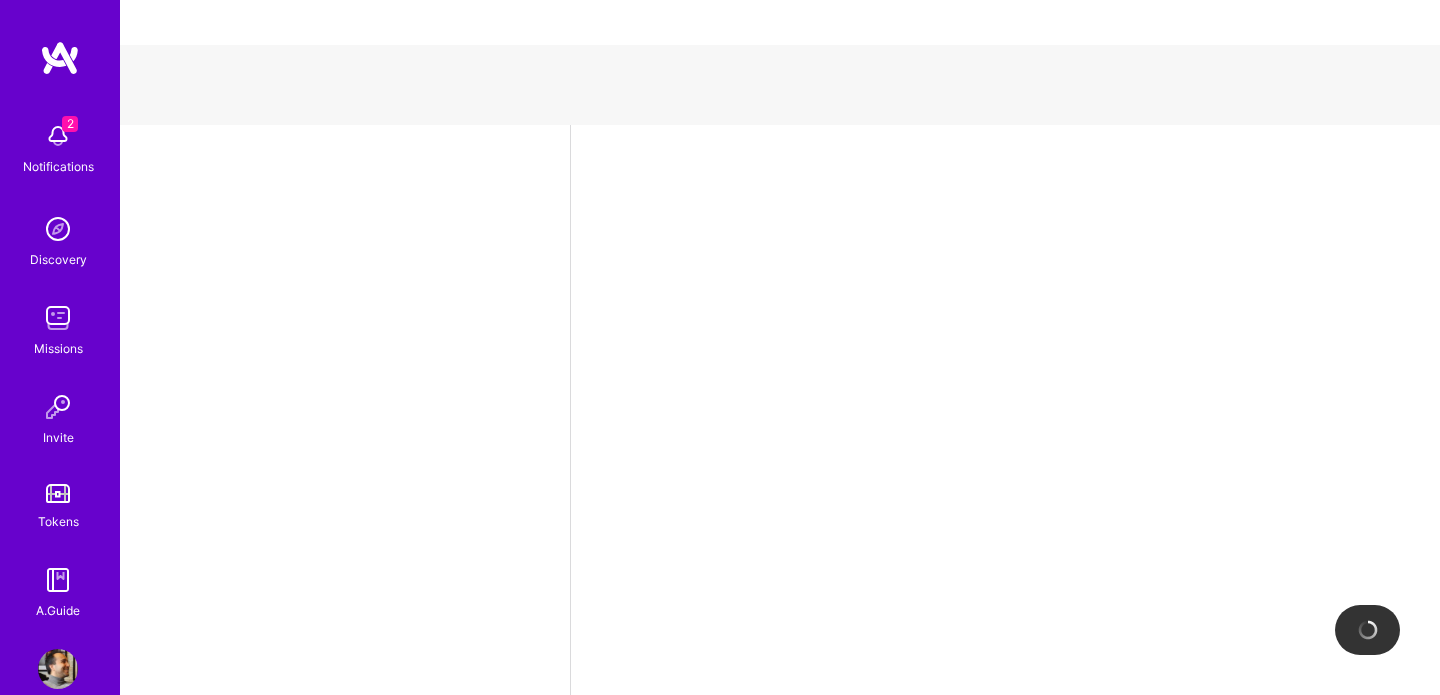 select on "CA" 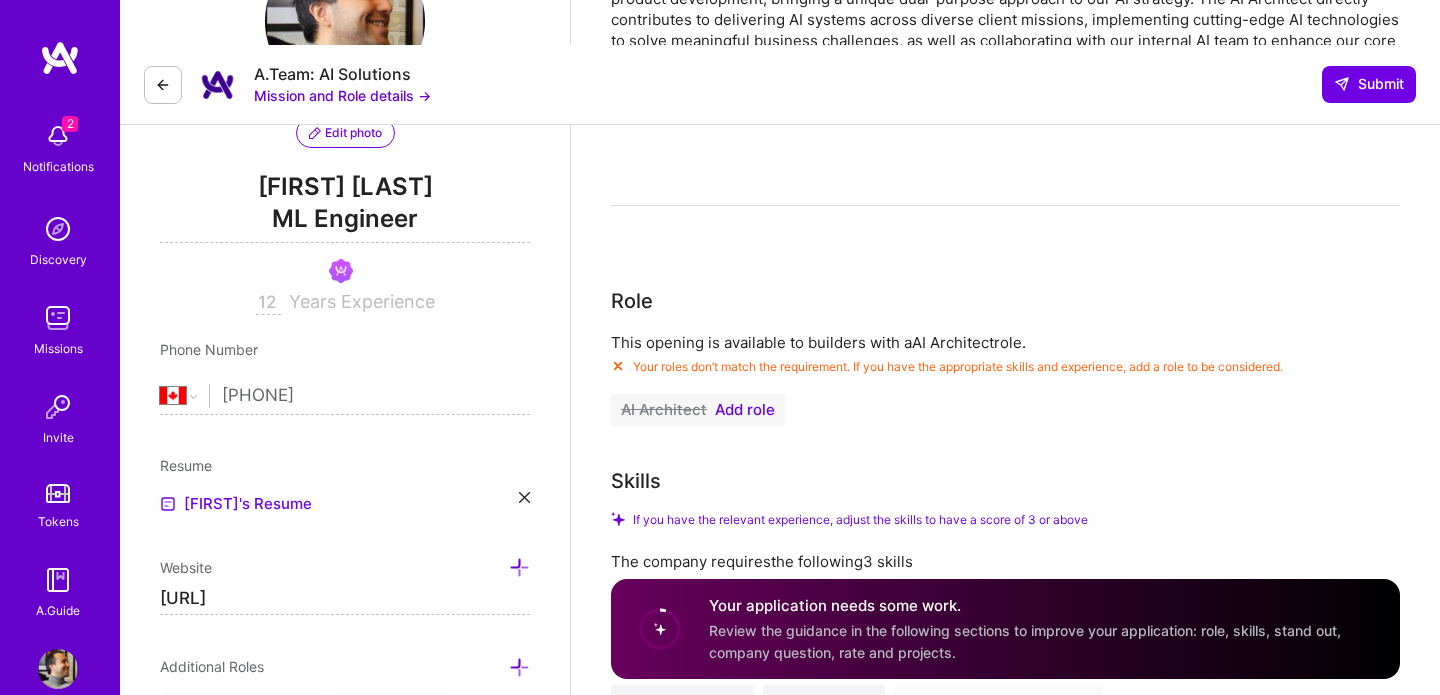 scroll, scrollTop: 241, scrollLeft: 0, axis: vertical 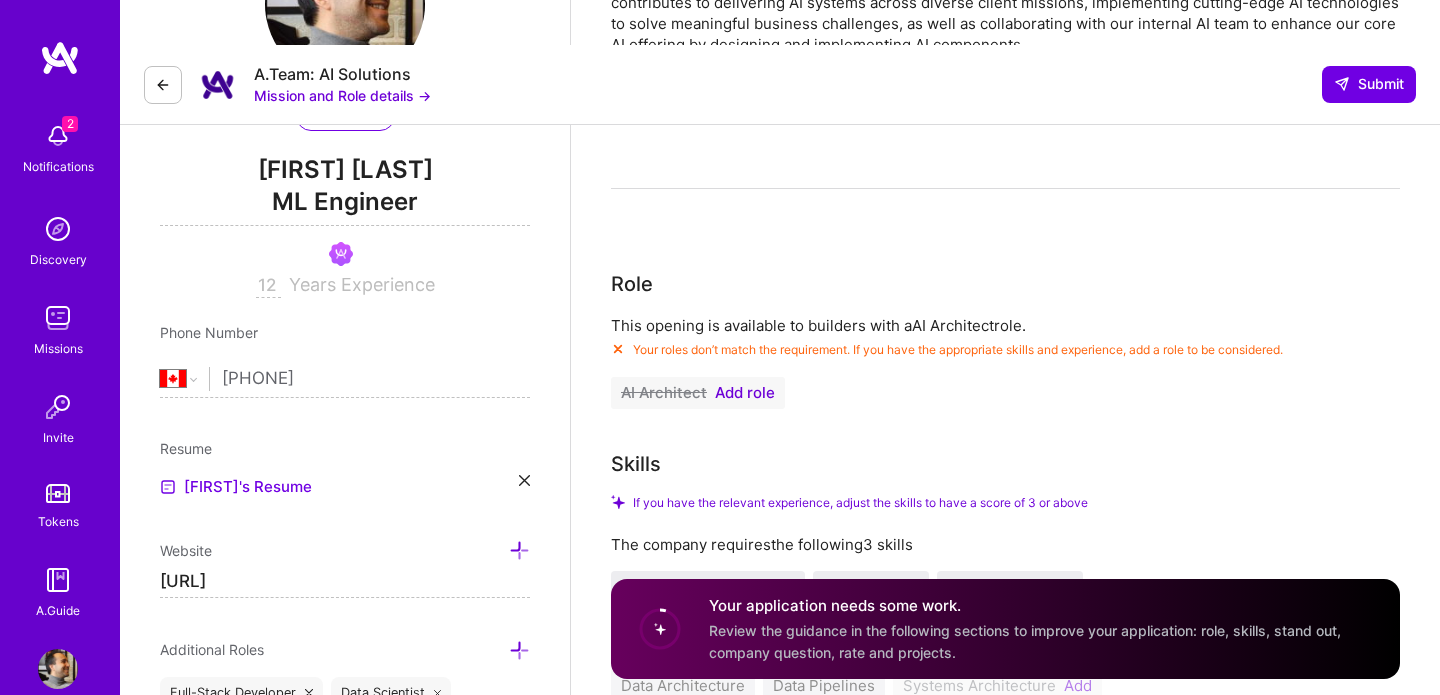 click on "Add role" at bounding box center (745, 393) 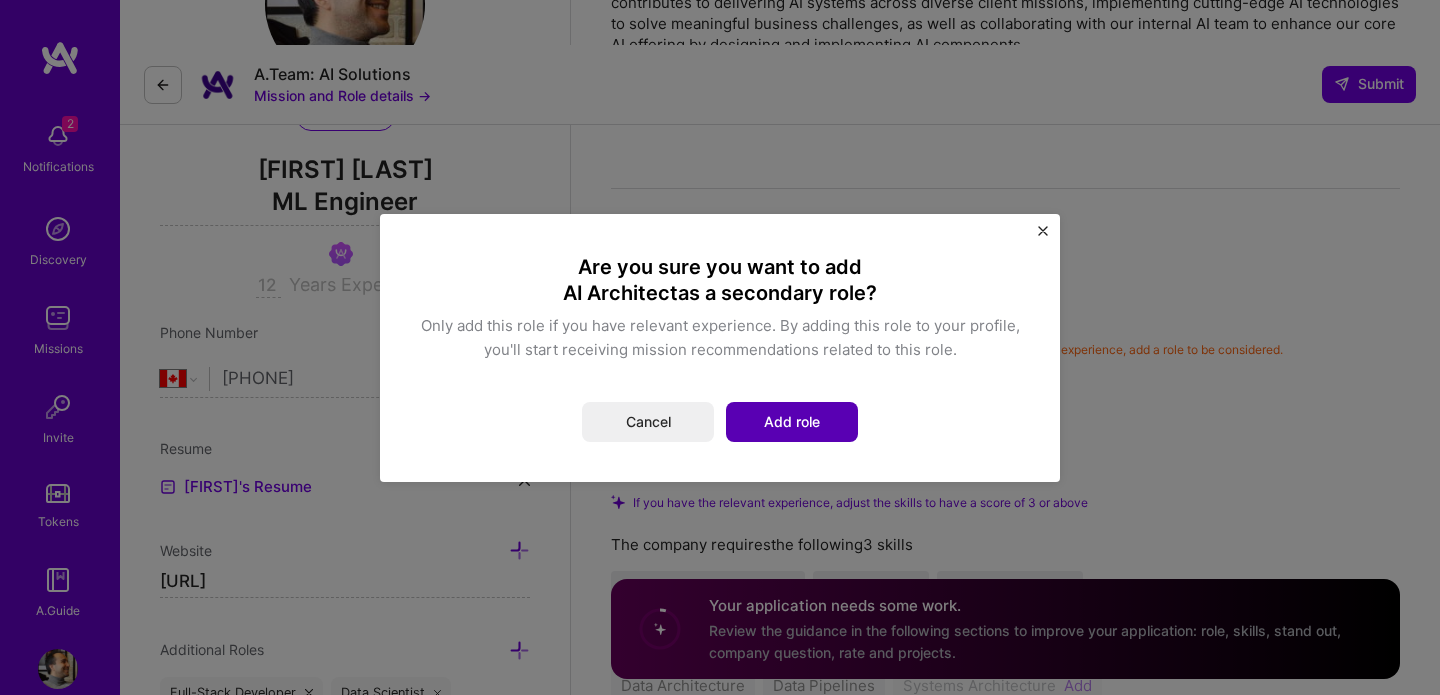 click on "Add role" at bounding box center [792, 422] 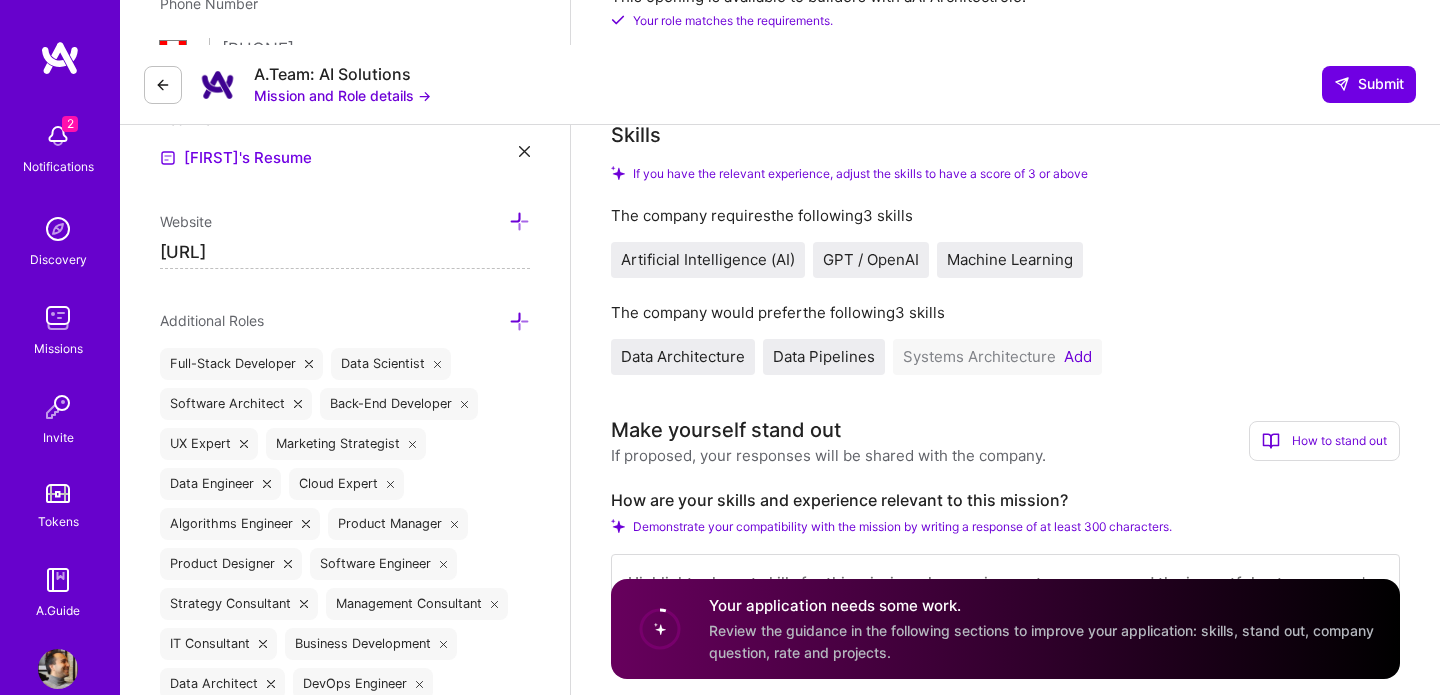 scroll, scrollTop: 574, scrollLeft: 0, axis: vertical 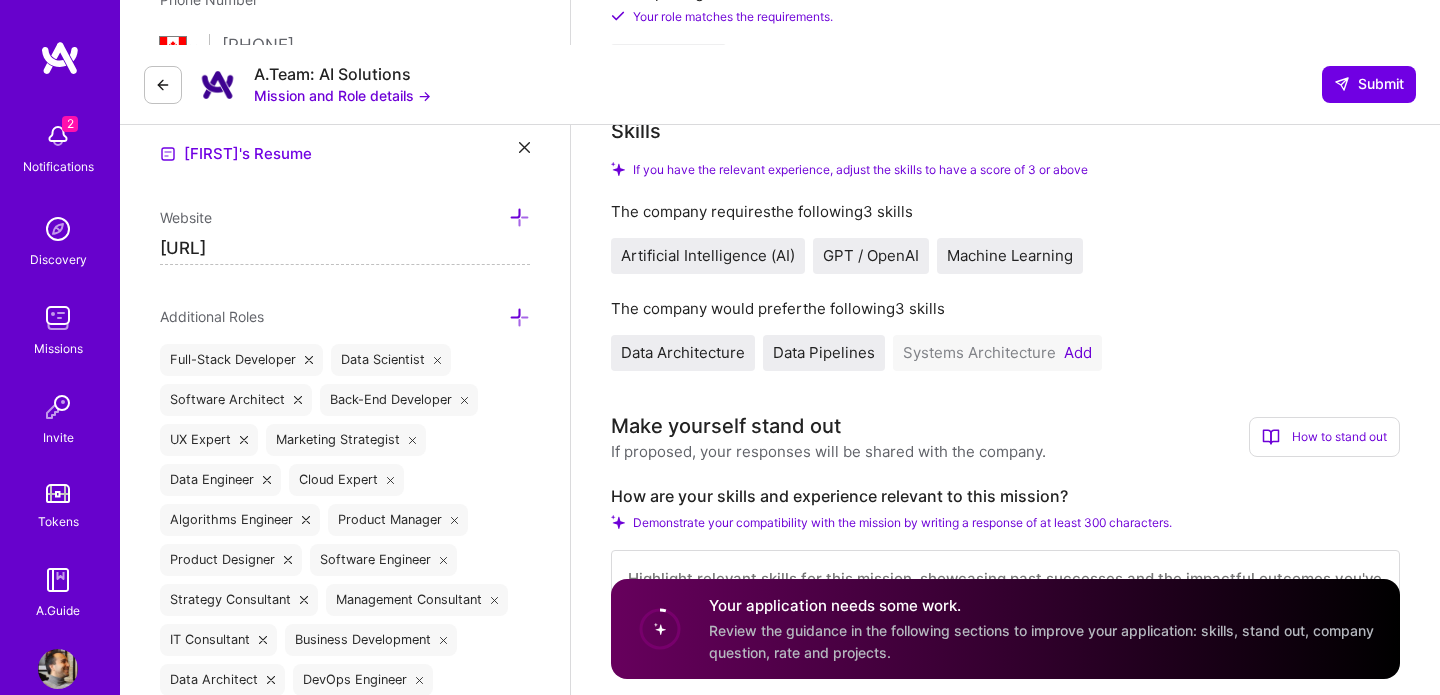 click on "Add" at bounding box center (1078, 353) 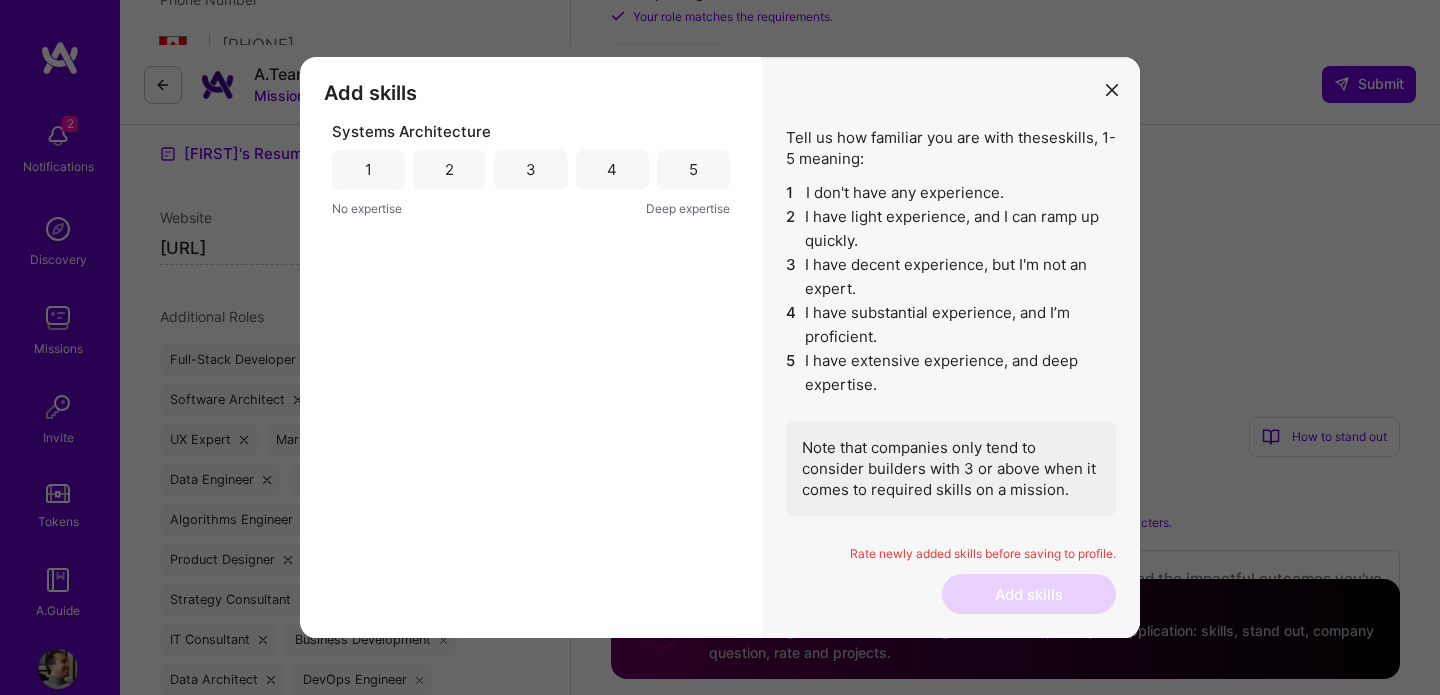 click on "4" at bounding box center (612, 170) 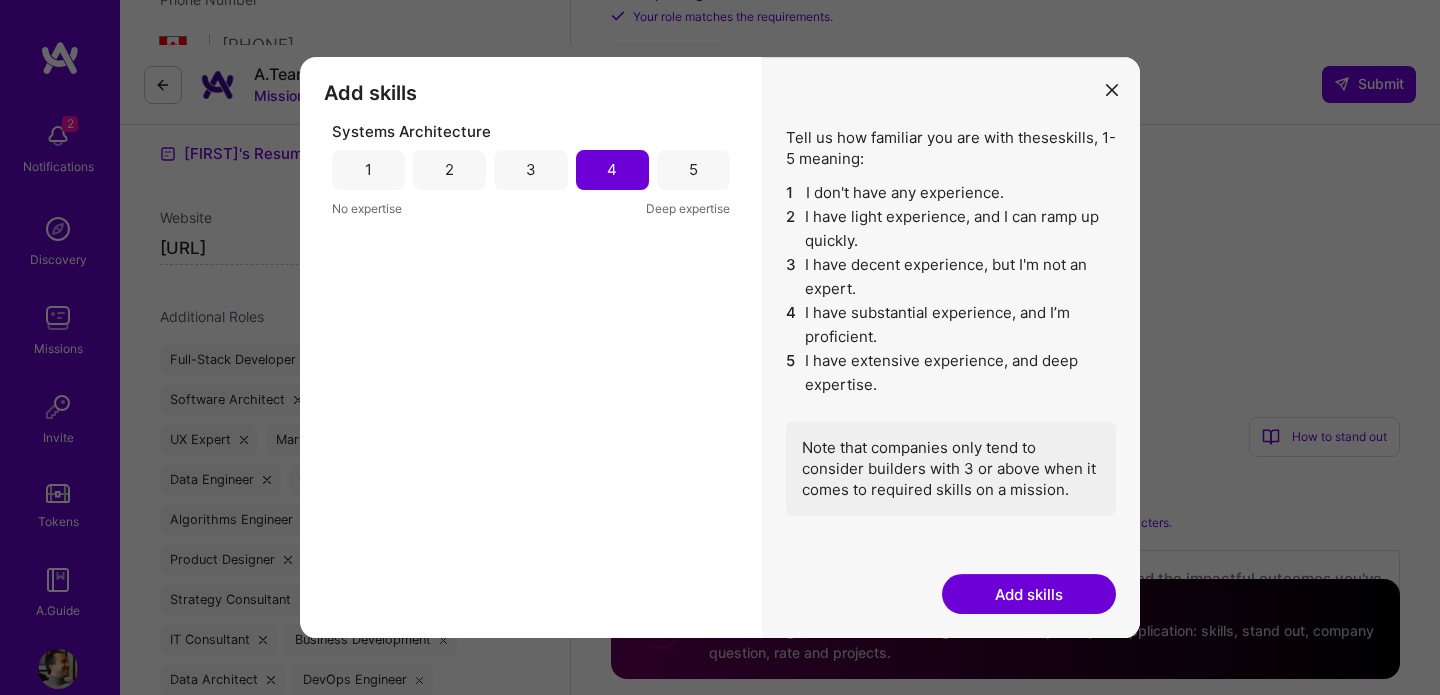 click on "5" at bounding box center [693, 169] 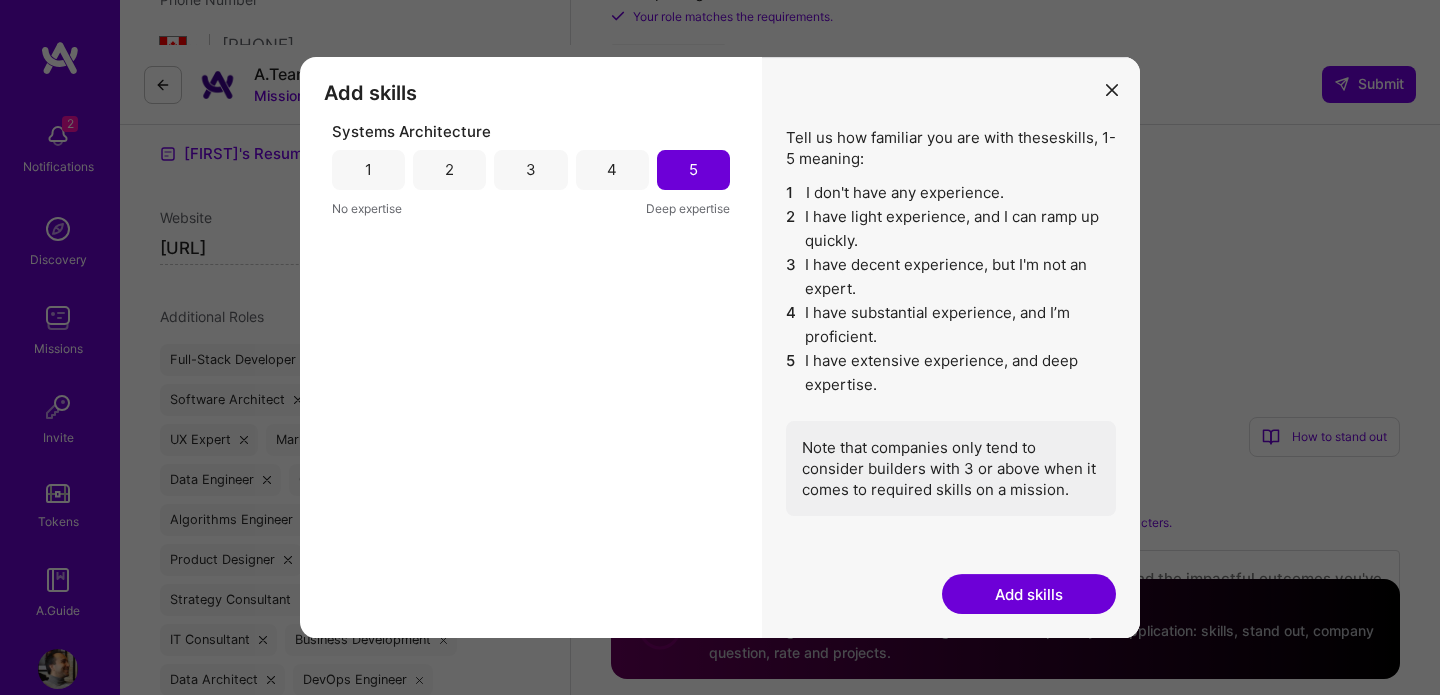 click on "Add skills" at bounding box center [1029, 594] 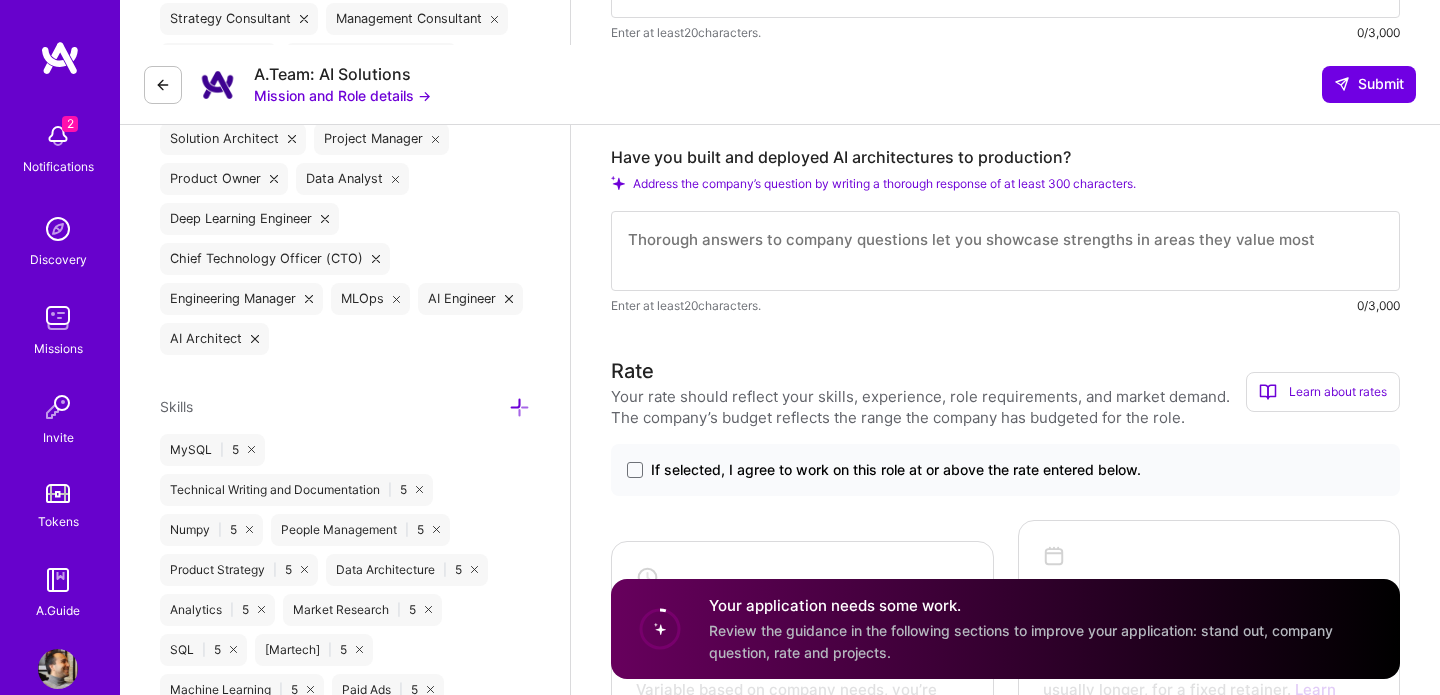 scroll, scrollTop: 1151, scrollLeft: 0, axis: vertical 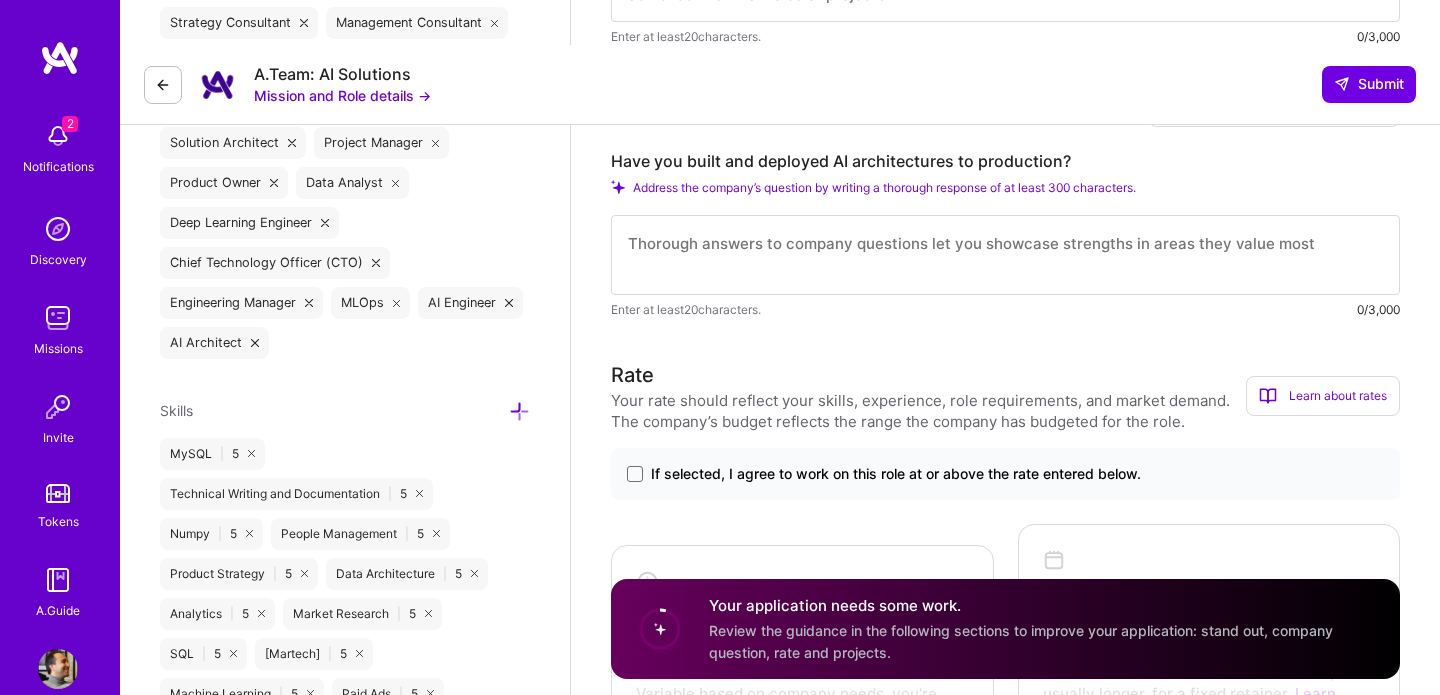 click at bounding box center [1005, 255] 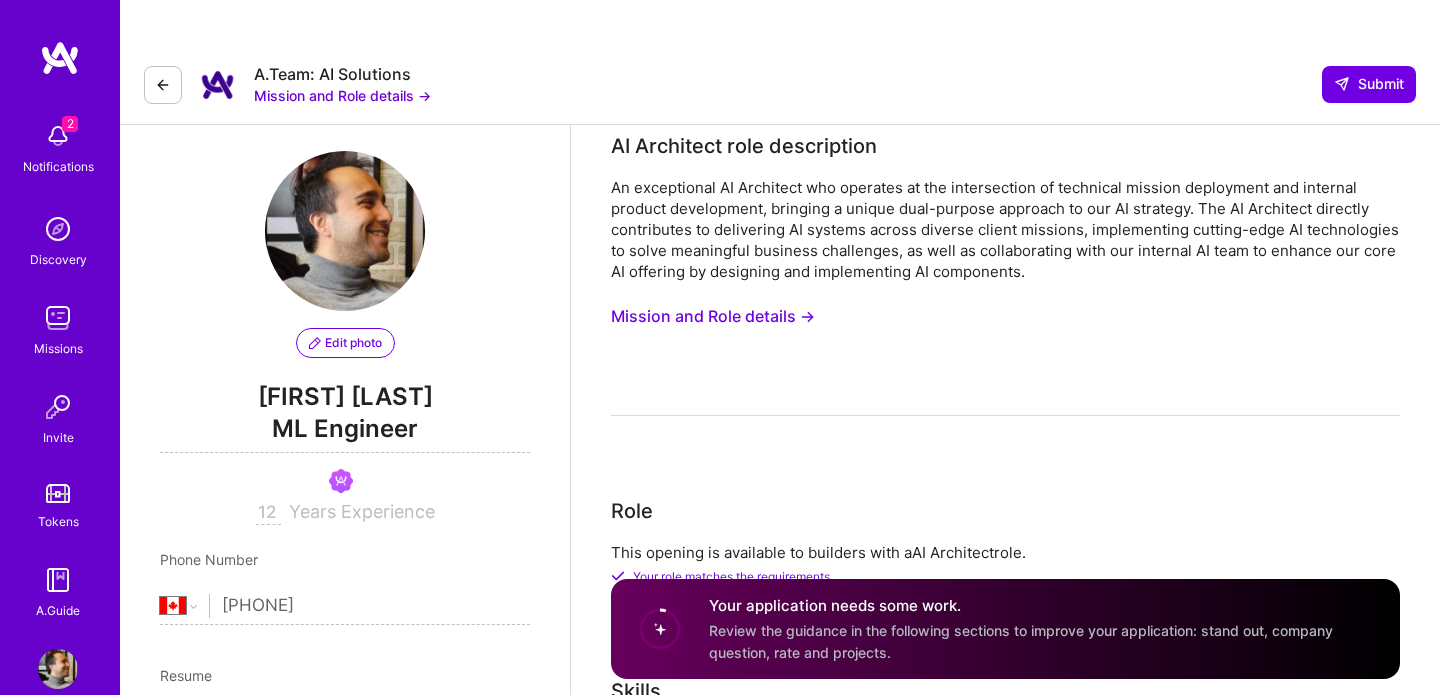 scroll, scrollTop: 0, scrollLeft: 0, axis: both 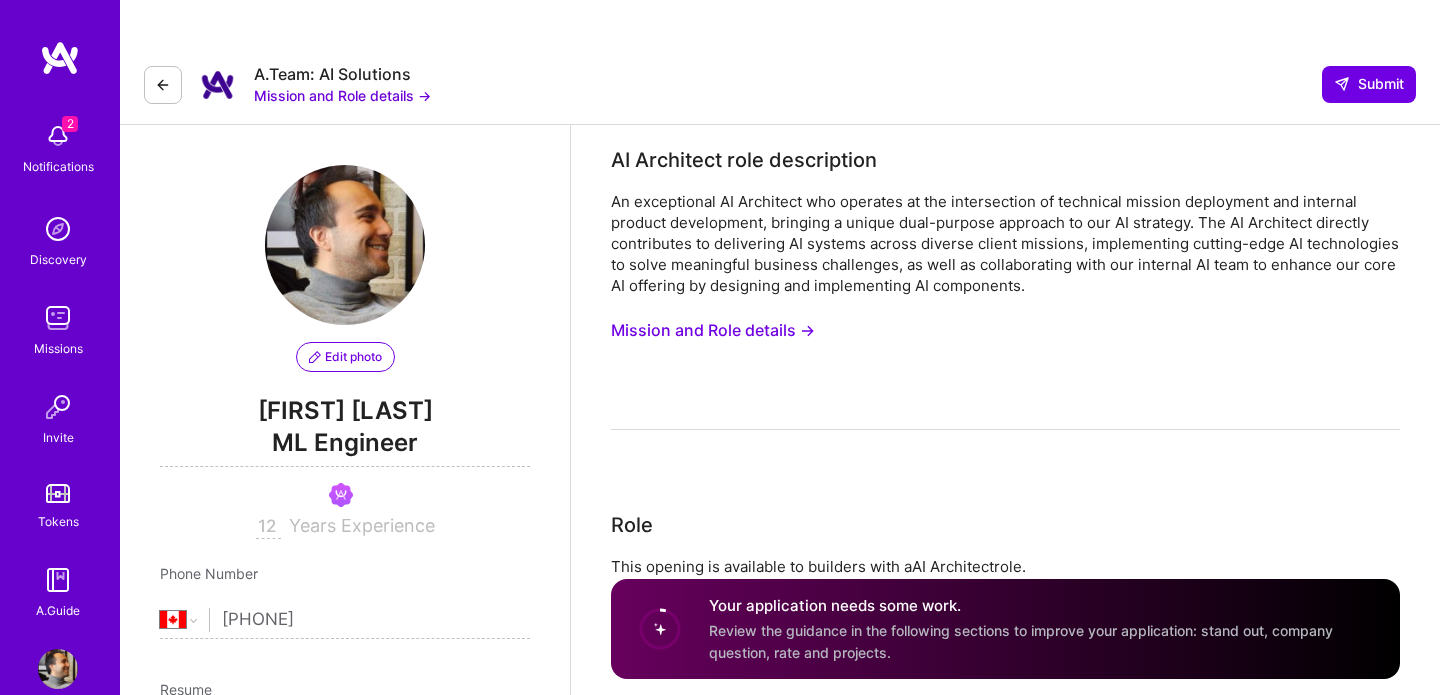 click on "An exceptional AI Architect who operates at the intersection of technical mission deployment and internal product development, bringing a unique dual-purpose approach to our AI strategy.
The AI Architect directly contributes to delivering AI systems across diverse client missions, implementing cutting-edge AI technologies to solve meaningful business challenges, as well as collaborating with our internal AI team to enhance our core AI offering by designing and implementing AI components." at bounding box center [1005, 243] 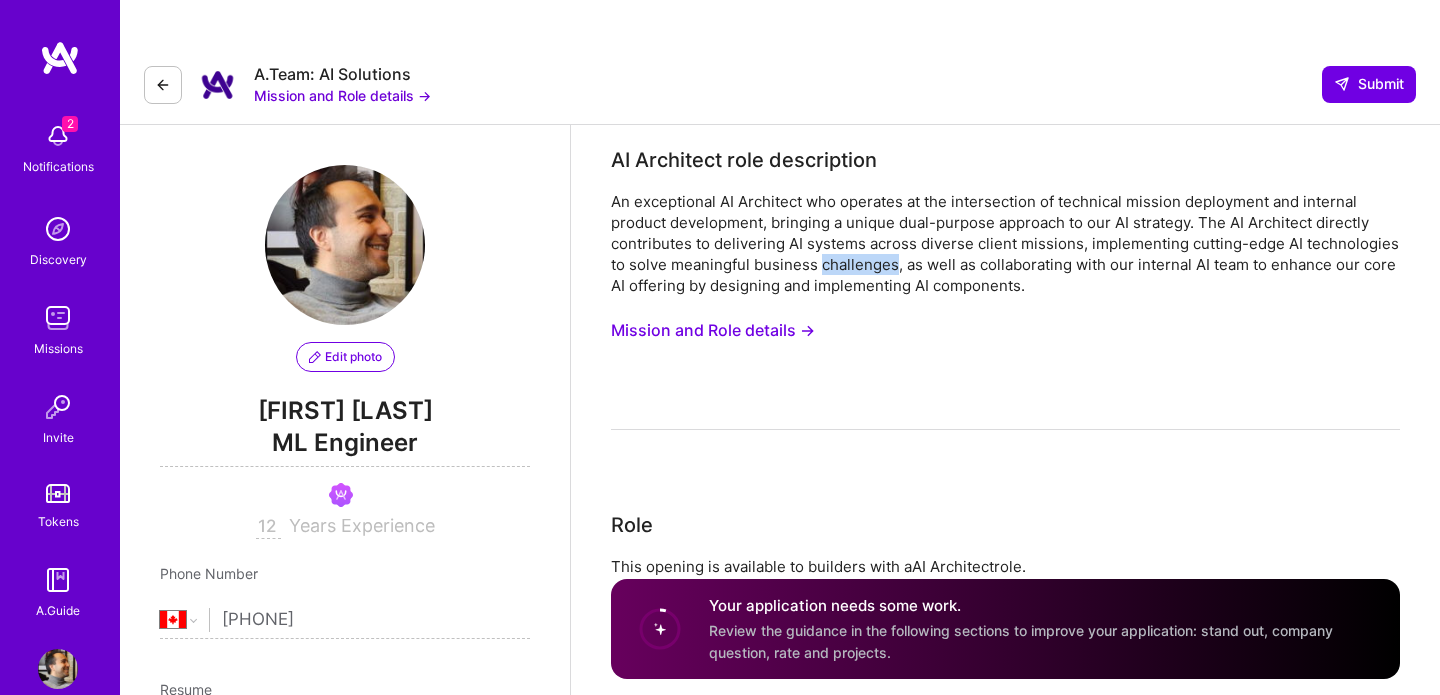 click on "An exceptional AI Architect who operates at the intersection of technical mission deployment and internal product development, bringing a unique dual-purpose approach to our AI strategy.
The AI Architect directly contributes to delivering AI systems across diverse client missions, implementing cutting-edge AI technologies to solve meaningful business challenges, as well as collaborating with our internal AI team to enhance our core AI offering by designing and implementing AI components." at bounding box center (1005, 243) 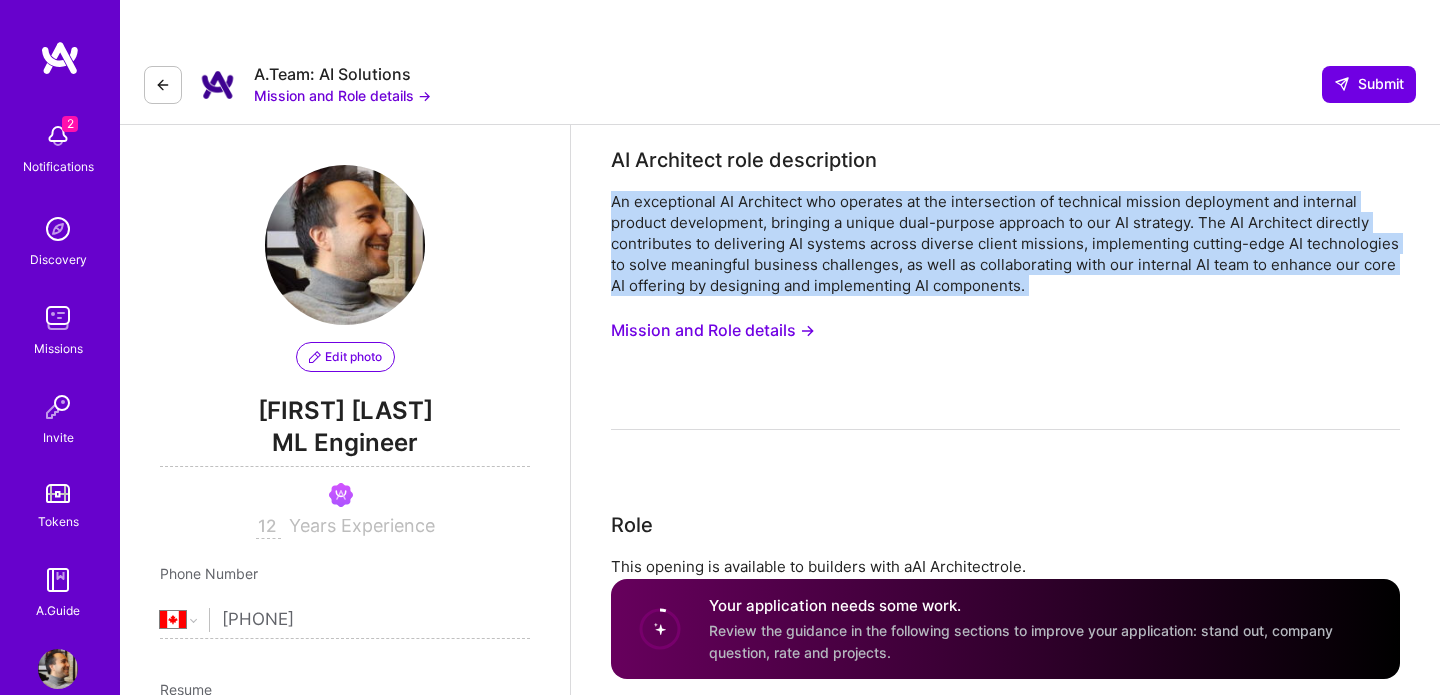 click on "An exceptional AI Architect who operates at the intersection of technical mission deployment and internal product development, bringing a unique dual-purpose approach to our AI strategy.
The AI Architect directly contributes to delivering AI systems across diverse client missions, implementing cutting-edge AI technologies to solve meaningful business challenges, as well as collaborating with our internal AI team to enhance our core AI offering by designing and implementing AI components." at bounding box center [1005, 243] 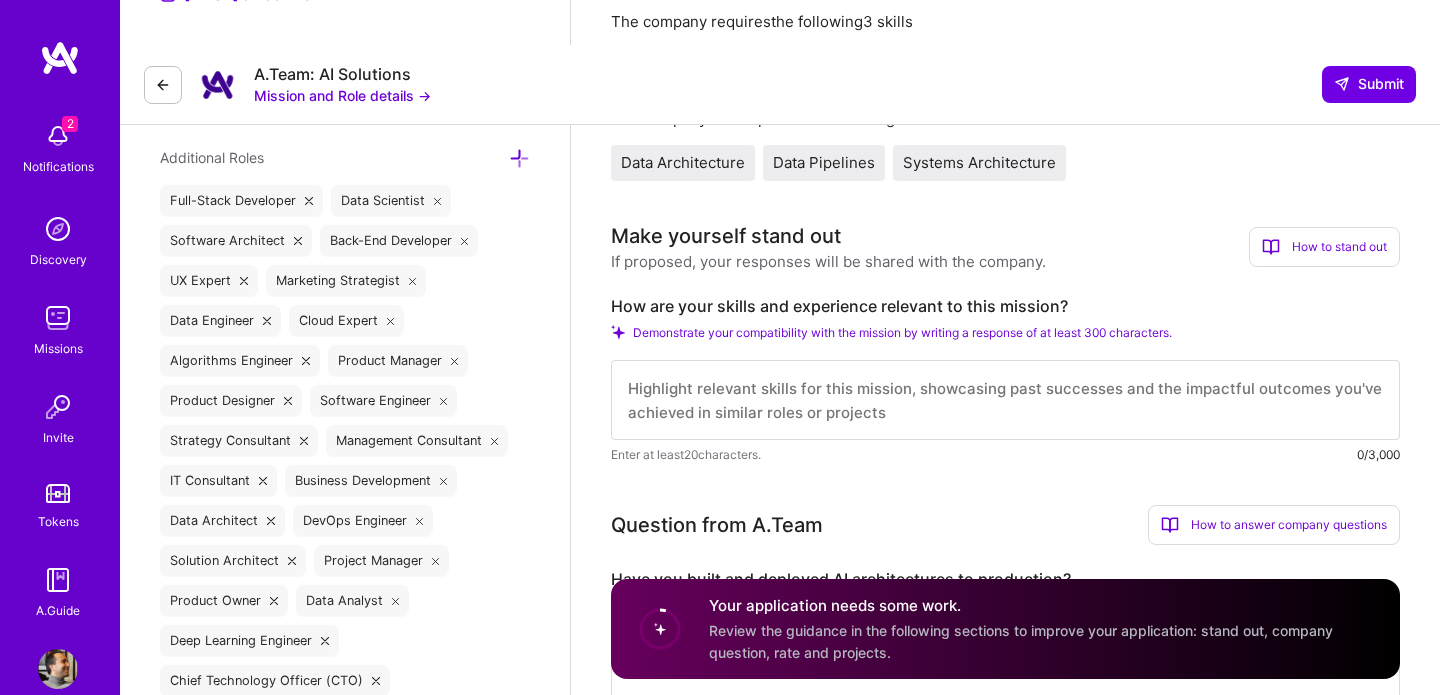 scroll, scrollTop: 841, scrollLeft: 0, axis: vertical 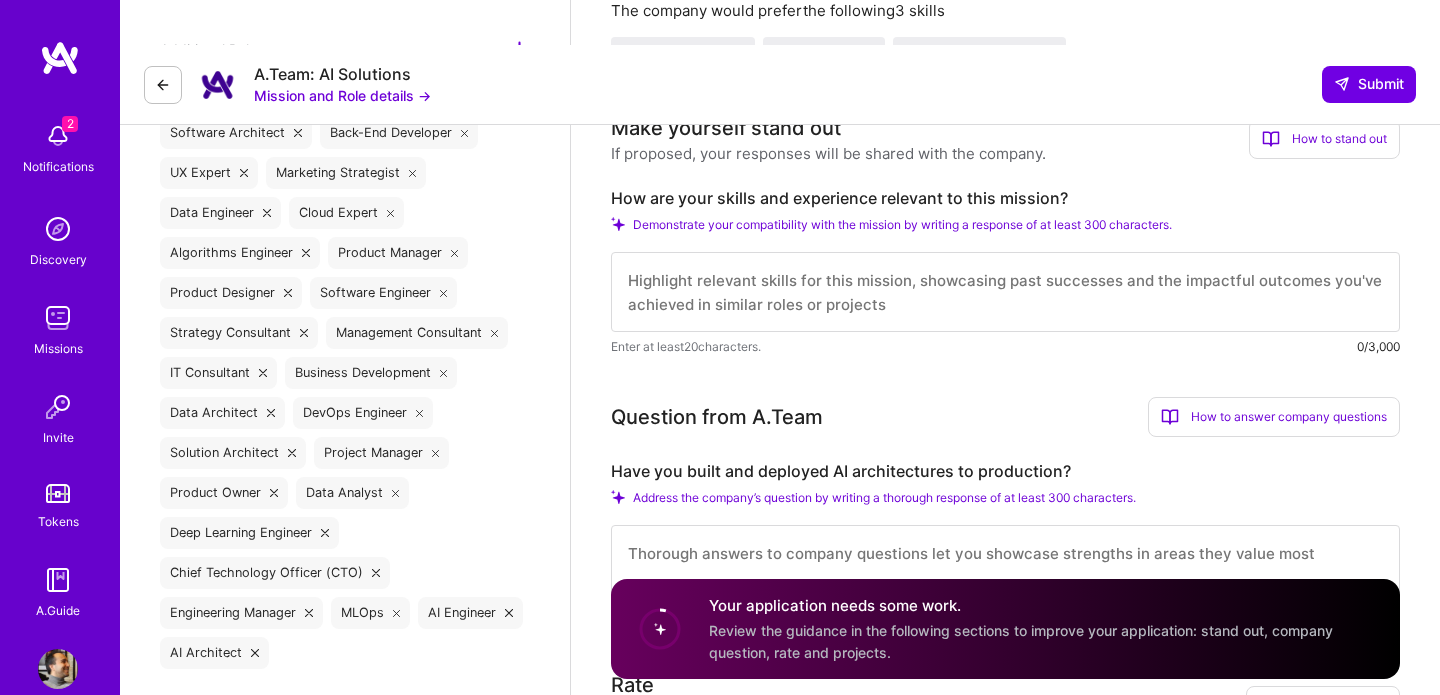 click on "How are your skills and experience relevant to this mission?" at bounding box center (1005, 198) 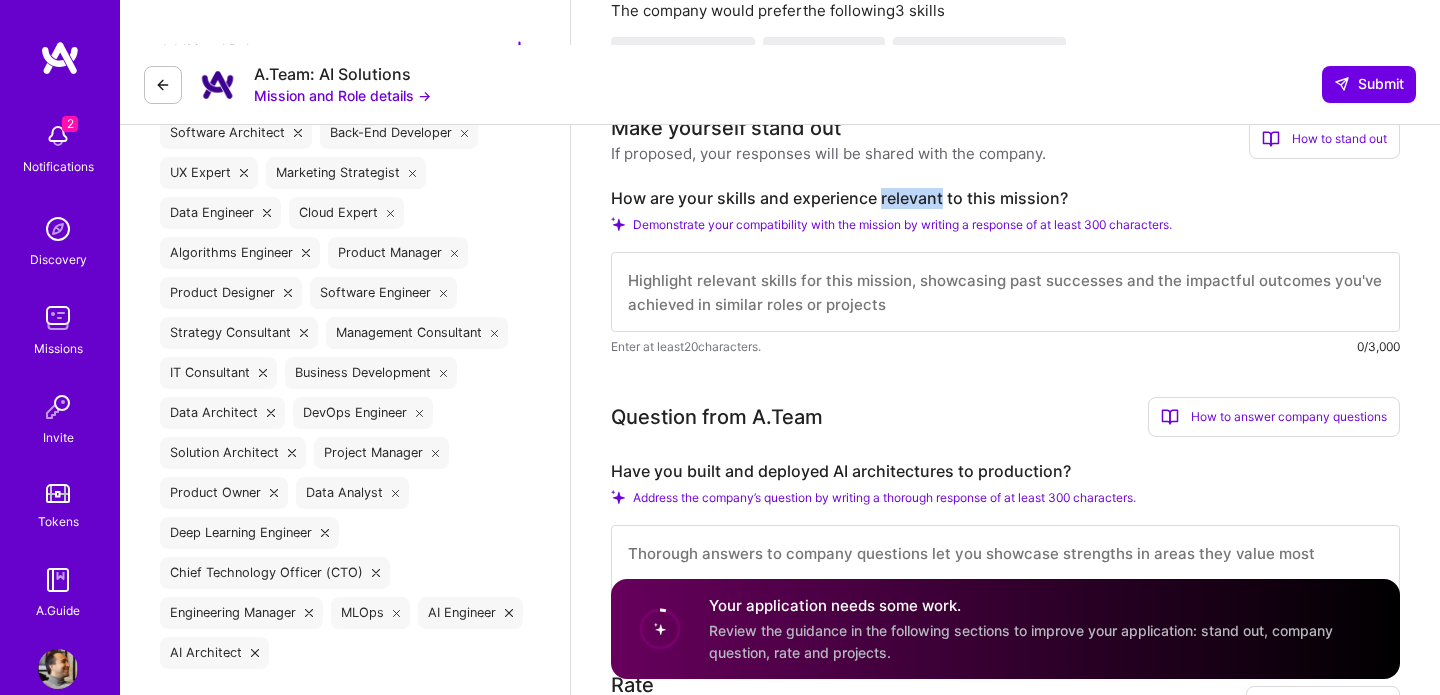 click on "How are your skills and experience relevant to this mission?" at bounding box center [1005, 198] 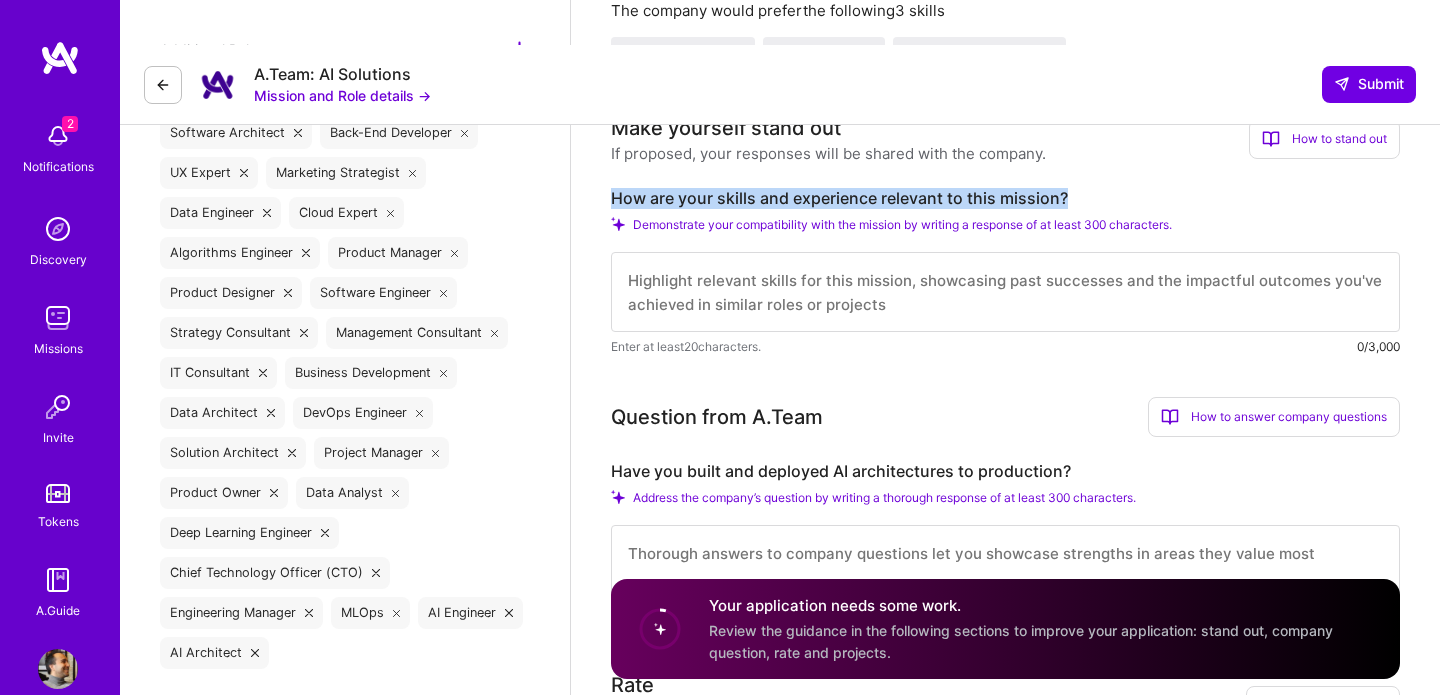 click on "How are your skills and experience relevant to this mission?" at bounding box center (1005, 198) 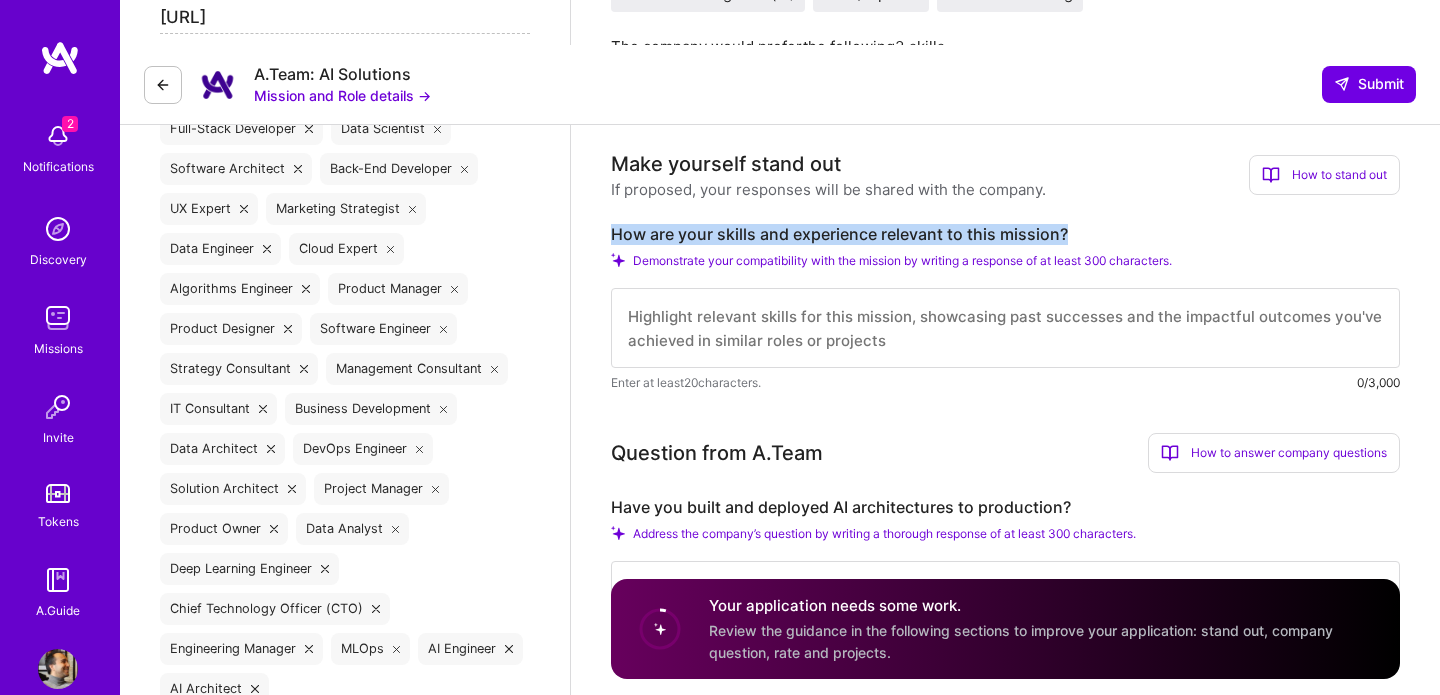 scroll, scrollTop: 802, scrollLeft: 0, axis: vertical 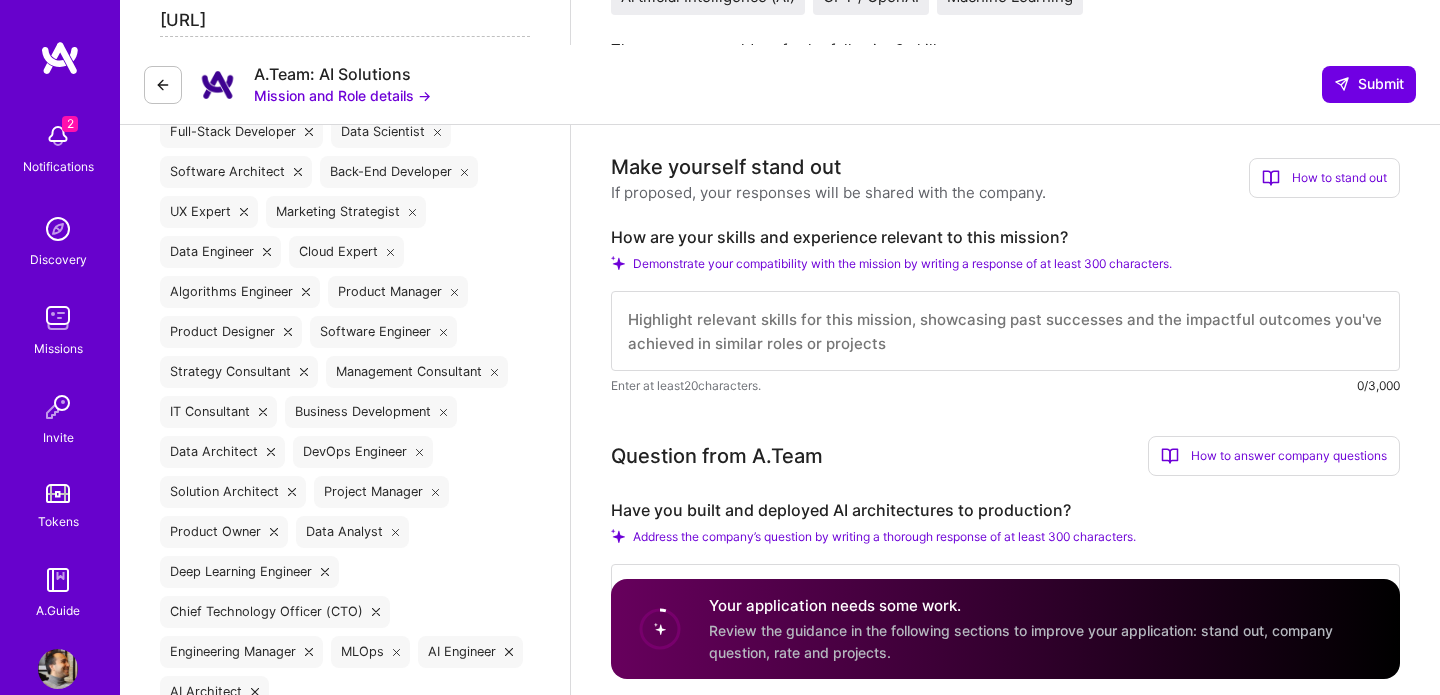 click at bounding box center (1005, 331) 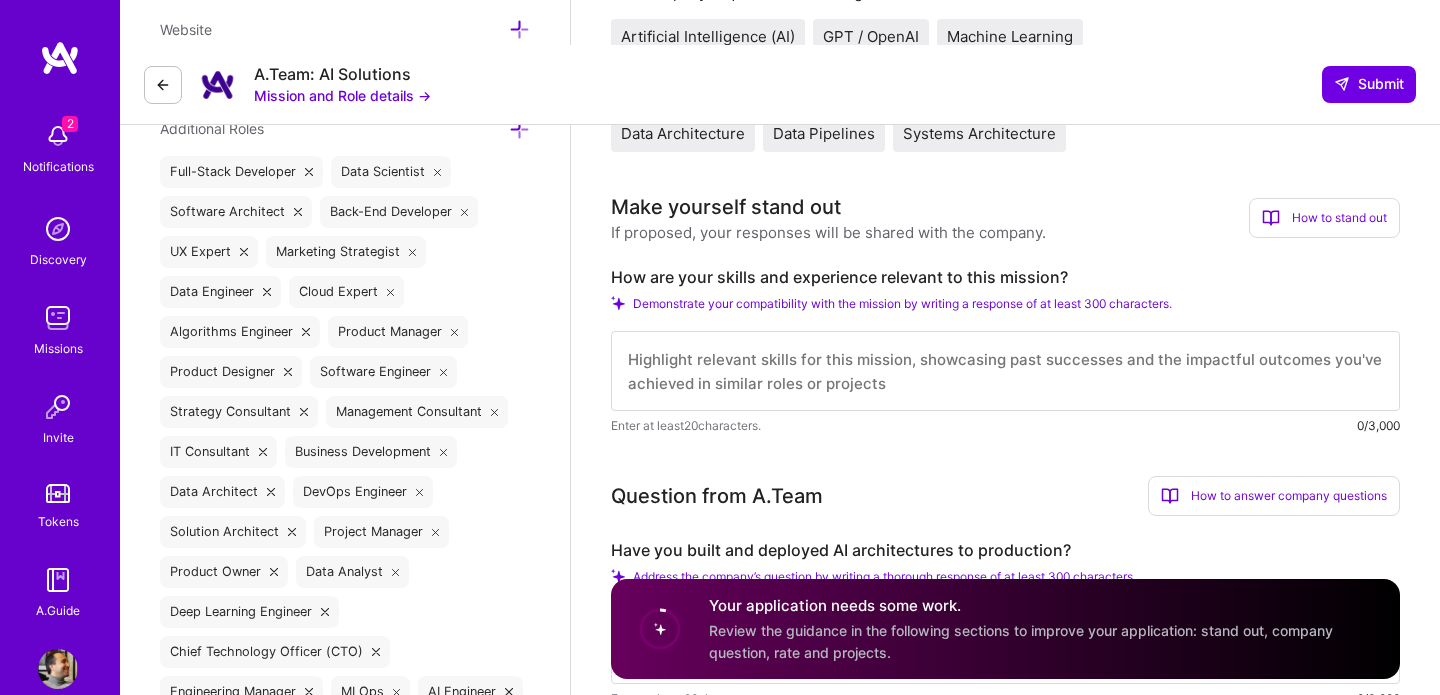 paste on "My experience spans both the technical deployment of AI systems in real-world environments and the internal development of scalable AI products—making me a strong fit for this dual-purpose AI Architect role.
On the technical deployment side, I’ve led end-to-end delivery of machine learning systems across industries including finance, government, and health. I’ve built and scaled NLP pipelines on AWS SageMaker, developed custom AI solutions to automate complex workflows, and used transformers, LightGBM, and deep learning architectures to solve high-impact classification, forecasting, and optimization problems. My deployments have involved integrating ML models into client infrastructures securely and with measurable business value.
On the internal product side, I’ve worked as a product-oriented AI lead, designing core components that serve as reusable building blocks—such as feature engineering platforms, embedding drift detection modules, and retraining orchestration pipelines. I also have experience bui..." 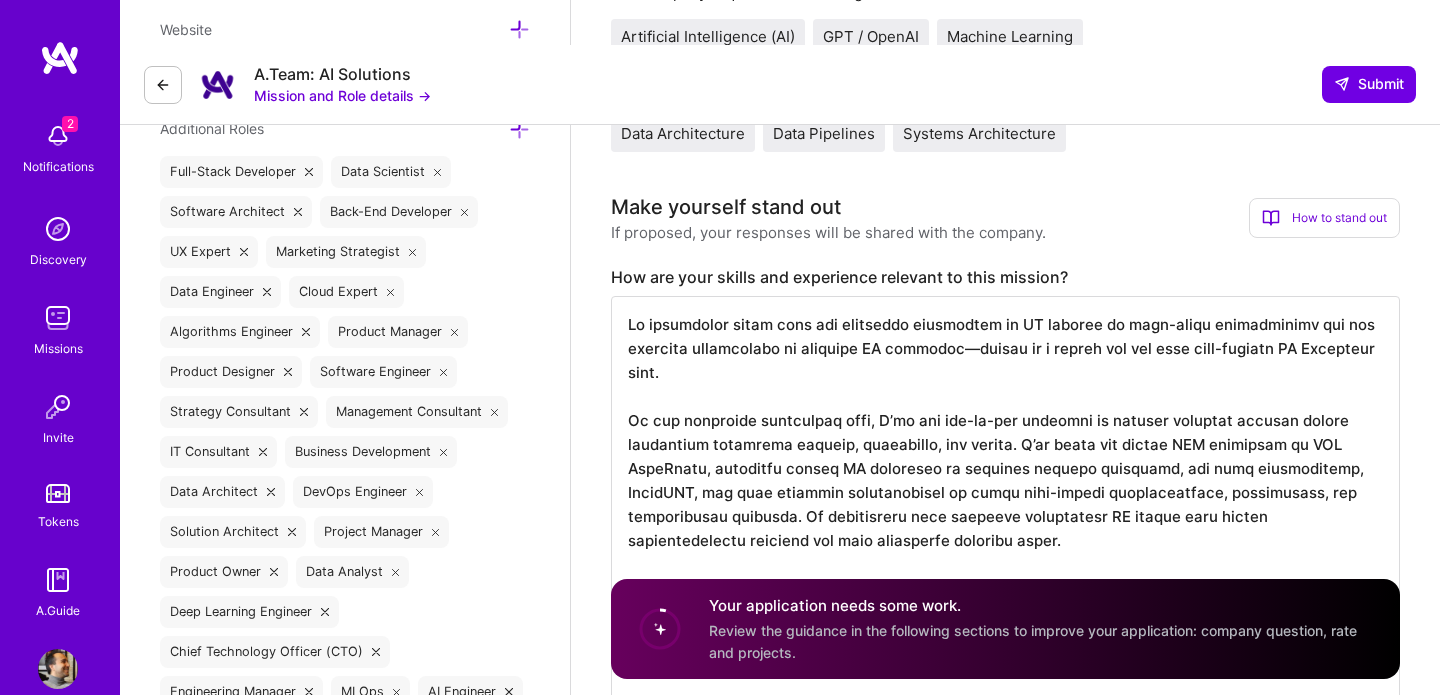 scroll, scrollTop: 812, scrollLeft: 0, axis: vertical 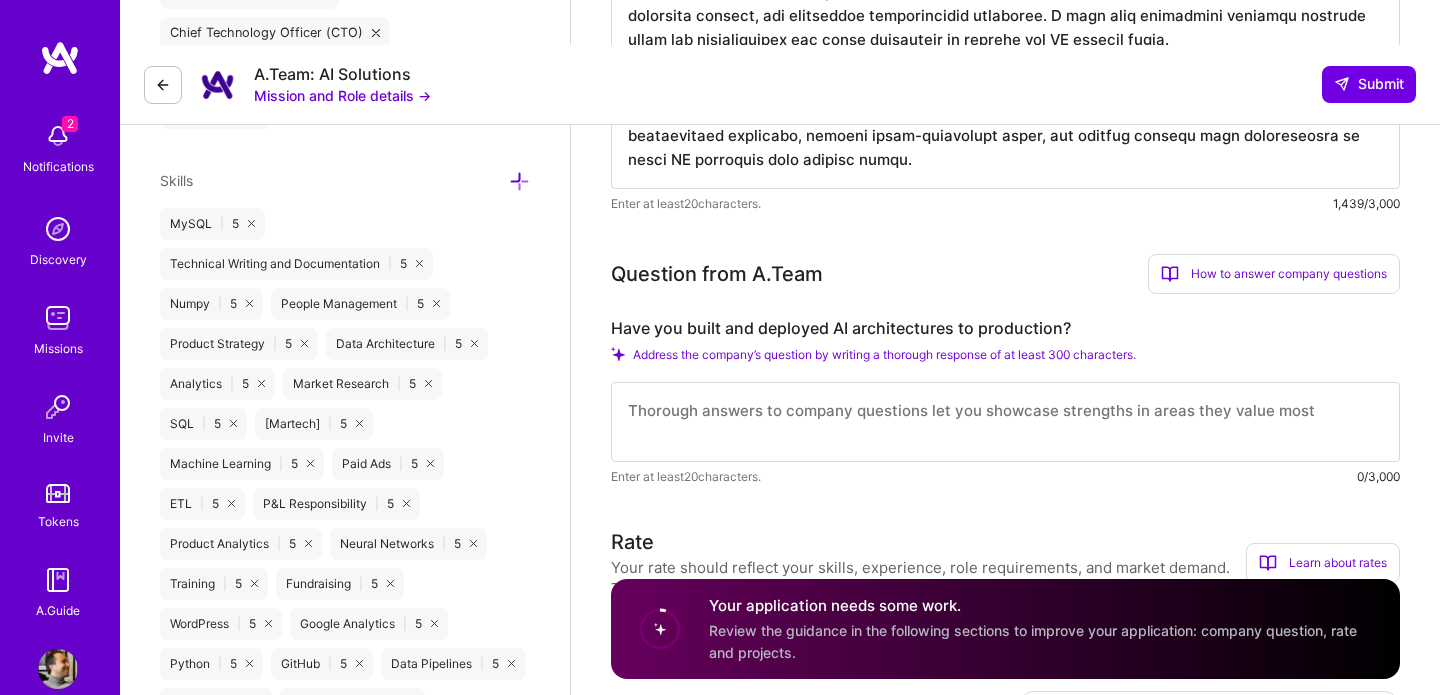 type on "My experience spans both the technical deployment of AI systems in real-world environments and the internal development of scalable AI products—making me a strong fit for this dual-purpose AI Architect role.
On the technical deployment side, I’ve led end-to-end delivery of machine learning systems across industries including finance, government, and health. I’ve built and scaled NLP pipelines on AWS SageMaker, developed custom AI solutions to automate complex workflows, and used transformers, LightGBM, and deep learning architectures to solve high-impact classification, forecasting, and optimization problems. My deployments have involved integrating ML models into client infrastructures securely and with measurable business value.
On the internal product side, I’ve worked as a product-oriented AI lead, designing core components that serve as reusable building blocks—such as feature engineering platforms, embedding drift detection modules, and retraining orchestration pipelines. I also have experience bui..." 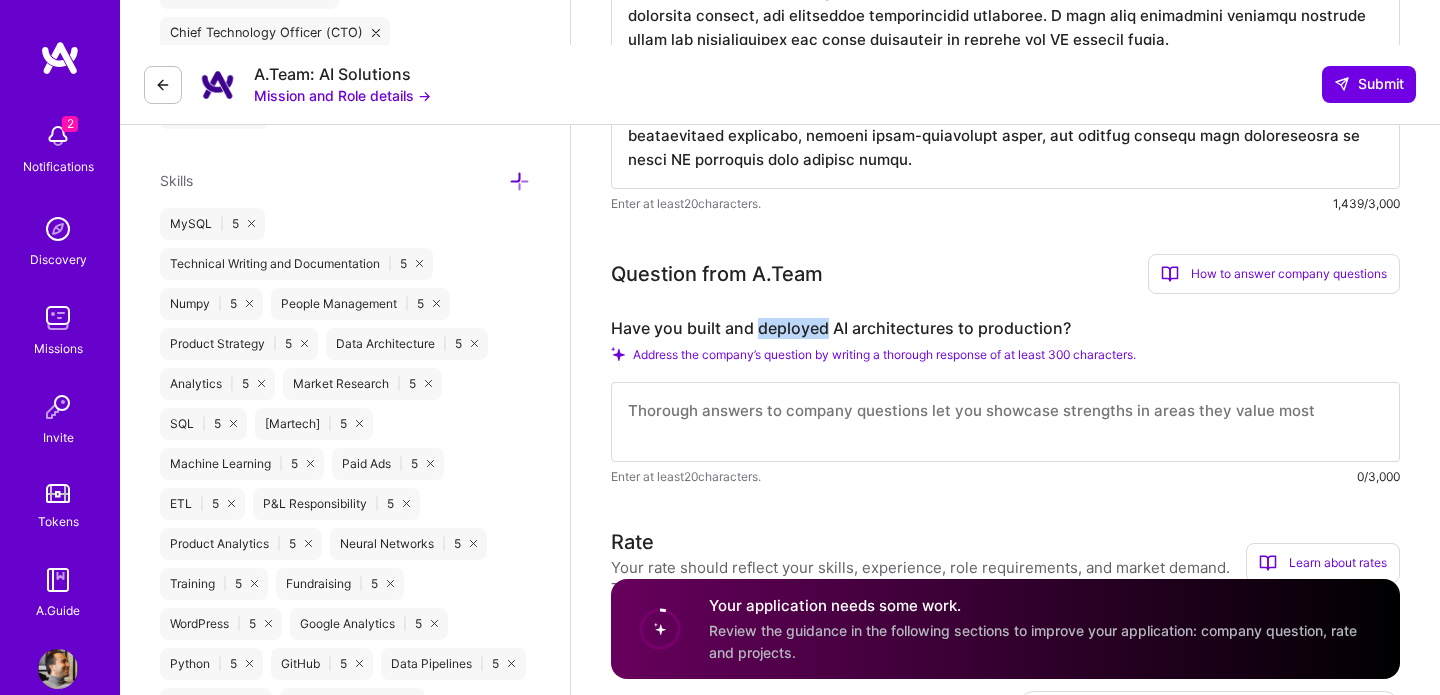 click on "Have you built and deployed AI architectures to production?" at bounding box center [1005, 328] 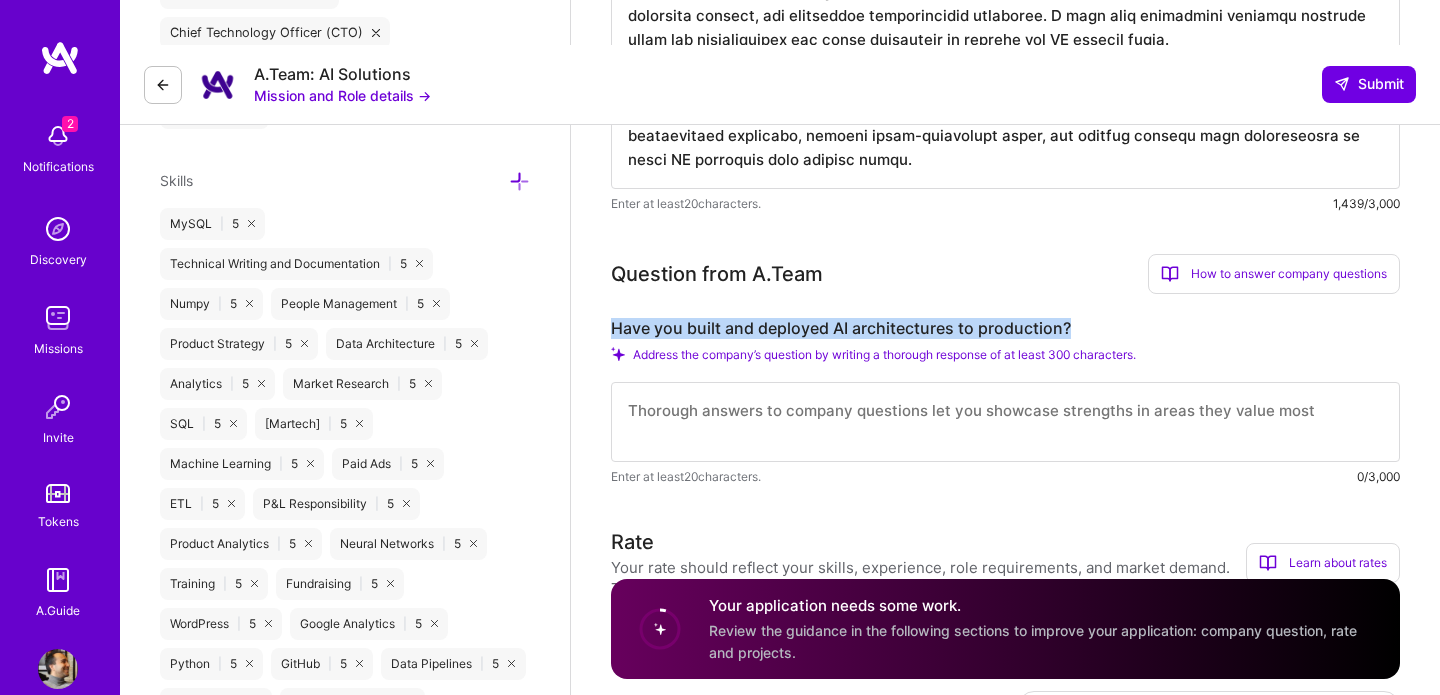 click on "Have you built and deployed AI architectures to production?" at bounding box center [1005, 328] 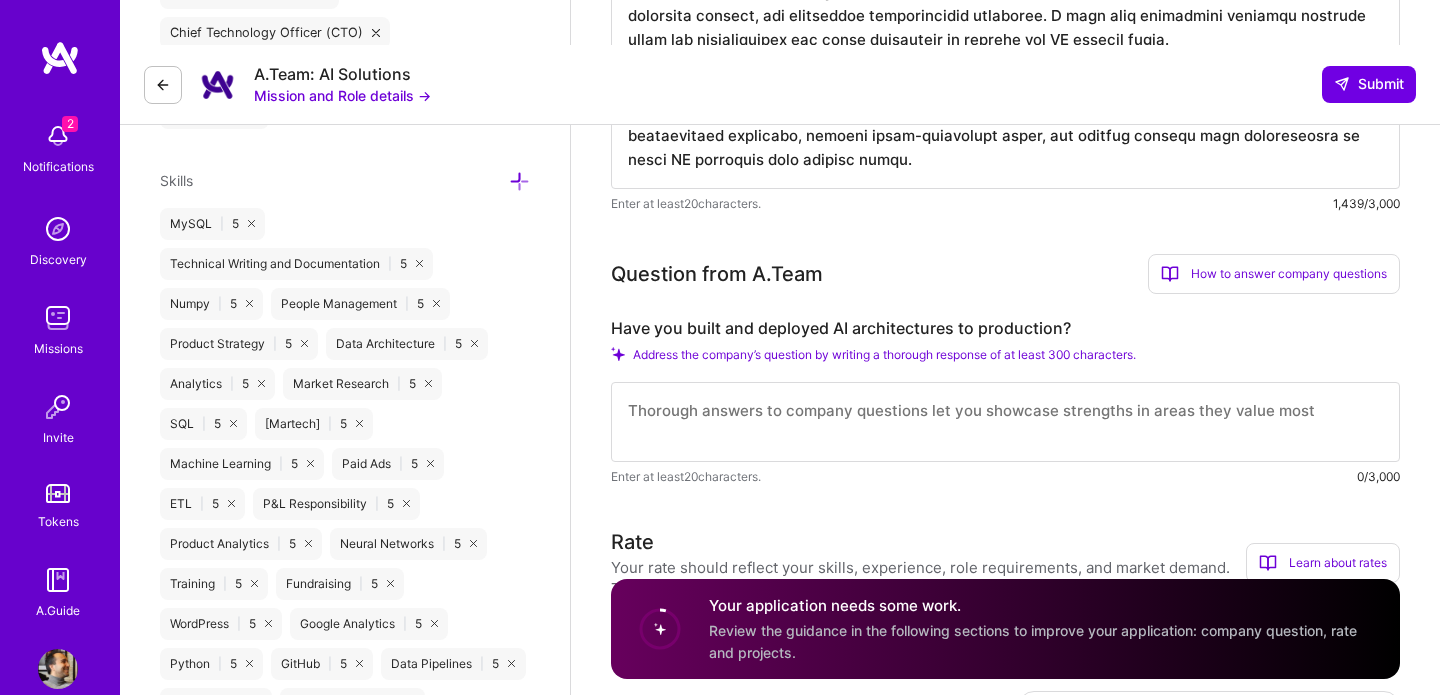 click at bounding box center (1005, 422) 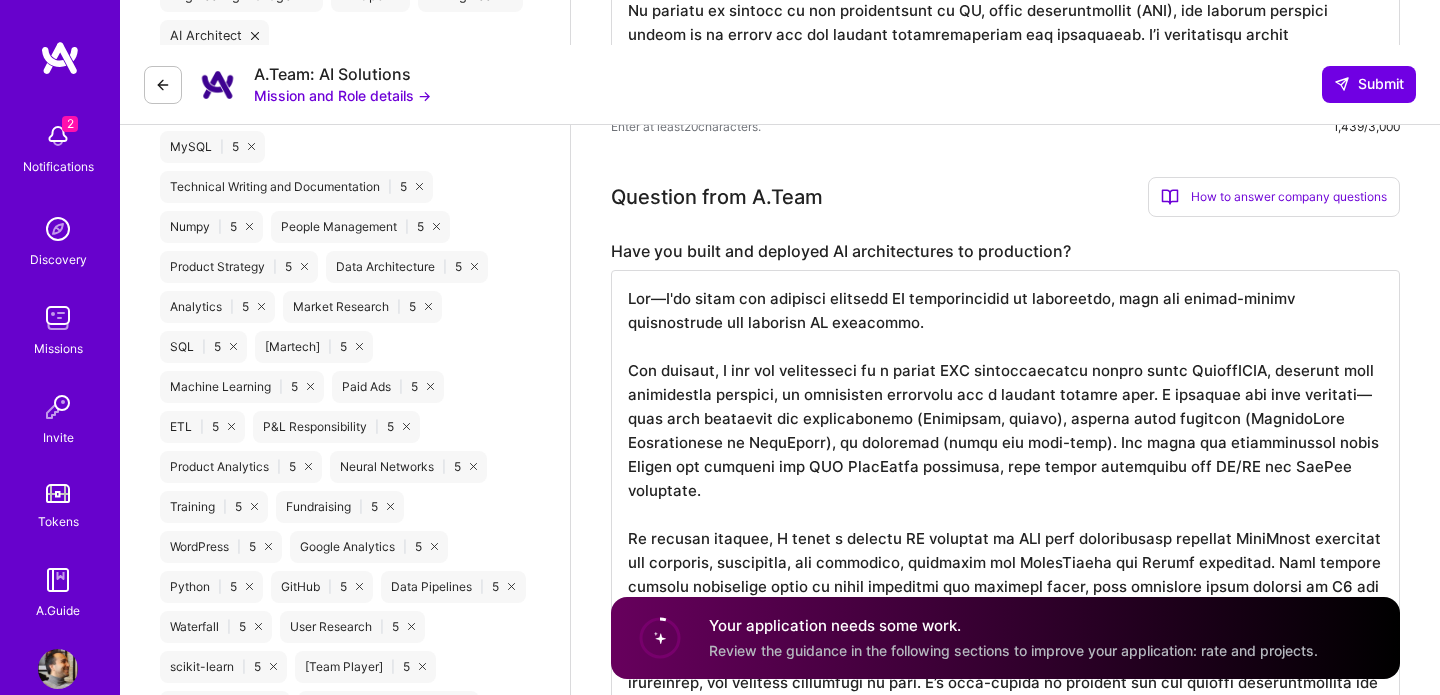scroll, scrollTop: 1452, scrollLeft: 0, axis: vertical 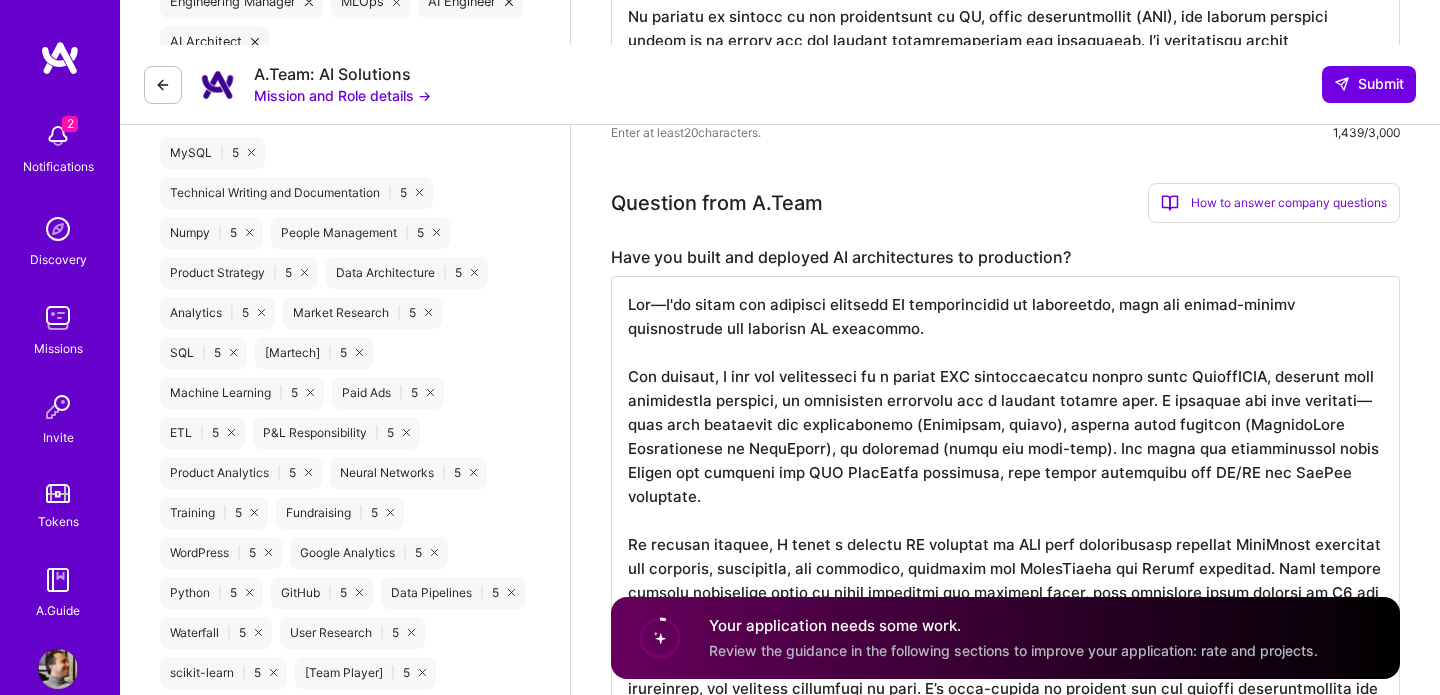 click at bounding box center (1005, 520) 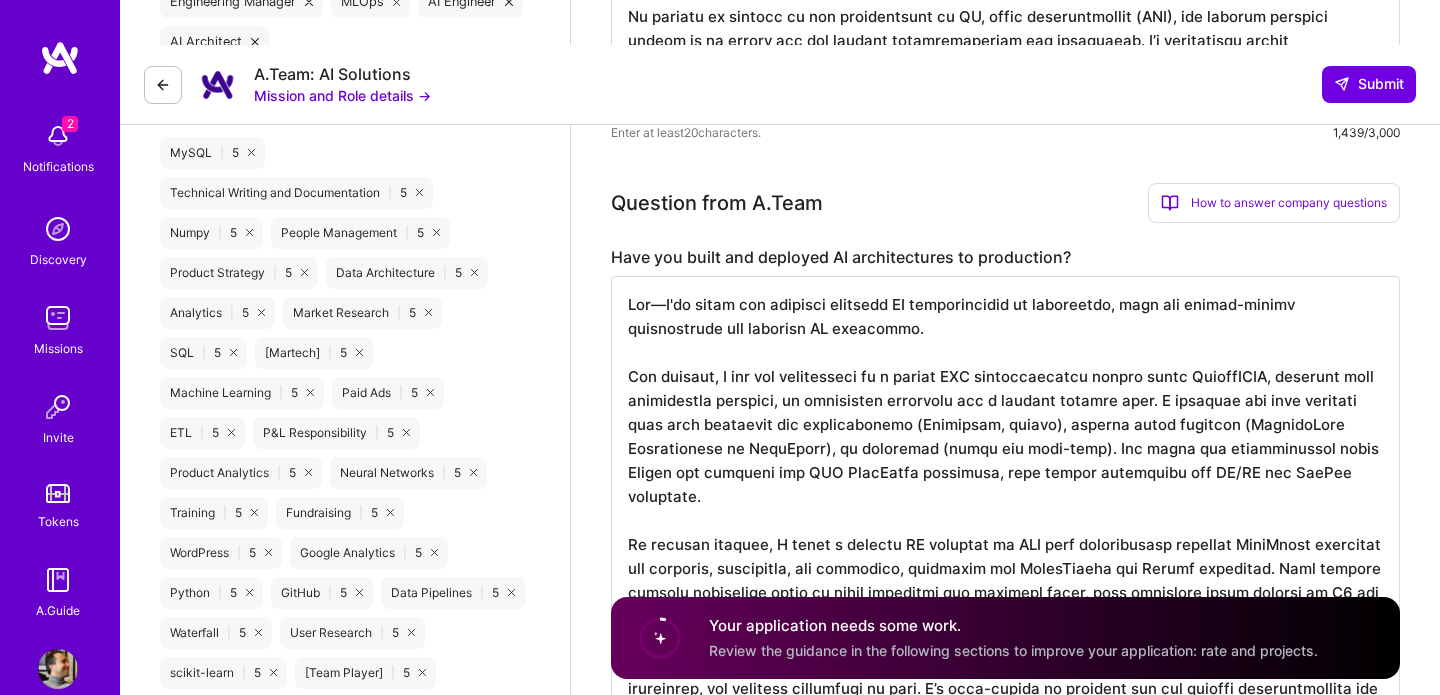 scroll, scrollTop: 2, scrollLeft: 0, axis: vertical 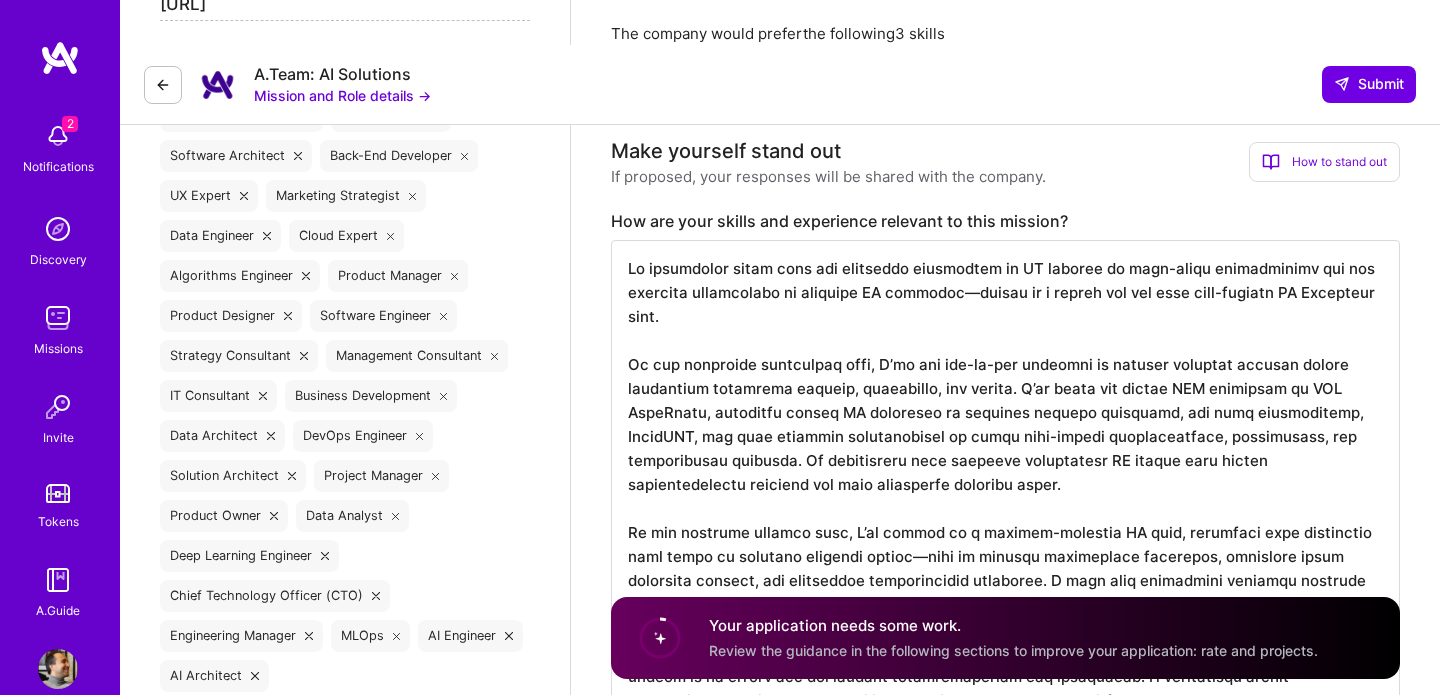 type on "Yes—I've built and deployed multiple AI architectures to production, both for client-facing applications and internal ML platforms.
For example, I led the development of a custom NLP classification system using DistilBERT, enhanced with handcrafted features, to categorize companies for a venture capital firm. I designed the full pipeline from data ingestion and preprocessing (Snowflake, pandas), through model training (HuggingFace Transformers on SageMaker), to inference (batch and real-time). The model was containerized using Docker and deployed via AWS SageMaker endpoints, with robust versioning and CI/CD via GitLab pipelines.
In another project, I built a modular ML platform on AWS that orchestrated multiple SageMaker pipelines for training, evaluation, and inference, triggered via EventBridge and Lambda functions. This enabled dynamic retraining based on drift detection and business logic, with execution state tracked in S3 and metrics logged in MLflow.
These deployments were built for reliability a..." 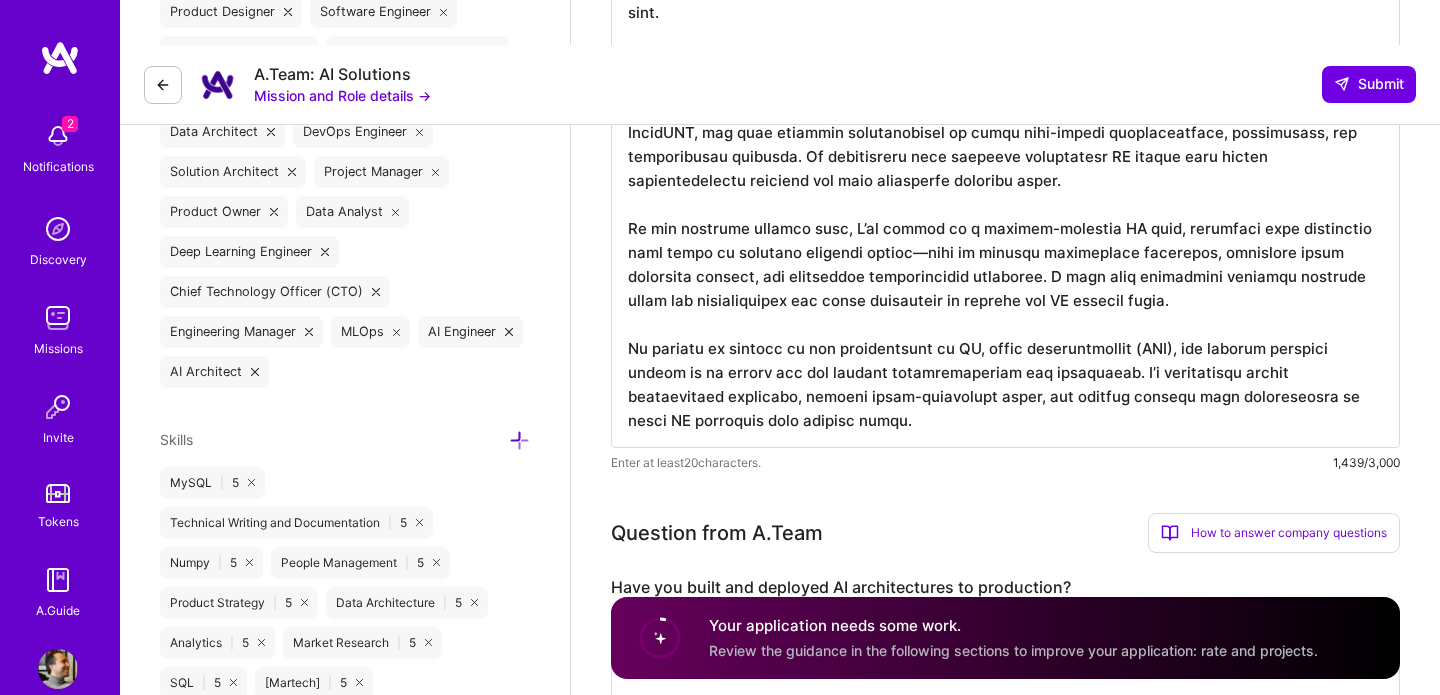 scroll, scrollTop: 1158, scrollLeft: 0, axis: vertical 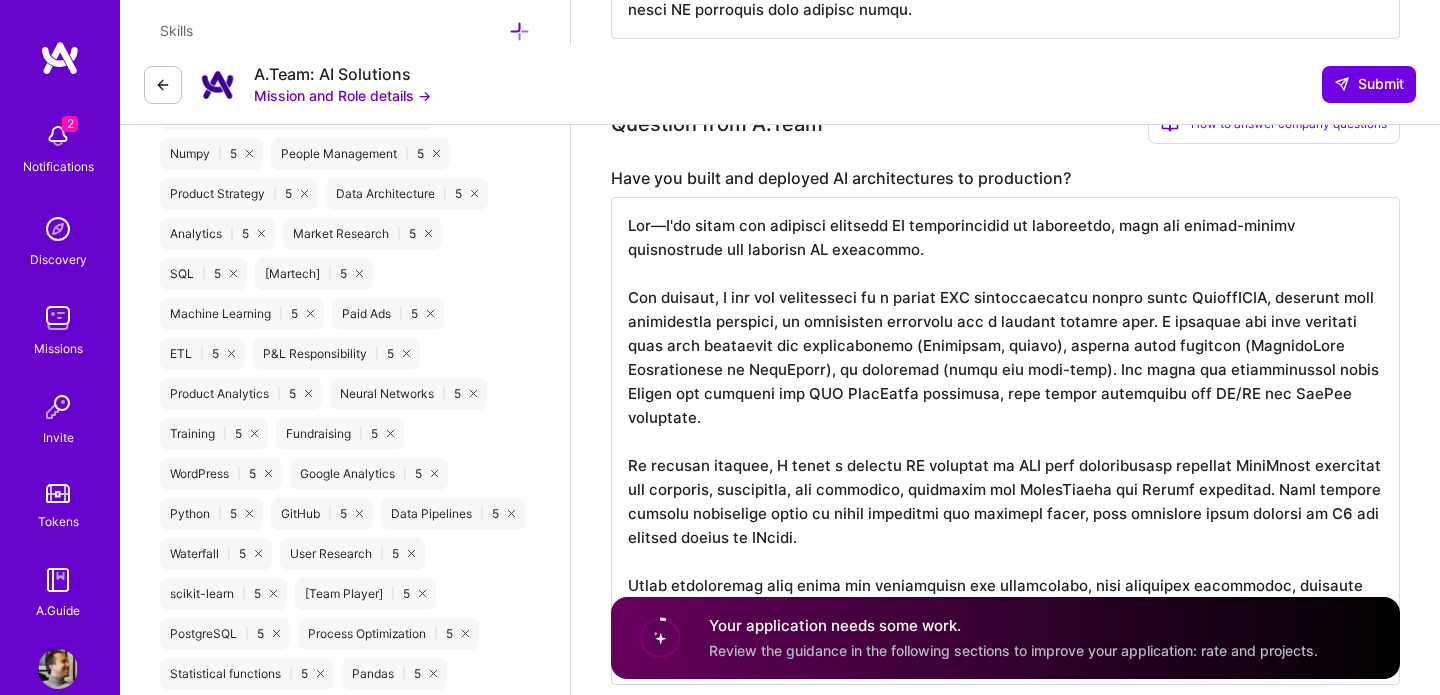 type on "My experience spans both the technical deployment of AI systems in real-world environments and the internal development of scalable AI products making me a strong fit for this dual-purpose AI Architect role.
On the technical deployment side, I’ve led end-to-end delivery of machine learning systems across industries including finance, government, and health. I’ve built and scaled NLP pipelines on AWS SageMaker, developed custom AI solutions to automate complex workflows, and used transformers, LightGBM, and deep learning architectures to solve high-impact classification, forecasting, and optimization problems. My deployments have involved integrating ML models into client infrastructures securely and with measurable business value.
On the internal product side, I’ve worked as a product-oriented AI lead, designing core components that serve as reusable building blocks—such as feature engineering platforms, embedding drift detection modules, and retraining orchestration pipelines. I also have experience bui..." 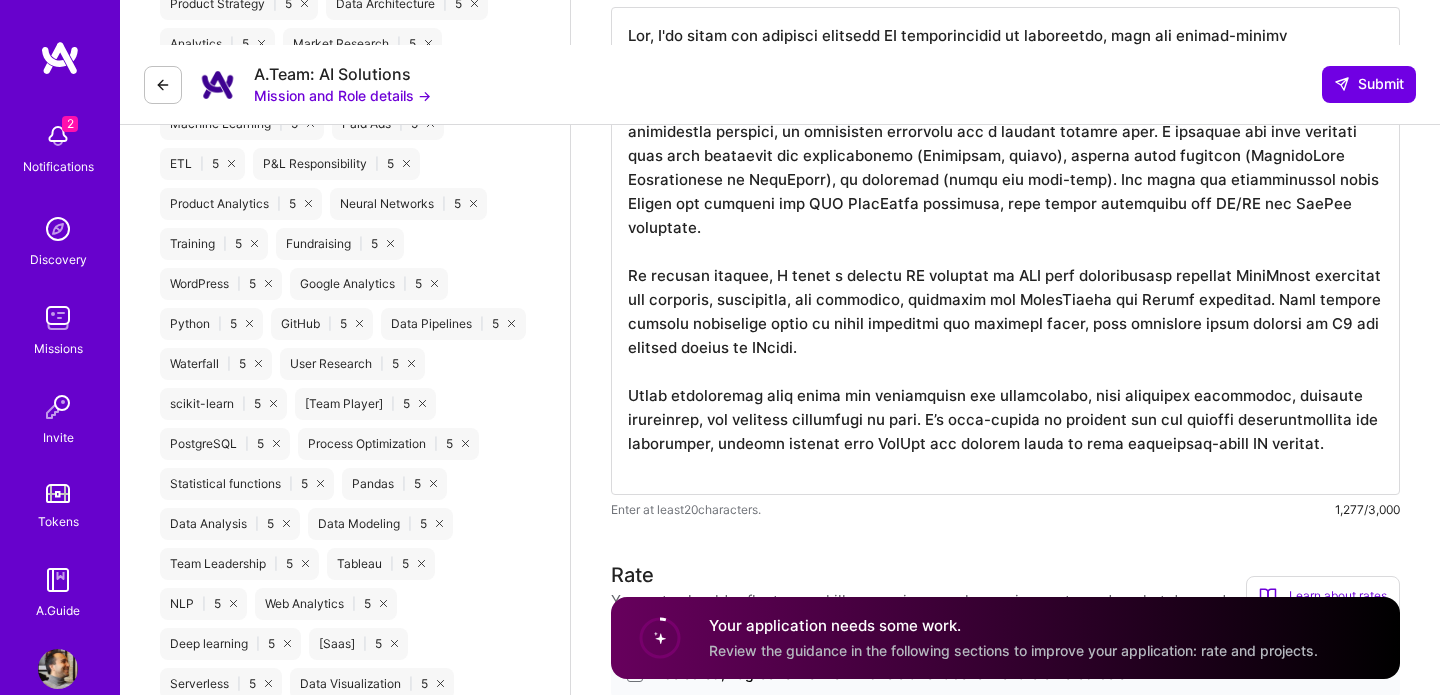 scroll, scrollTop: 1766, scrollLeft: 0, axis: vertical 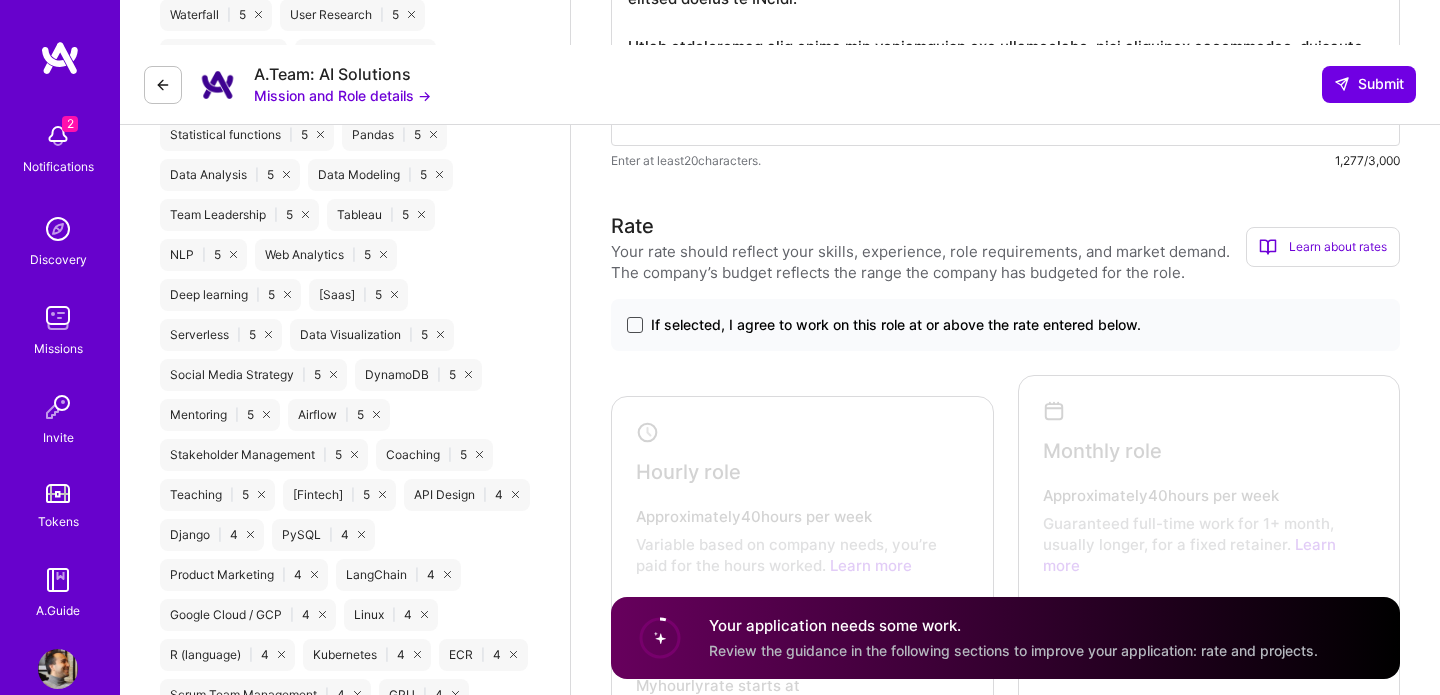 type on "Yes, I've built and deployed multiple AI architectures to production, both for client-facing applications and internal ML platforms.
For example, I led the development of a custom NLP classification system using DistilBERT, enhanced with handcrafted features, to categorize companies for a venture capital firm. I designed the full pipeline from data ingestion and preprocessing (Snowflake, pandas), through model training (HuggingFace Transformers on SageMaker), to inference (batch and real-time). The model was containerized using Docker and deployed via AWS SageMaker endpoints, with robust versioning and CI/CD via GitLab pipelines.
In another project, I built a modular ML platform on AWS that orchestrated multiple SageMaker pipelines for training, evaluation, and inference, triggered via EventBridge and Lambda functions. This enabled dynamic retraining based on drift detection and business logic, with execution state tracked in S3 and metrics logged in MLflow.
These deployments were built for reliability ..." 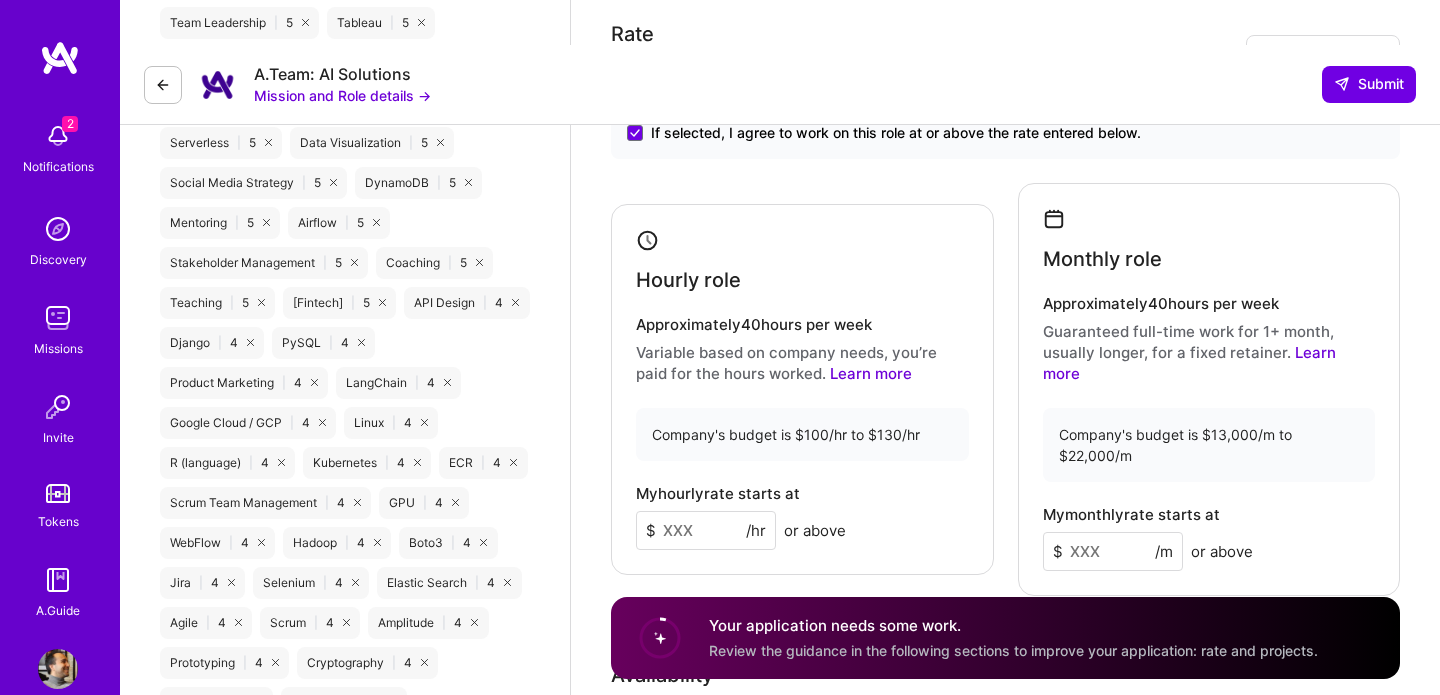 scroll, scrollTop: 2342, scrollLeft: 0, axis: vertical 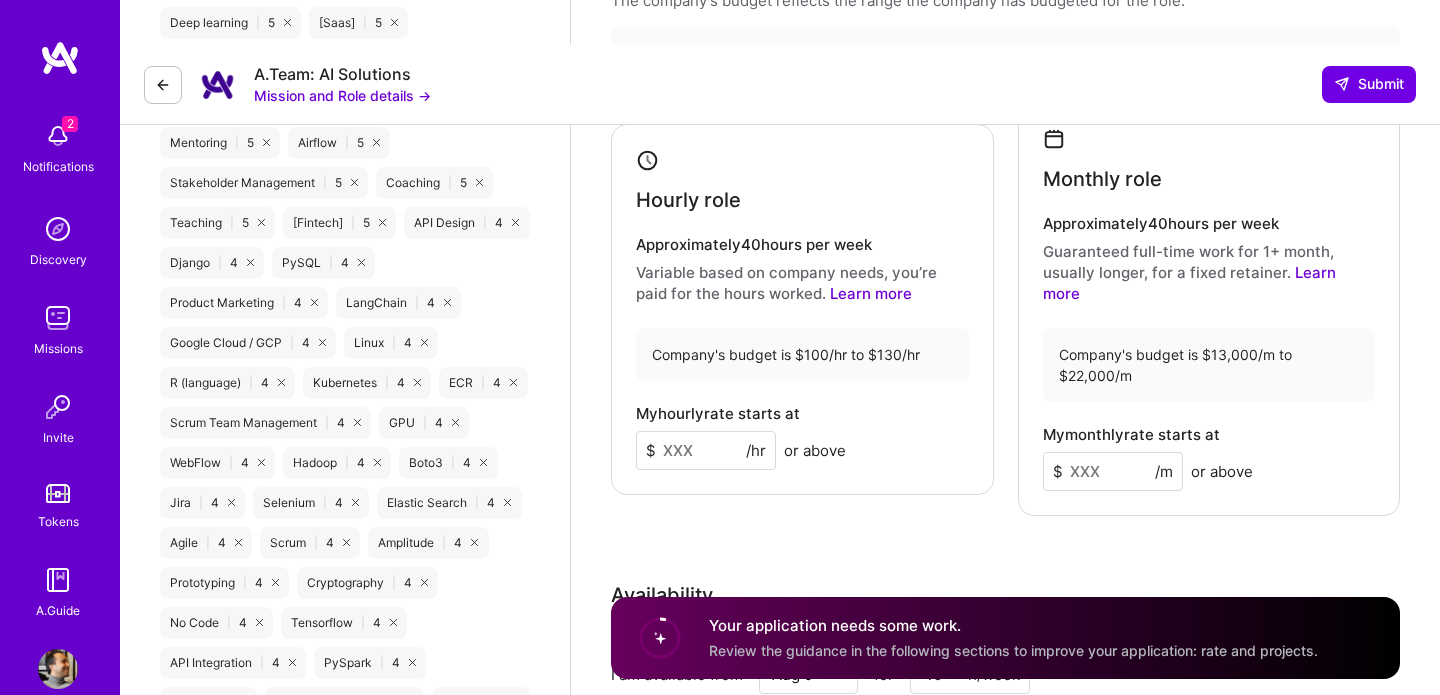 click at bounding box center [706, 450] 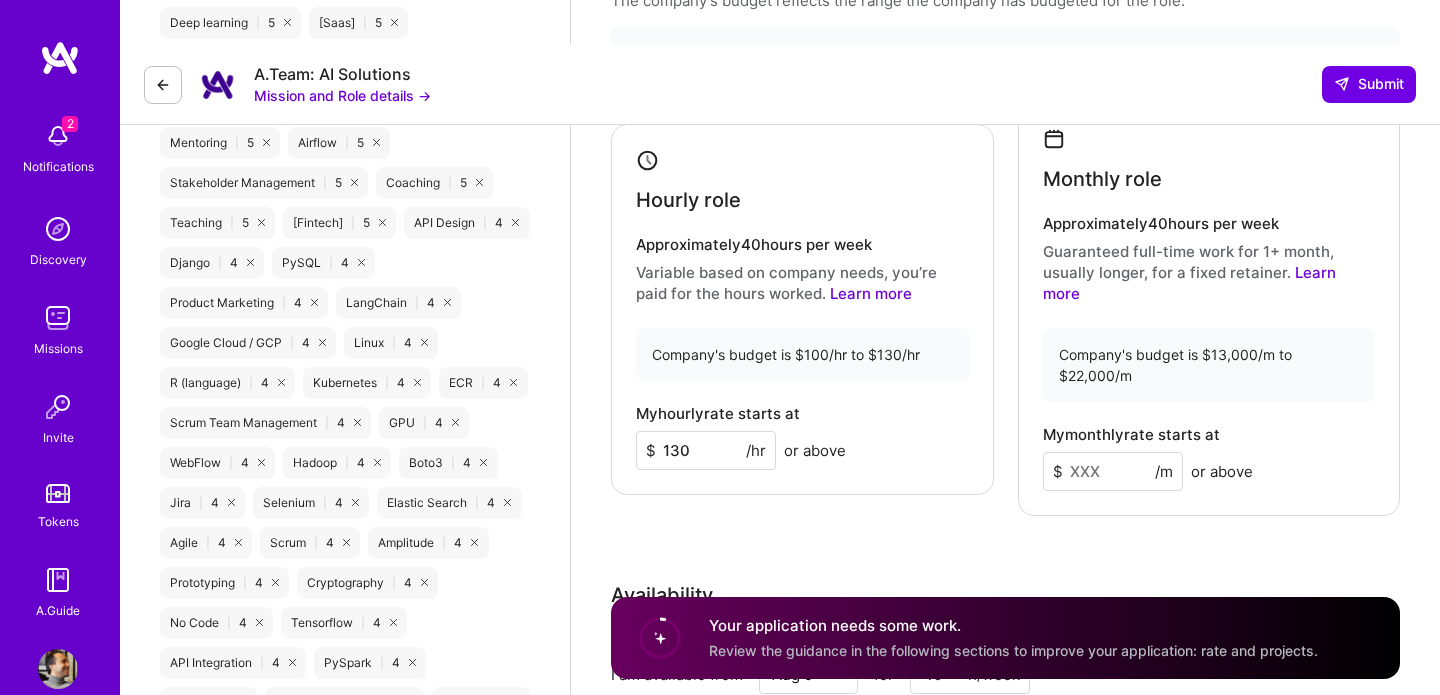 type on "130" 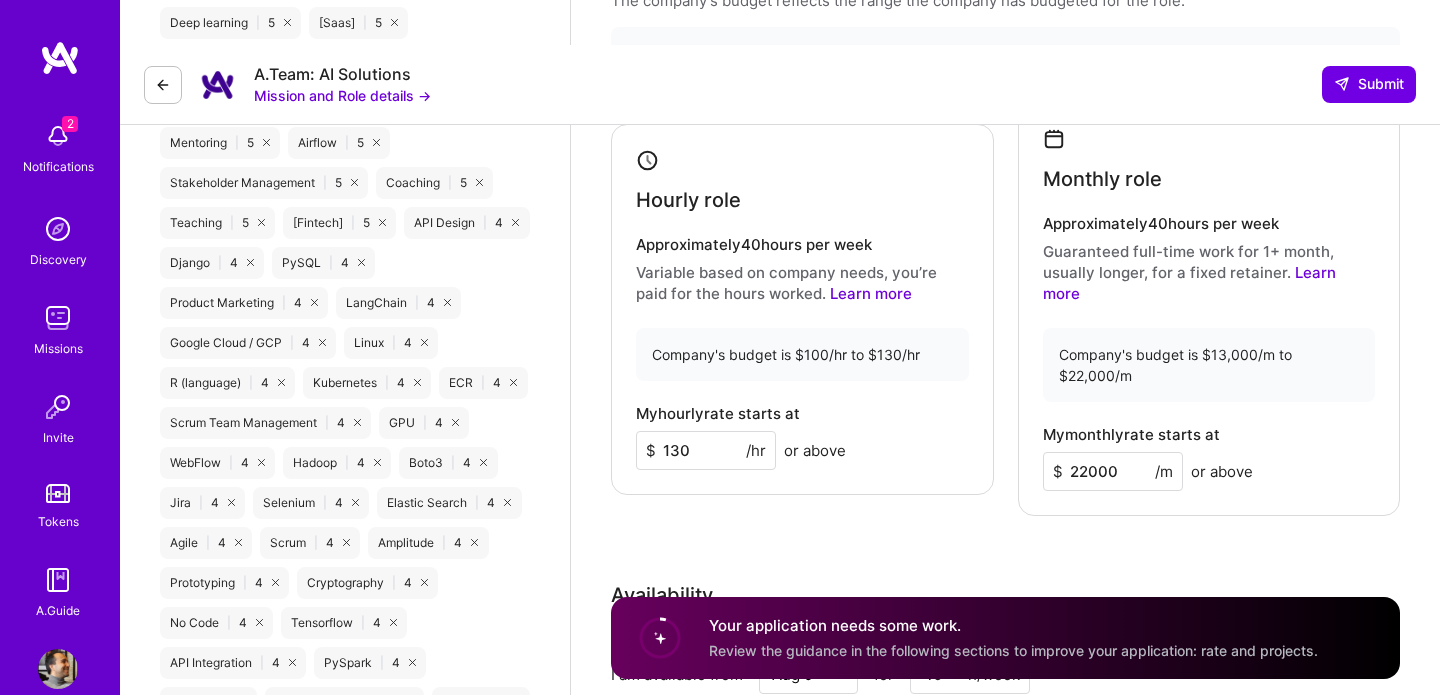 type on "22000" 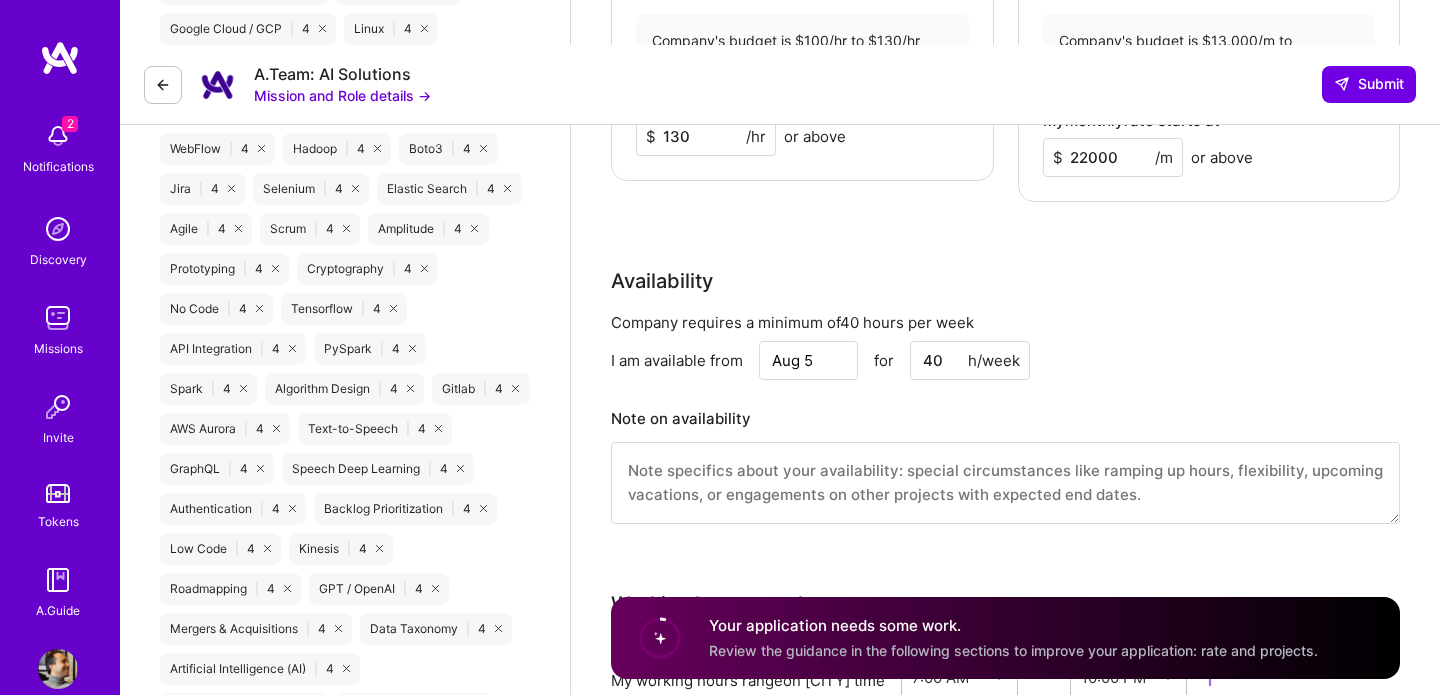 scroll, scrollTop: 2673, scrollLeft: 0, axis: vertical 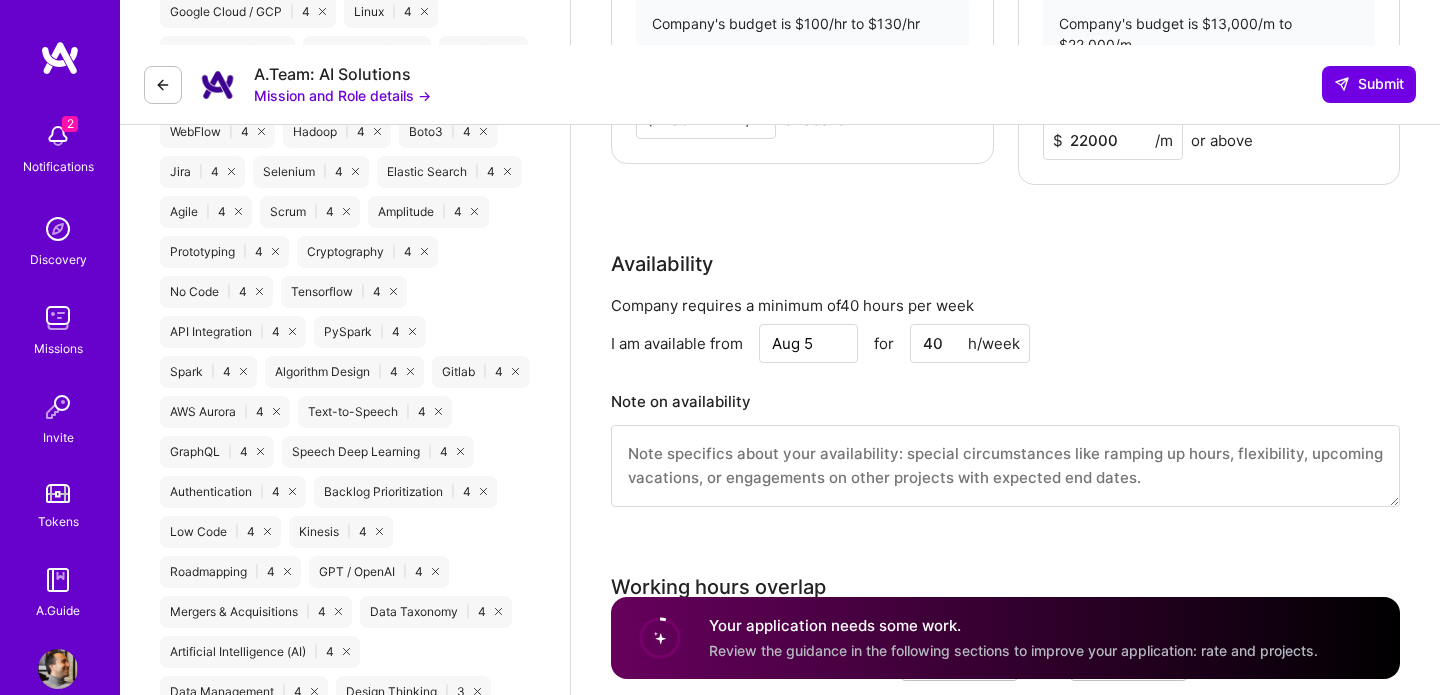 click on "Aug 5" at bounding box center [808, 343] 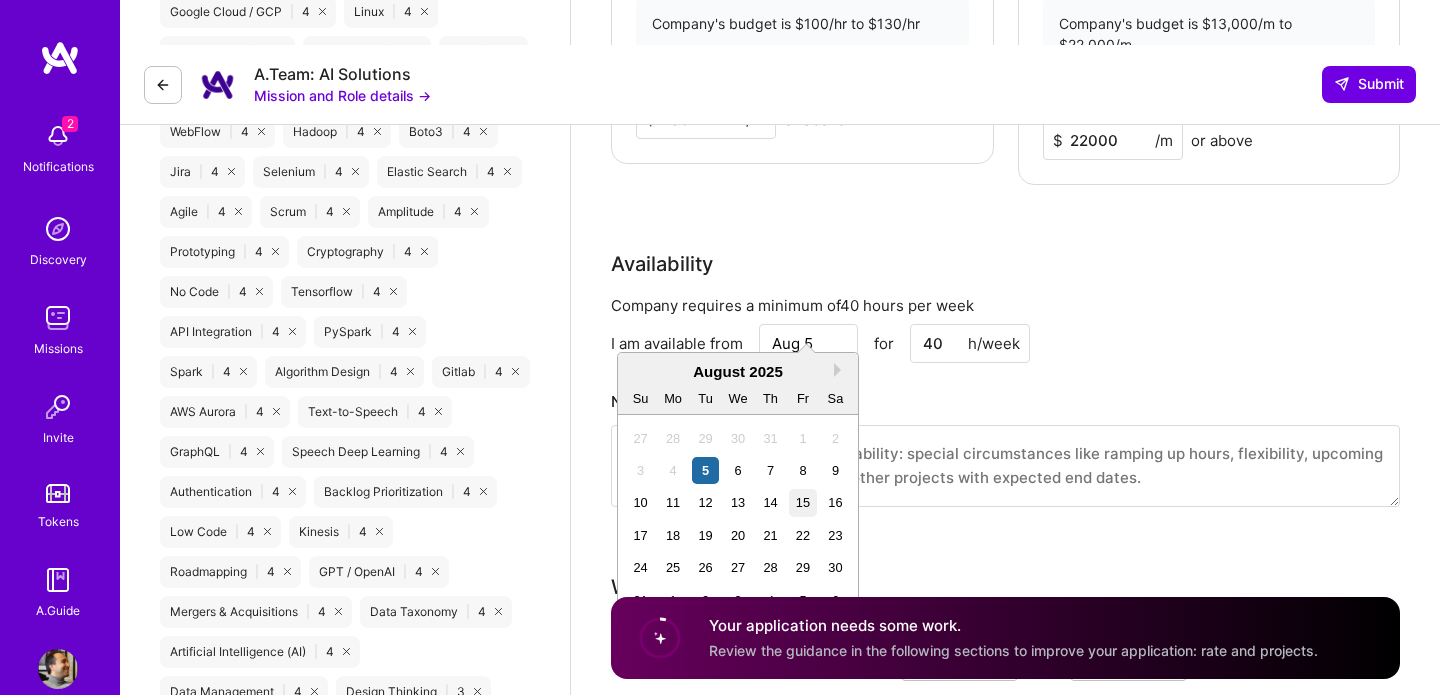 click on "15" at bounding box center [802, 502] 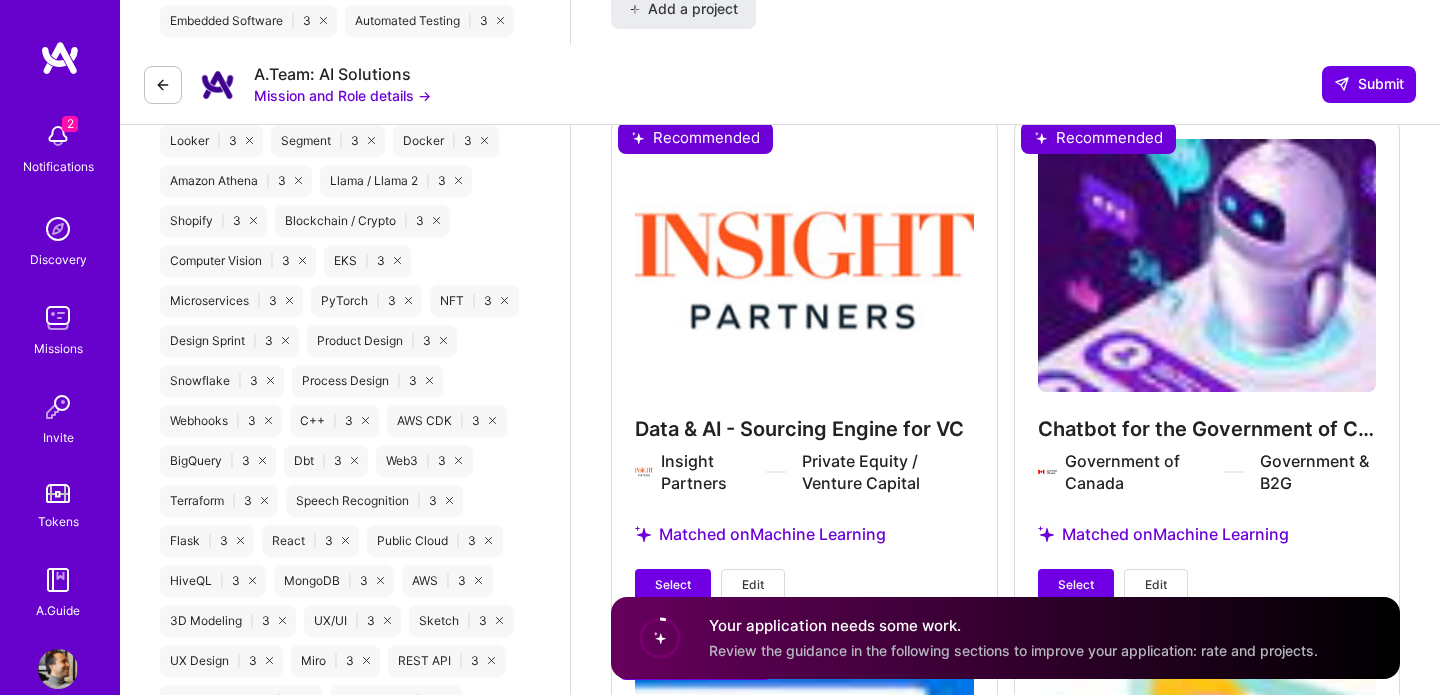 scroll, scrollTop: 3509, scrollLeft: 0, axis: vertical 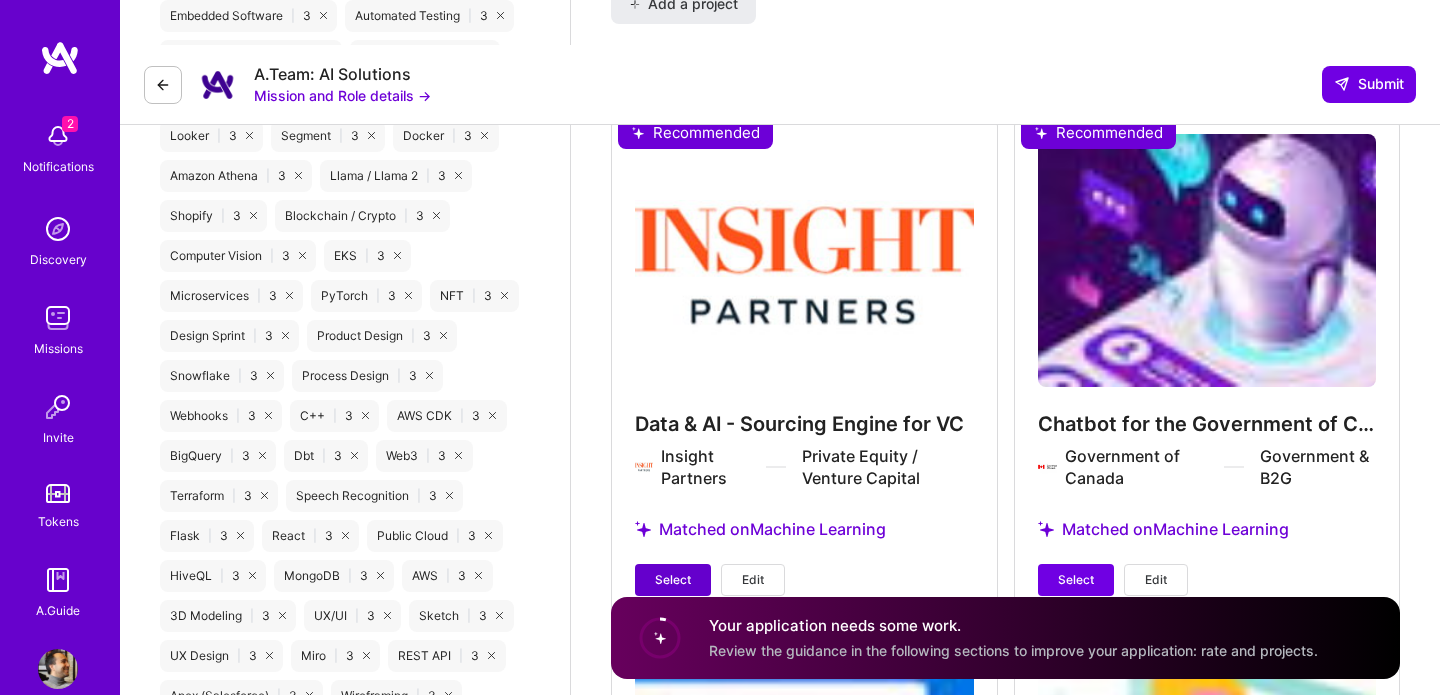 click on "Select" at bounding box center [673, 580] 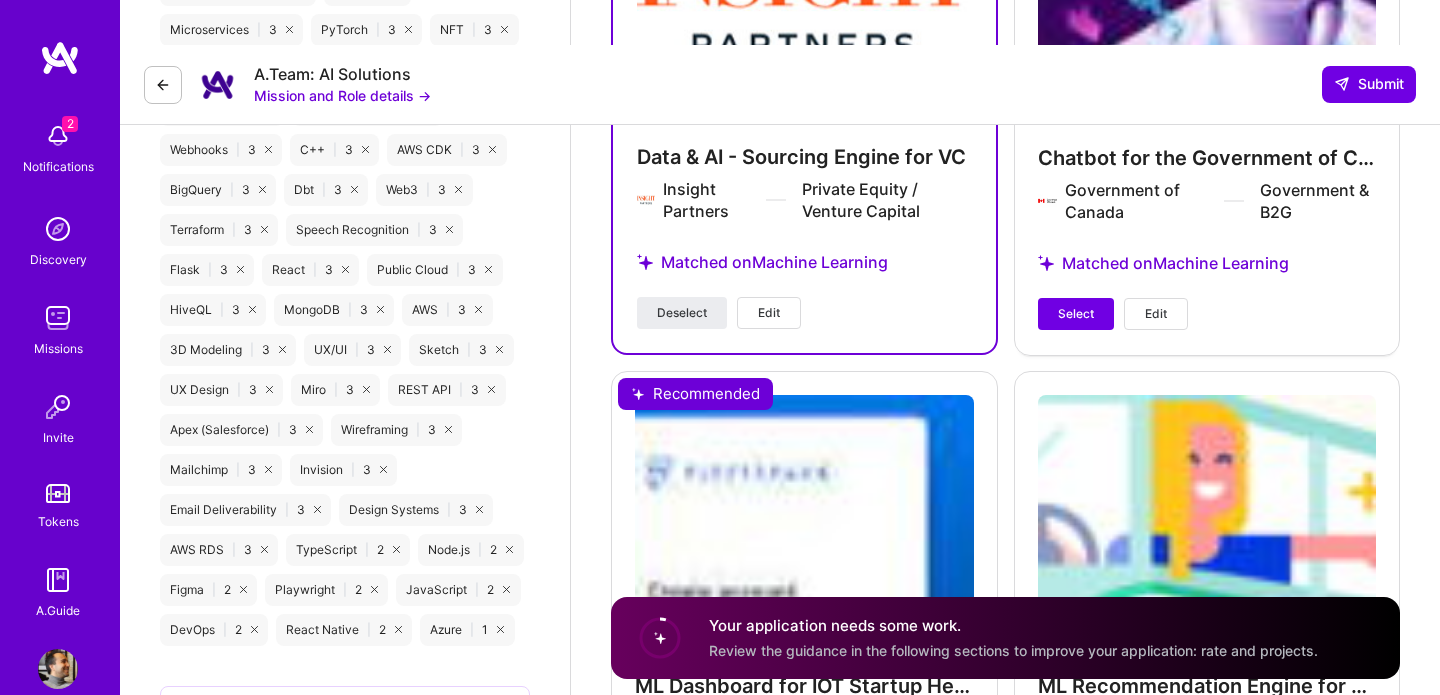 scroll, scrollTop: 3778, scrollLeft: 0, axis: vertical 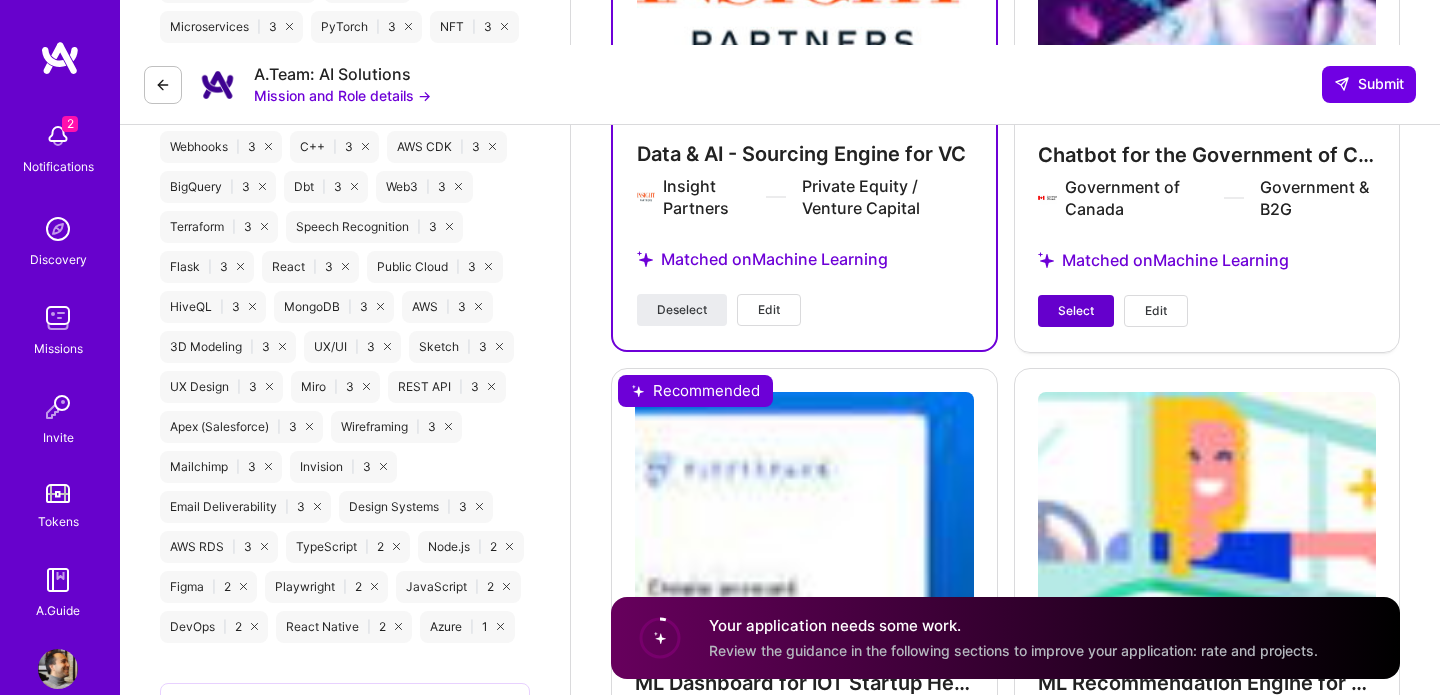 click on "Select" at bounding box center [1076, 311] 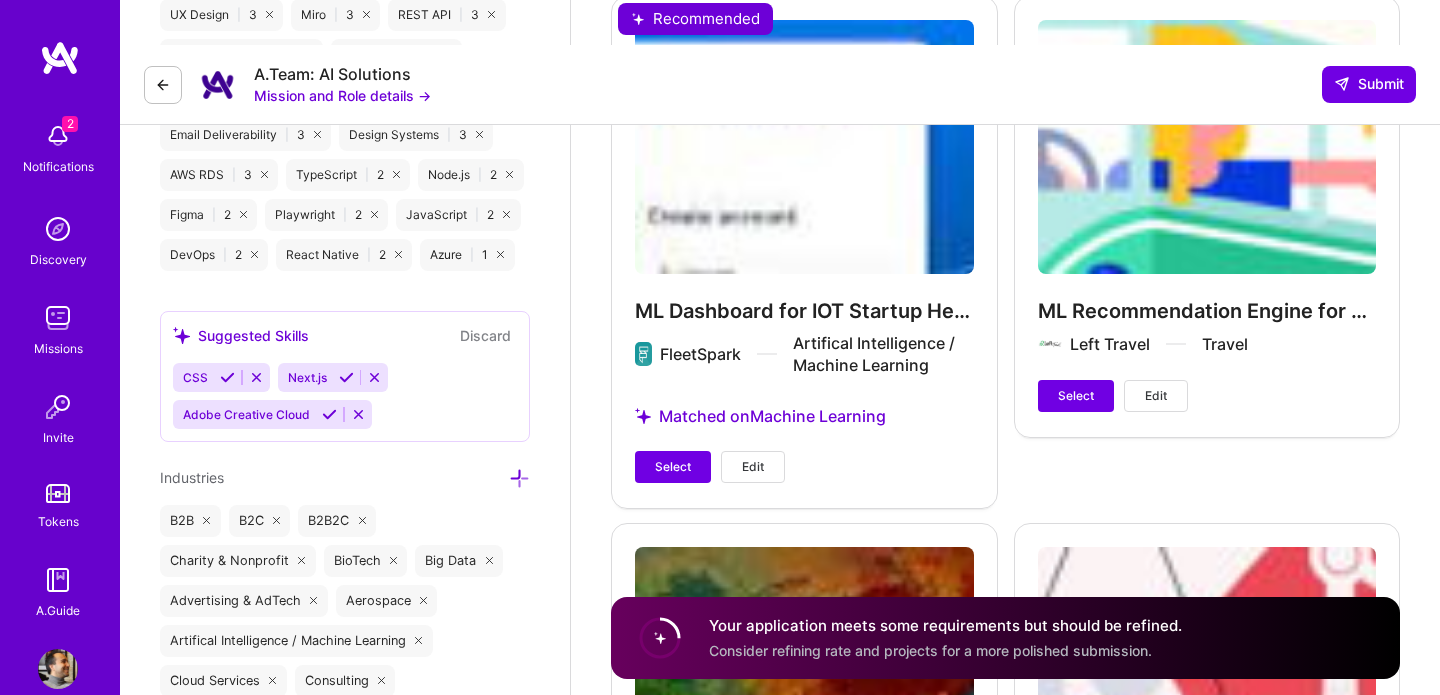 scroll, scrollTop: 4148, scrollLeft: 0, axis: vertical 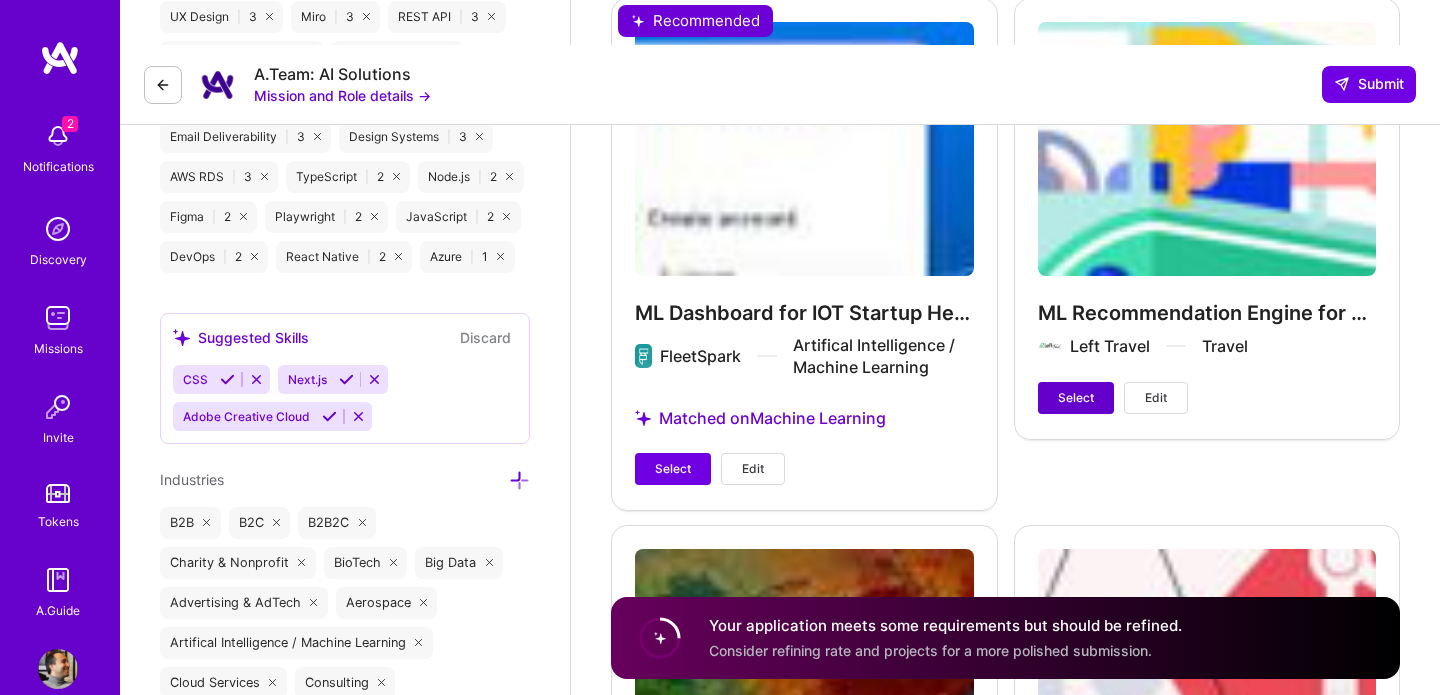 click on "Select" at bounding box center (1076, 398) 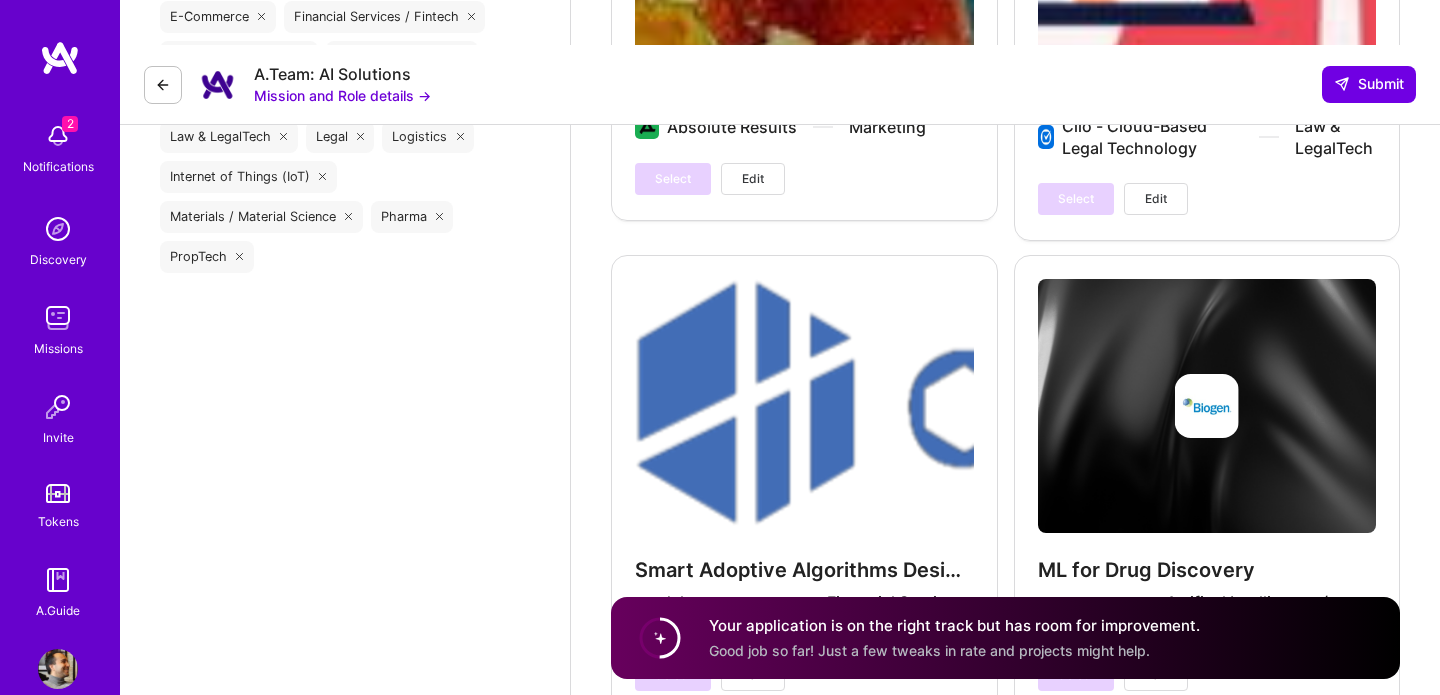 scroll, scrollTop: 4990, scrollLeft: 0, axis: vertical 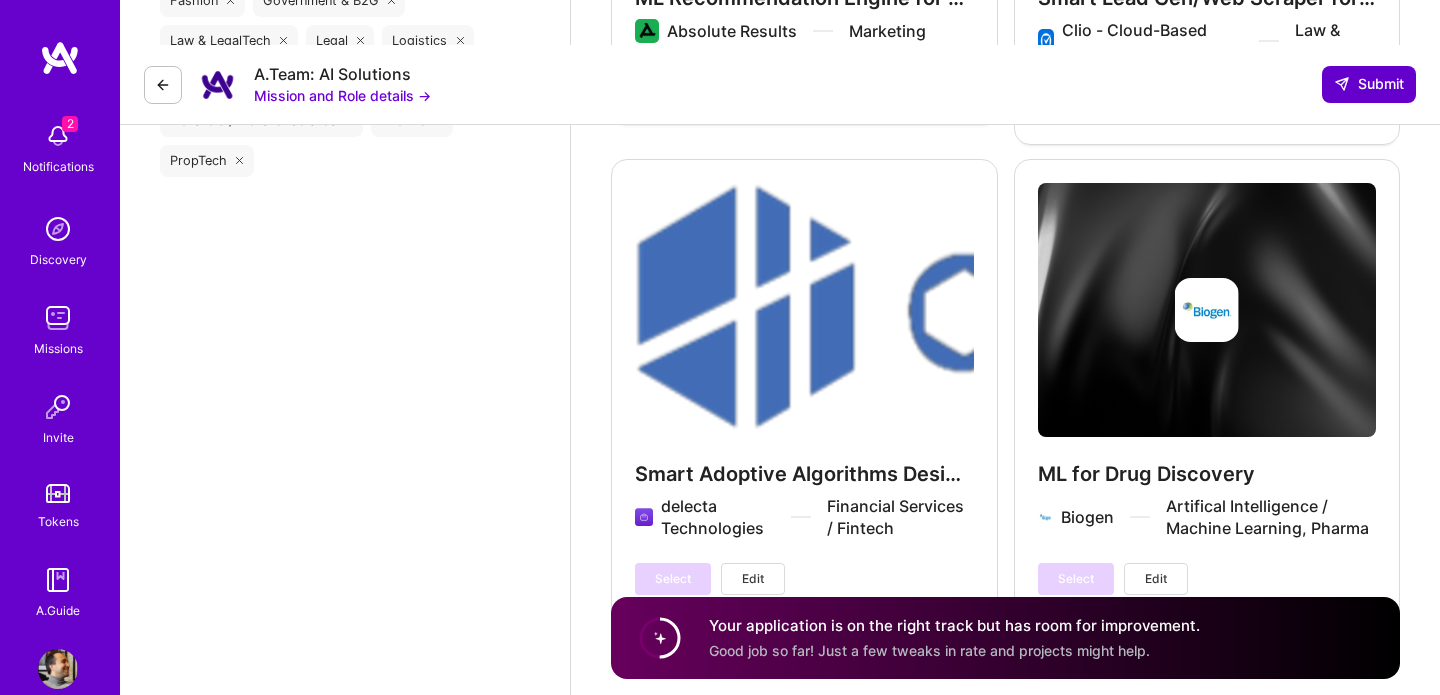 click on "Submit" at bounding box center [1369, 84] 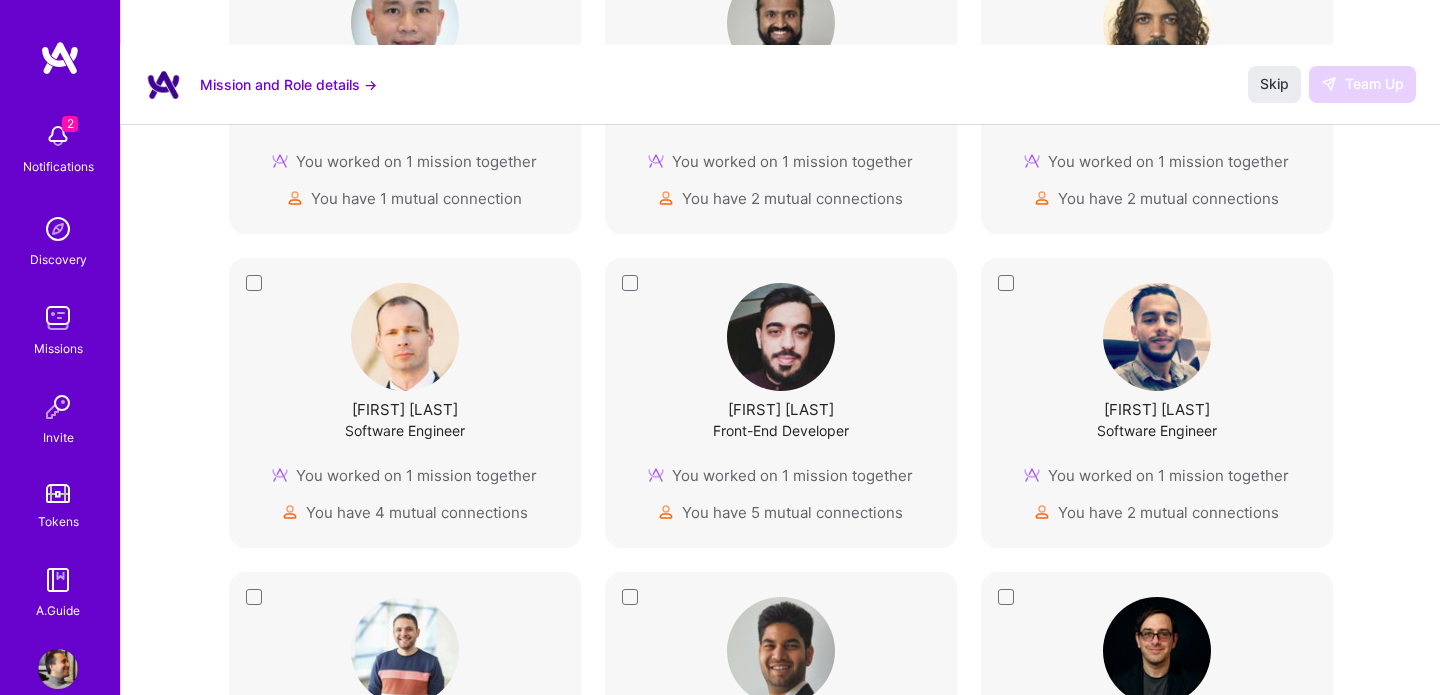 scroll, scrollTop: 598, scrollLeft: 0, axis: vertical 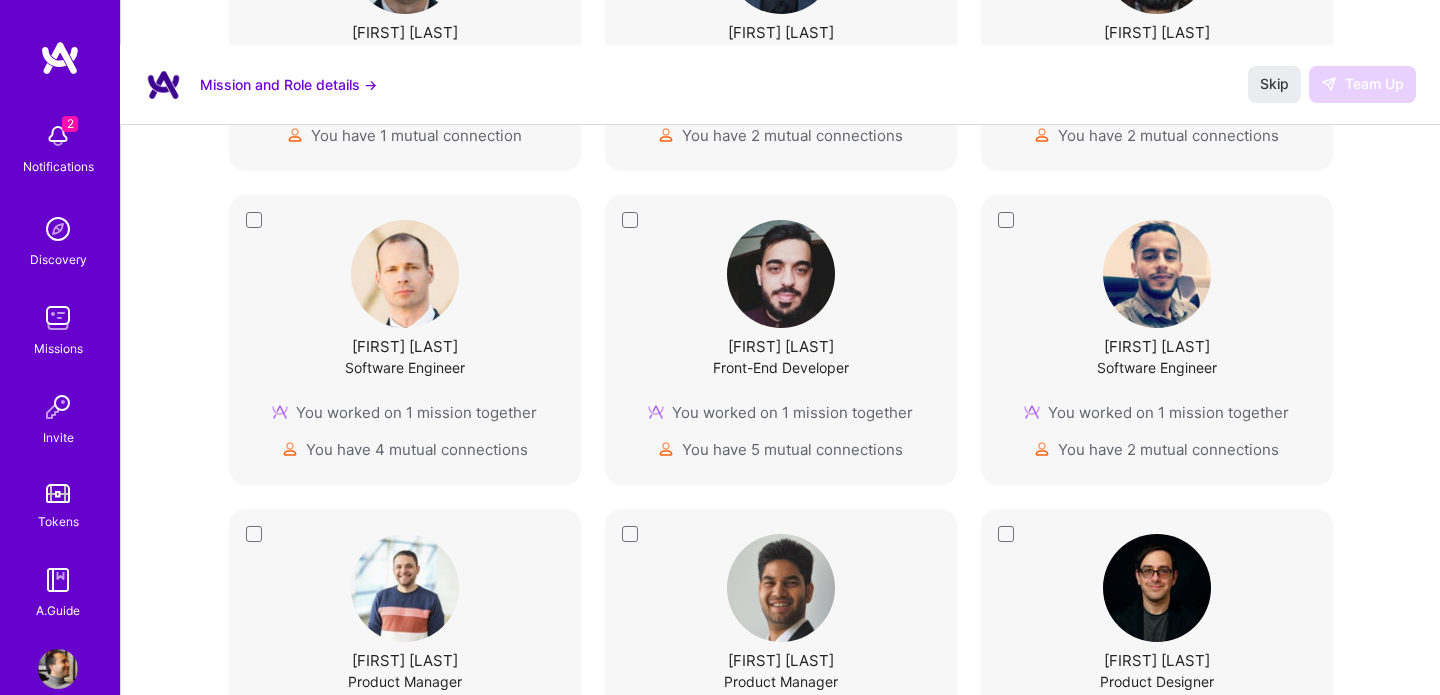 click on "Notifications" at bounding box center (58, 166) 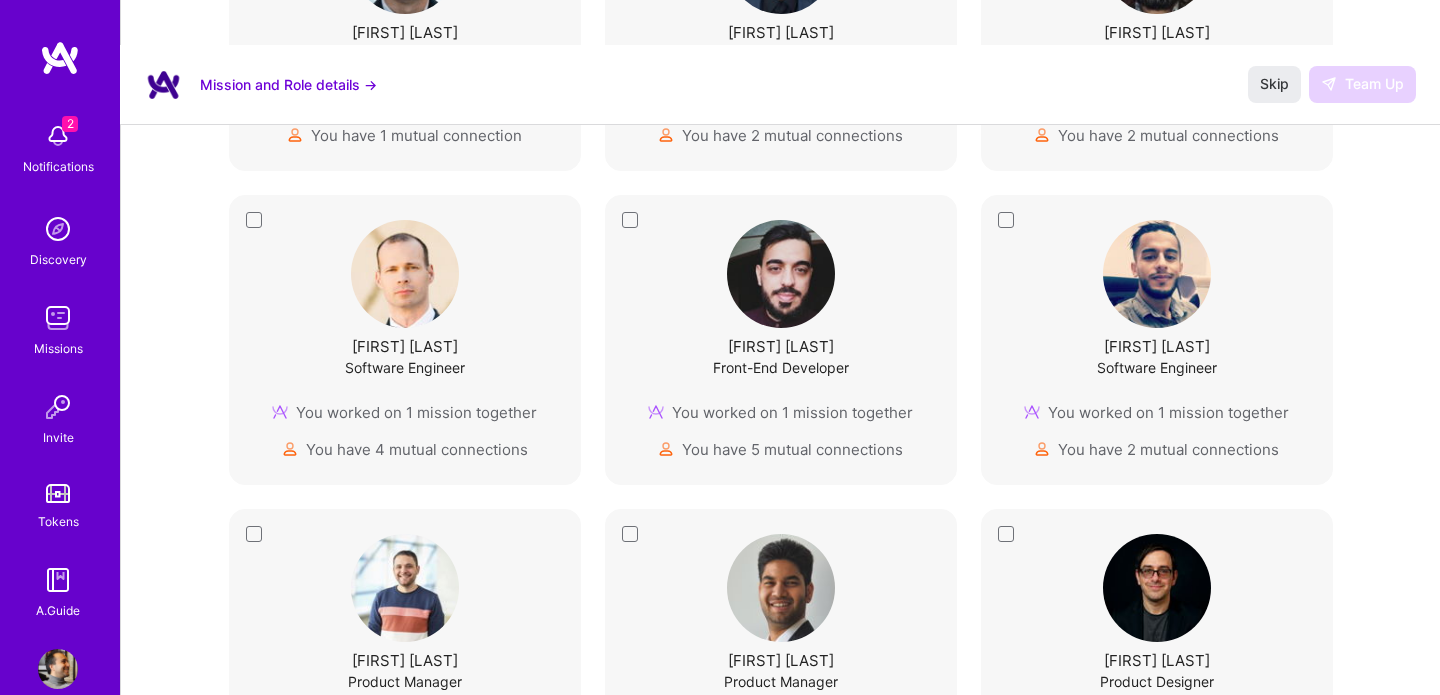 click on "2 2 Notifications Discovery Missions Invite Tokens A.Guide Profile
Close Mark all as read
Show all notifications
Show unread notifications only Application update for the LaunchDarkly mission 2 months ago Not selected  You meet all requirements for this mission, but other candidates were more competitive or better suited. Open mission Mark as read Application update for the Aldea mission 2 months ago Rate Mismatch Your rate exceeds the company's budget, making you an unsuitable fit. Open mission Mark as read Mission and Role details → Skip Team Up Build your dream team of builders you want to work with Improve your chances of being selected by inviting builders you like to work with. Companies view teams as a sign of compatibility and successful outcomes. Available roles AI Engineer Marvin Carlos Product Designer You worked on 1 mission together You have 1 mutual connection Jaladeepan Kamaraju Data Scientist You worked on 1 mission together Mahendra Kutare Keith Kelly" at bounding box center [720, 761] 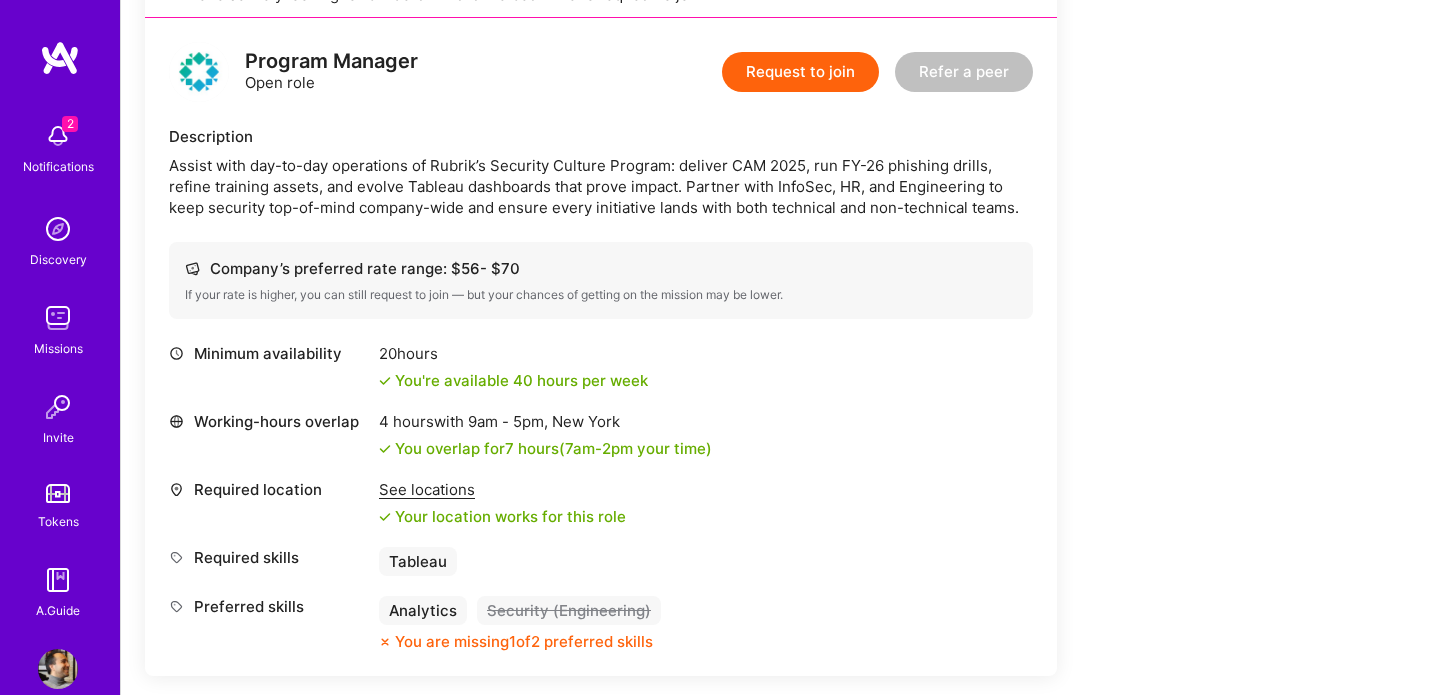 scroll, scrollTop: 0, scrollLeft: 0, axis: both 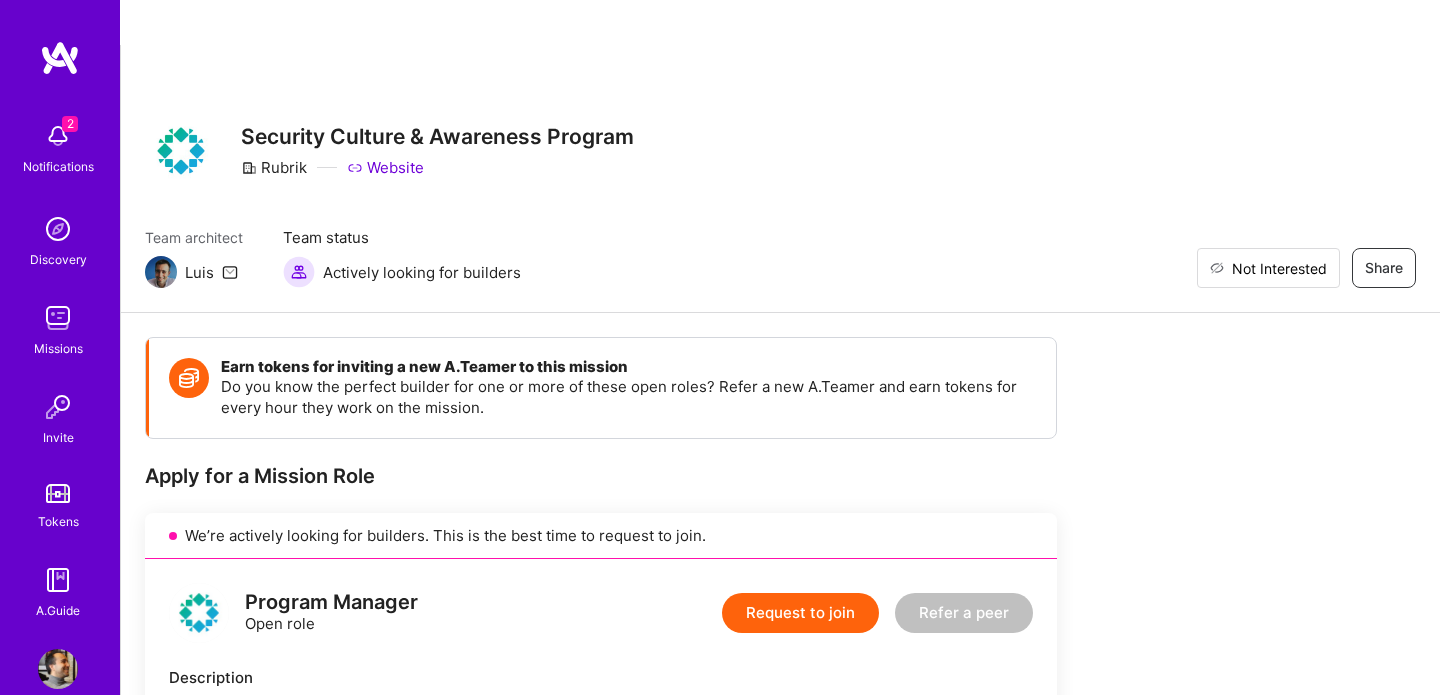 click on "Not Interested" at bounding box center (1279, 268) 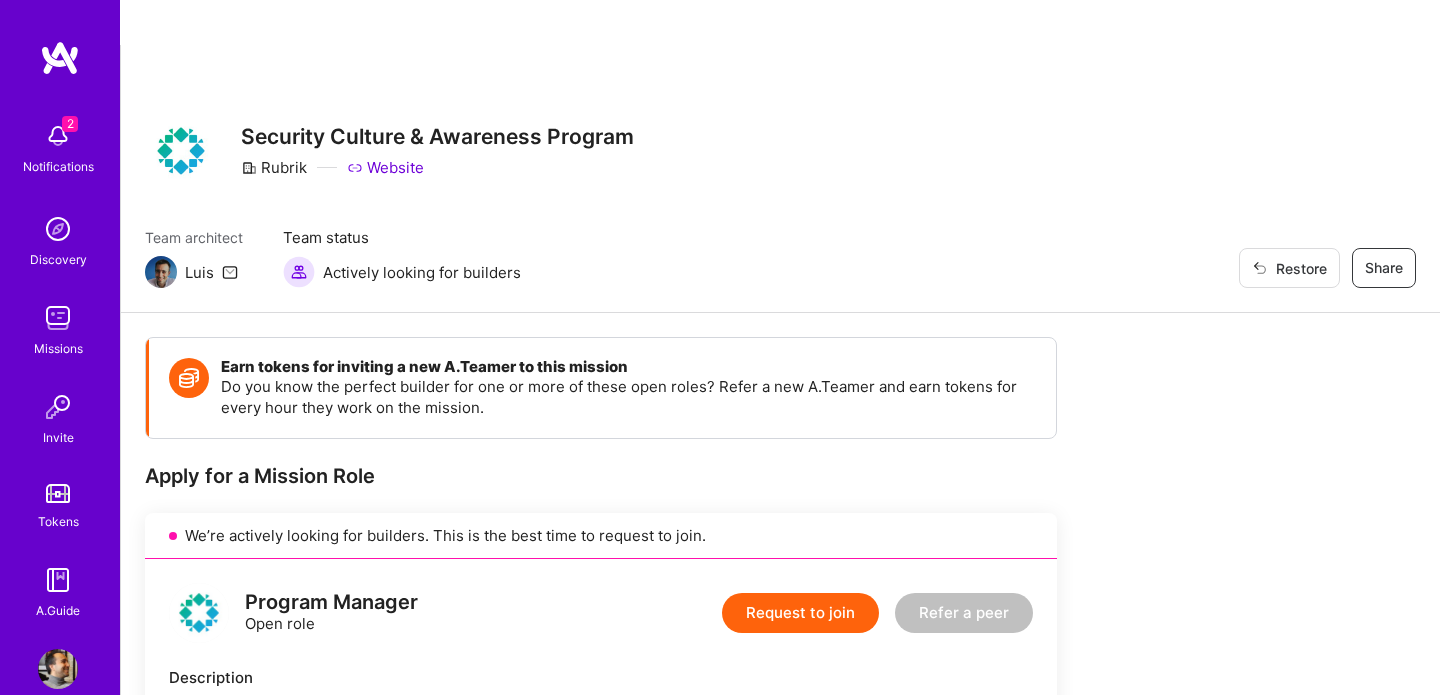 click at bounding box center [60, 58] 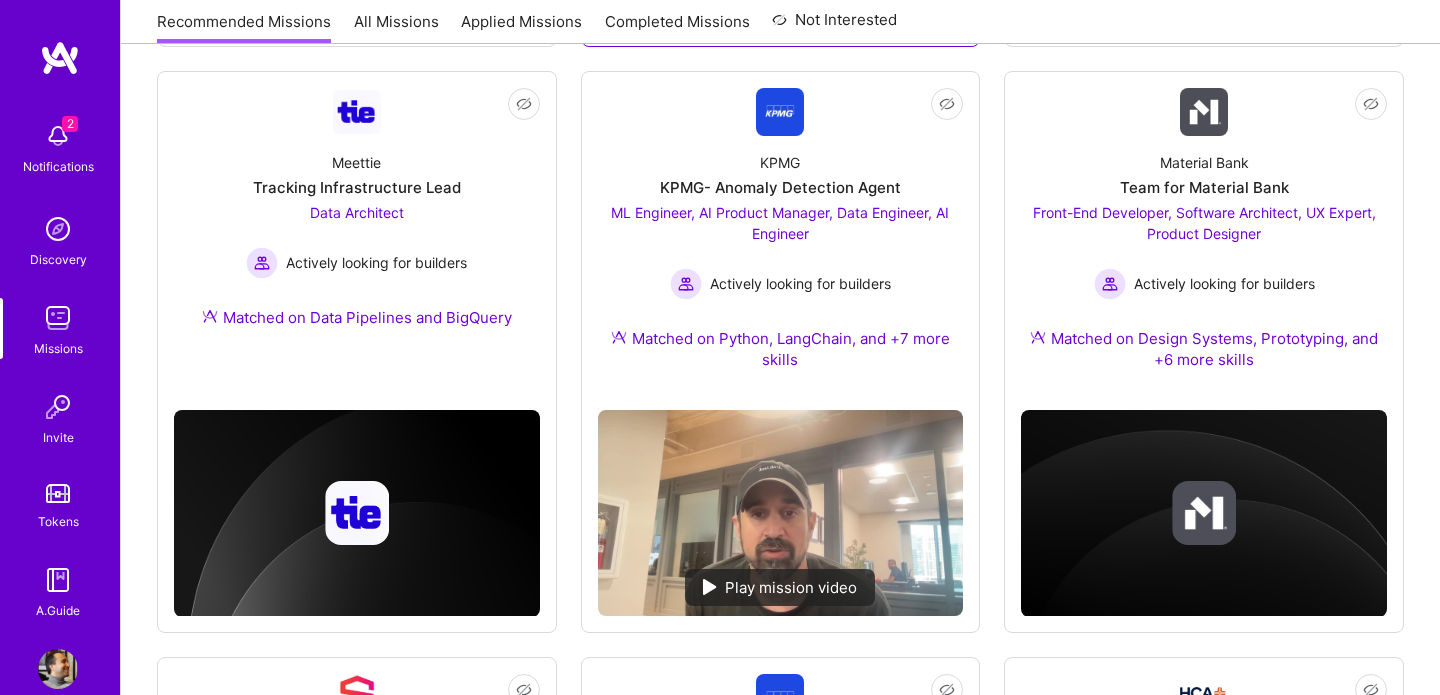 scroll, scrollTop: 847, scrollLeft: 0, axis: vertical 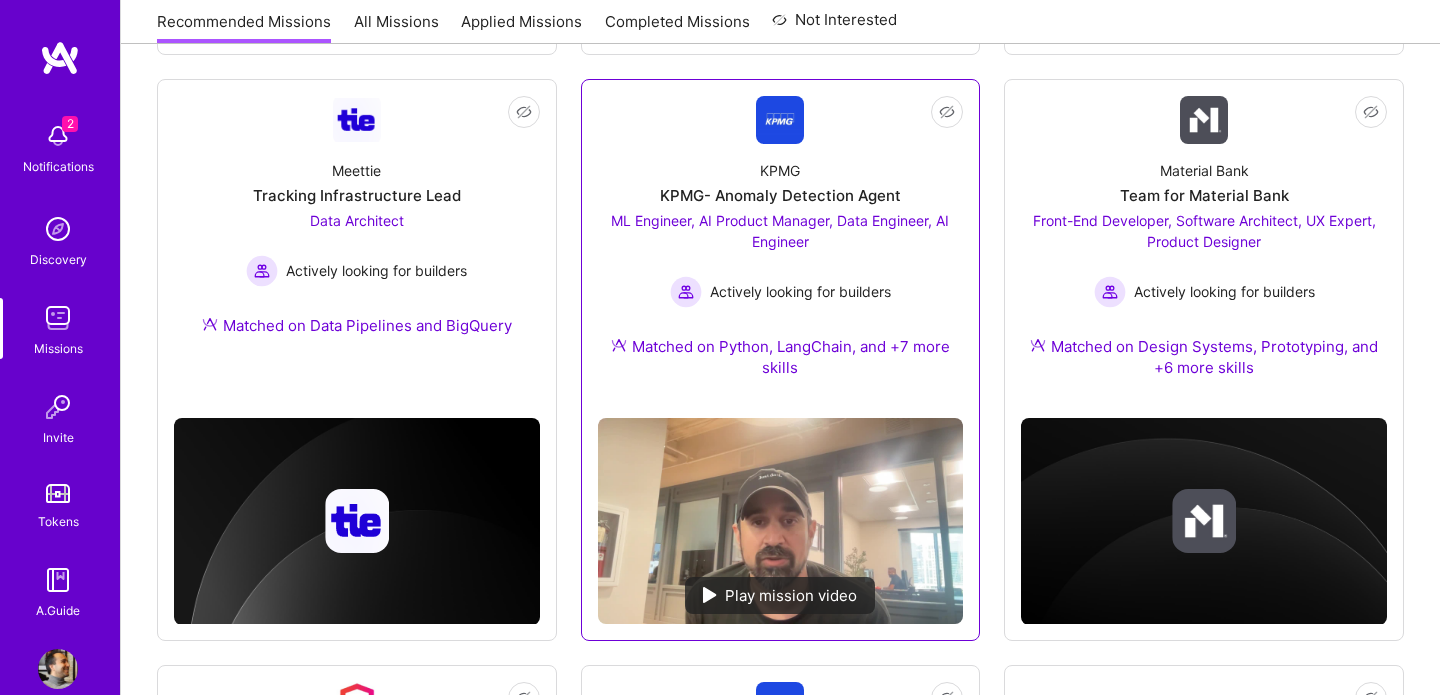click at bounding box center [780, 120] 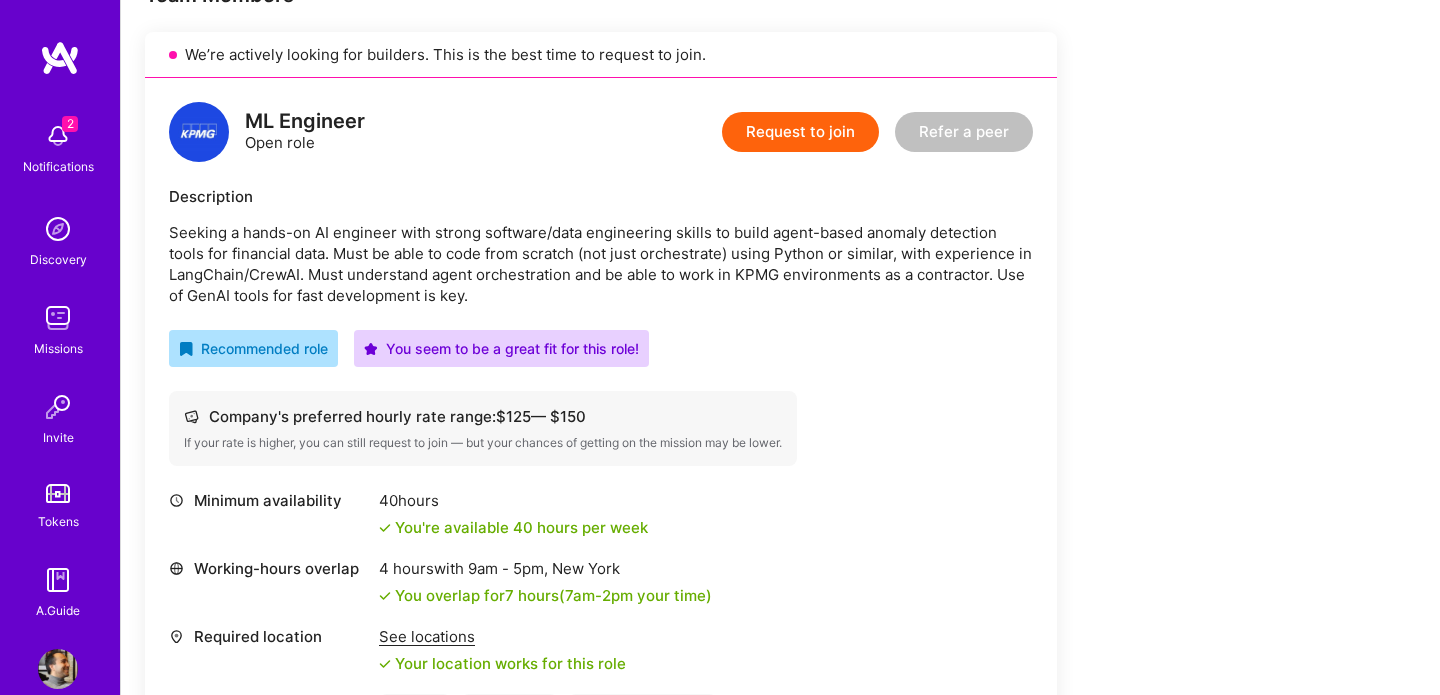 scroll, scrollTop: 475, scrollLeft: 0, axis: vertical 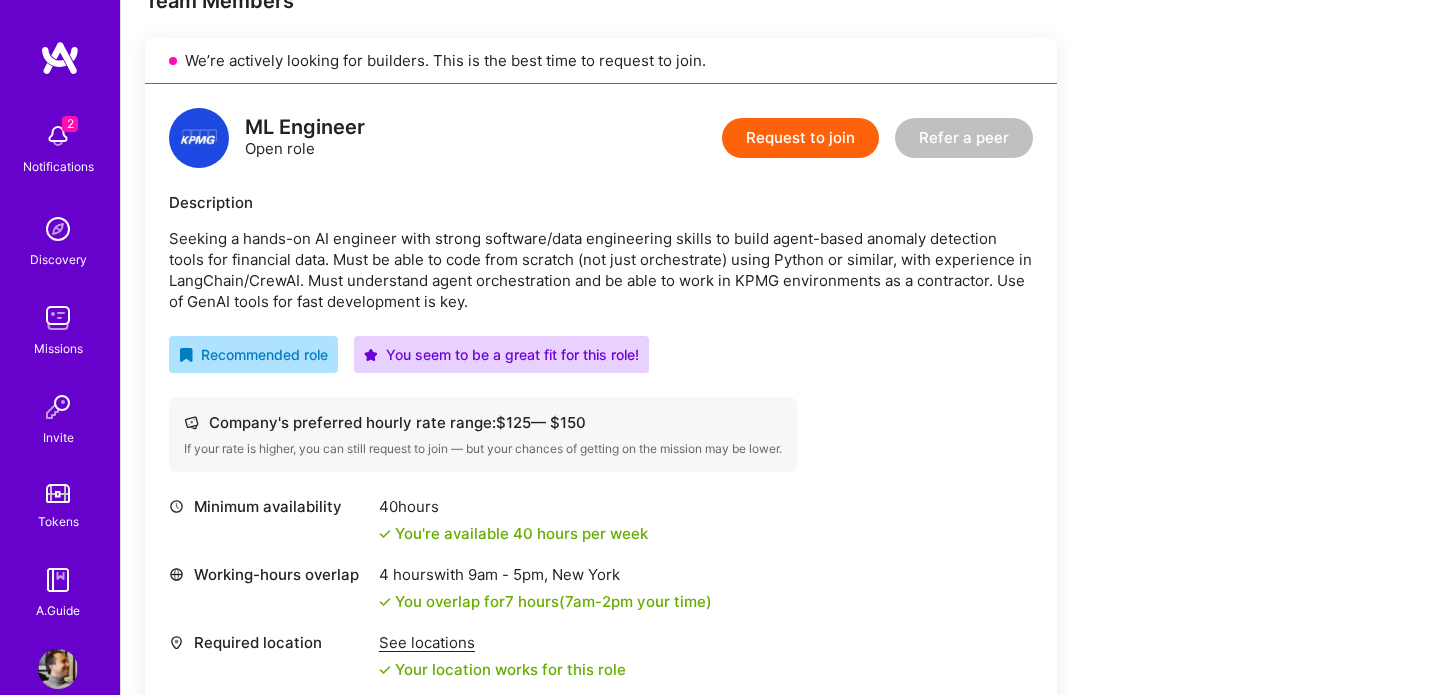 click on "Seeking a hands-on AI engineer with strong software/data engineering skills to build agent-based anomaly detection tools for financial data. Must be able to code from scratch (not just orchestrate) using Python or similar, with experience in LangChain/CrewAI. Must understand agent orchestration and be able to work in KPMG environments as a contractor. Use of GenAI tools for fast development is key." at bounding box center (601, 270) 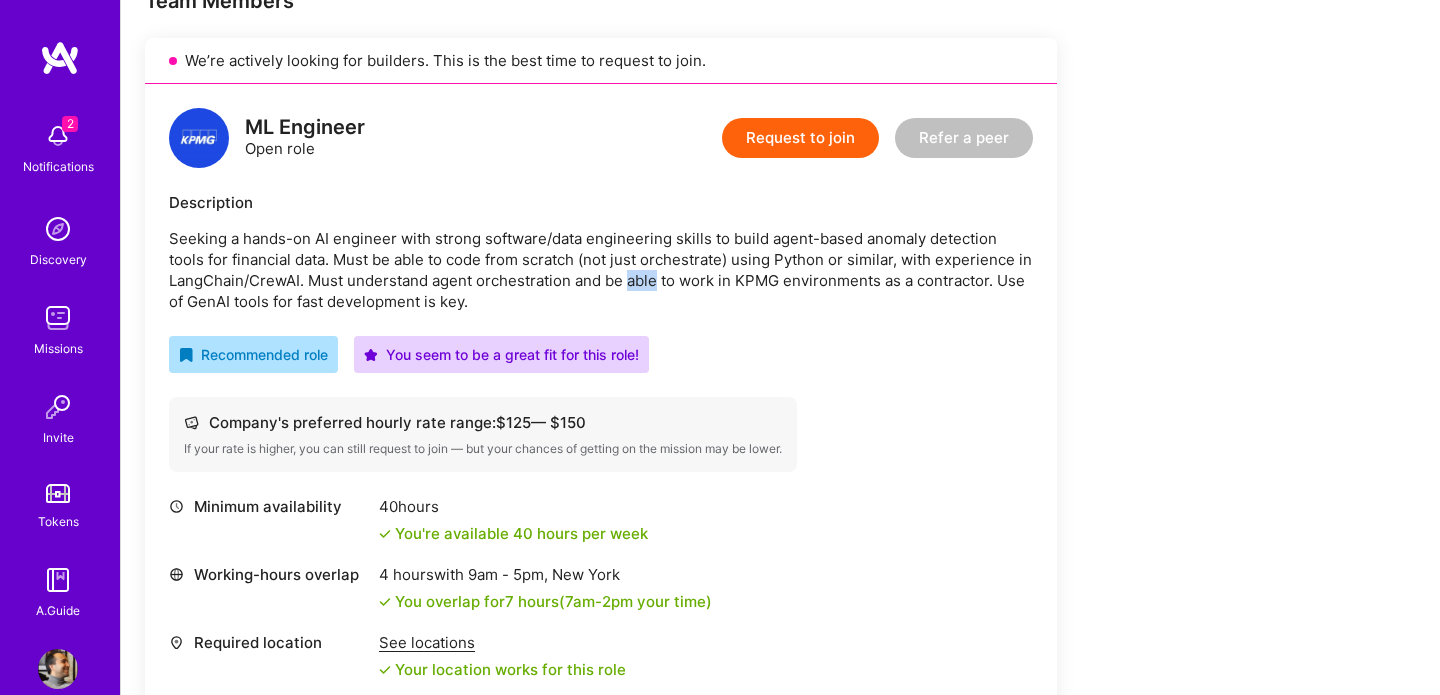 click on "Seeking a hands-on AI engineer with strong software/data engineering skills to build agent-based anomaly detection tools for financial data. Must be able to code from scratch (not just orchestrate) using Python or similar, with experience in LangChain/CrewAI. Must understand agent orchestration and be able to work in KPMG environments as a contractor. Use of GenAI tools for fast development is key." at bounding box center (601, 270) 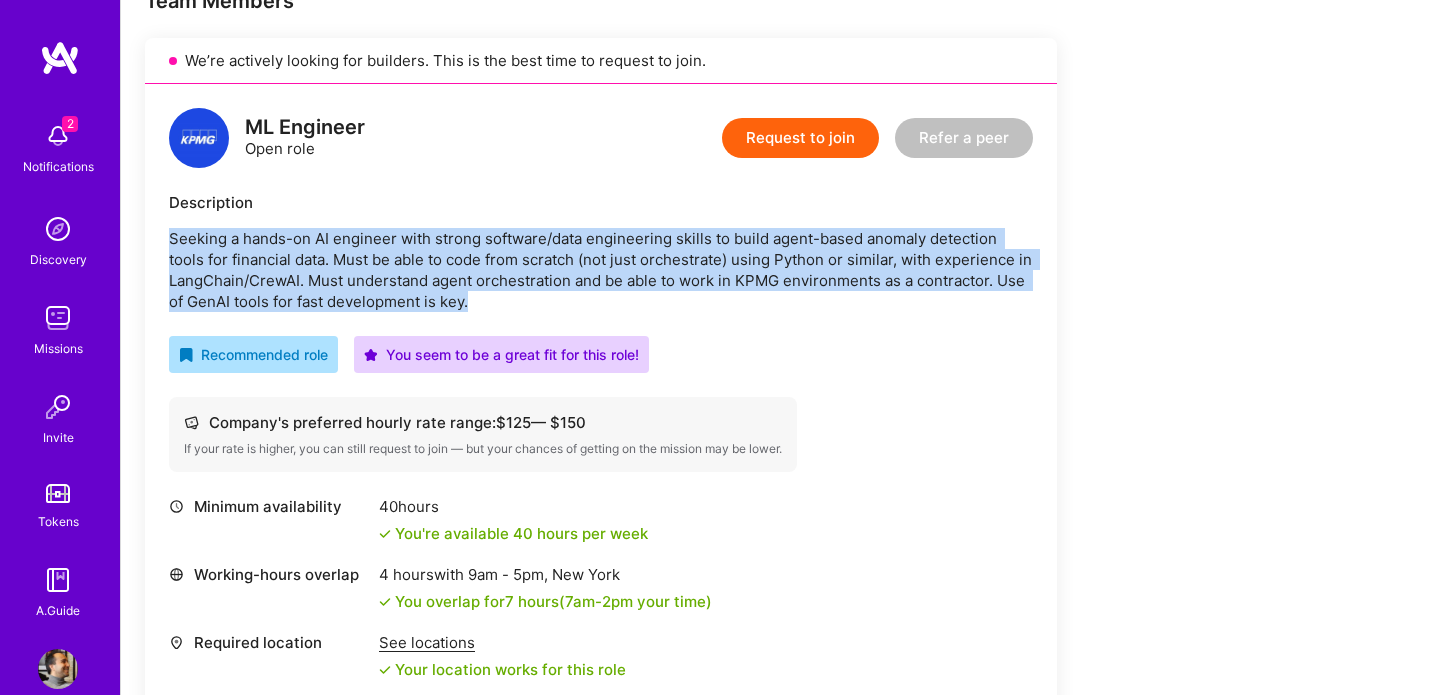 click on "Seeking a hands-on AI engineer with strong software/data engineering skills to build agent-based anomaly detection tools for financial data. Must be able to code from scratch (not just orchestrate) using Python or similar, with experience in LangChain/CrewAI. Must understand agent orchestration and be able to work in KPMG environments as a contractor. Use of GenAI tools for fast development is key." at bounding box center [601, 270] 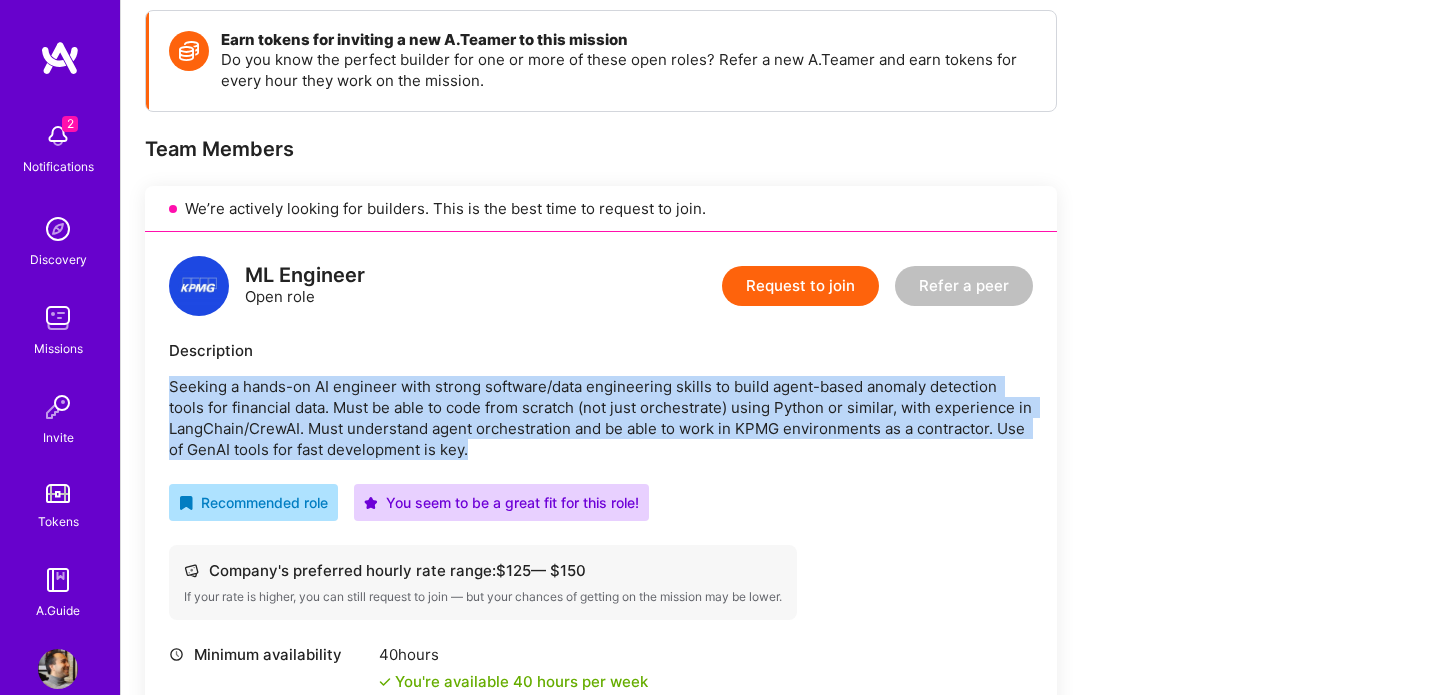 scroll, scrollTop: 315, scrollLeft: 0, axis: vertical 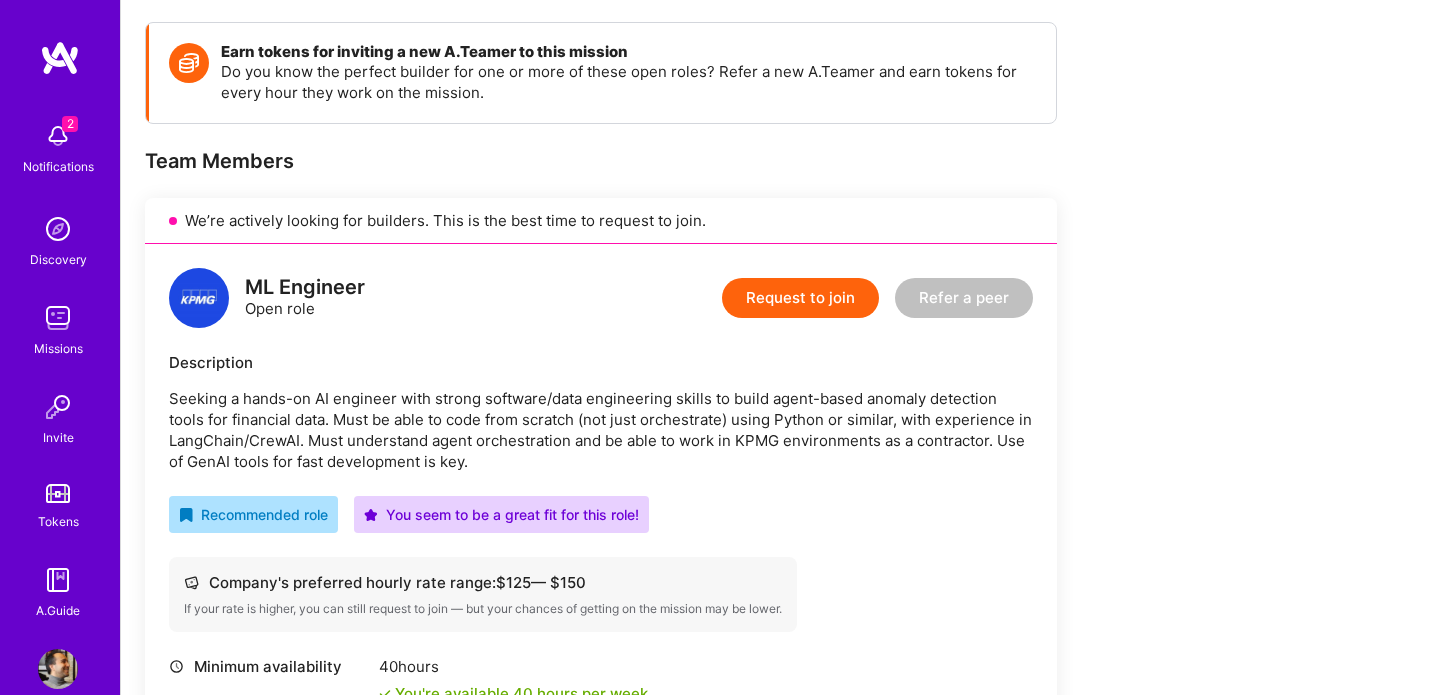 click on "Seeking a hands-on AI engineer with strong software/data engineering skills to build agent-based anomaly detection tools for financial data. Must be able to code from scratch (not just orchestrate) using Python or similar, with experience in LangChain/CrewAI. Must understand agent orchestration and be able to work in KPMG environments as a contractor. Use of GenAI tools for fast development is key." at bounding box center [601, 430] 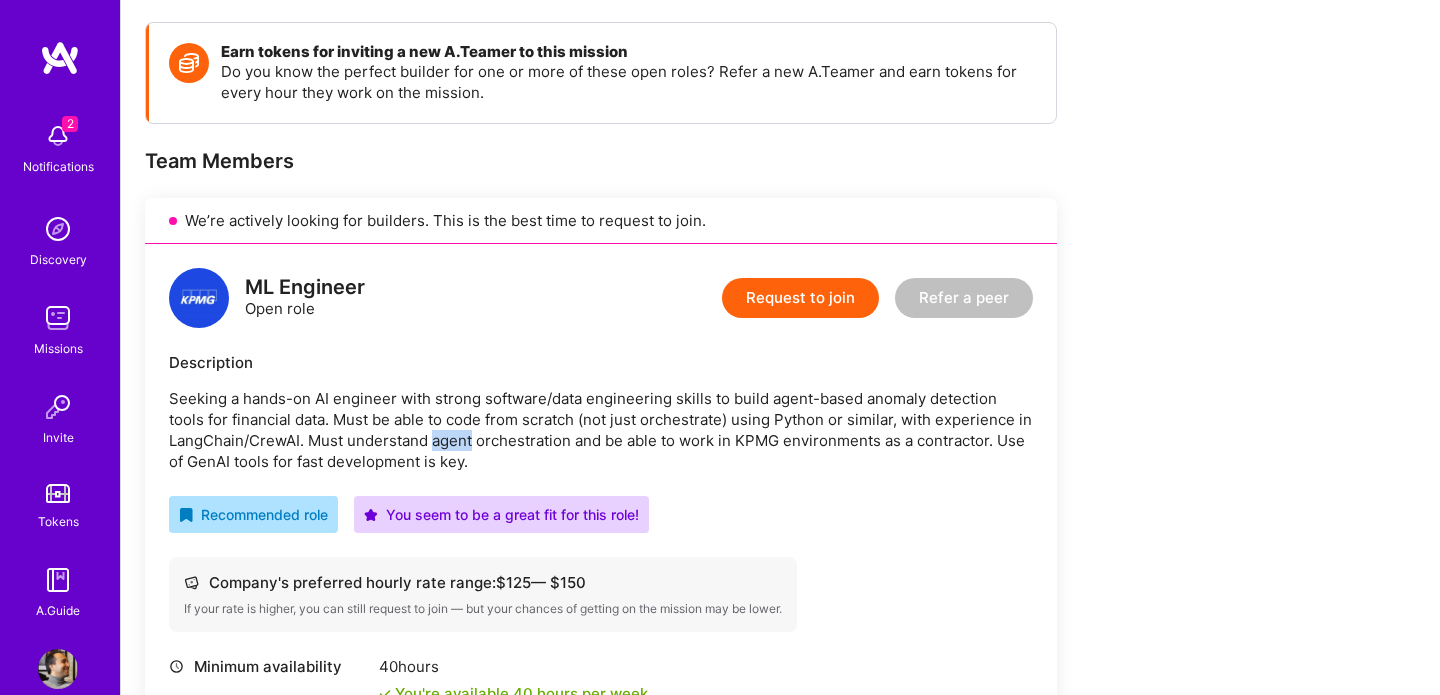 click on "Seeking a hands-on AI engineer with strong software/data engineering skills to build agent-based anomaly detection tools for financial data. Must be able to code from scratch (not just orchestrate) using Python or similar, with experience in LangChain/CrewAI. Must understand agent orchestration and be able to work in KPMG environments as a contractor. Use of GenAI tools for fast development is key." at bounding box center [601, 430] 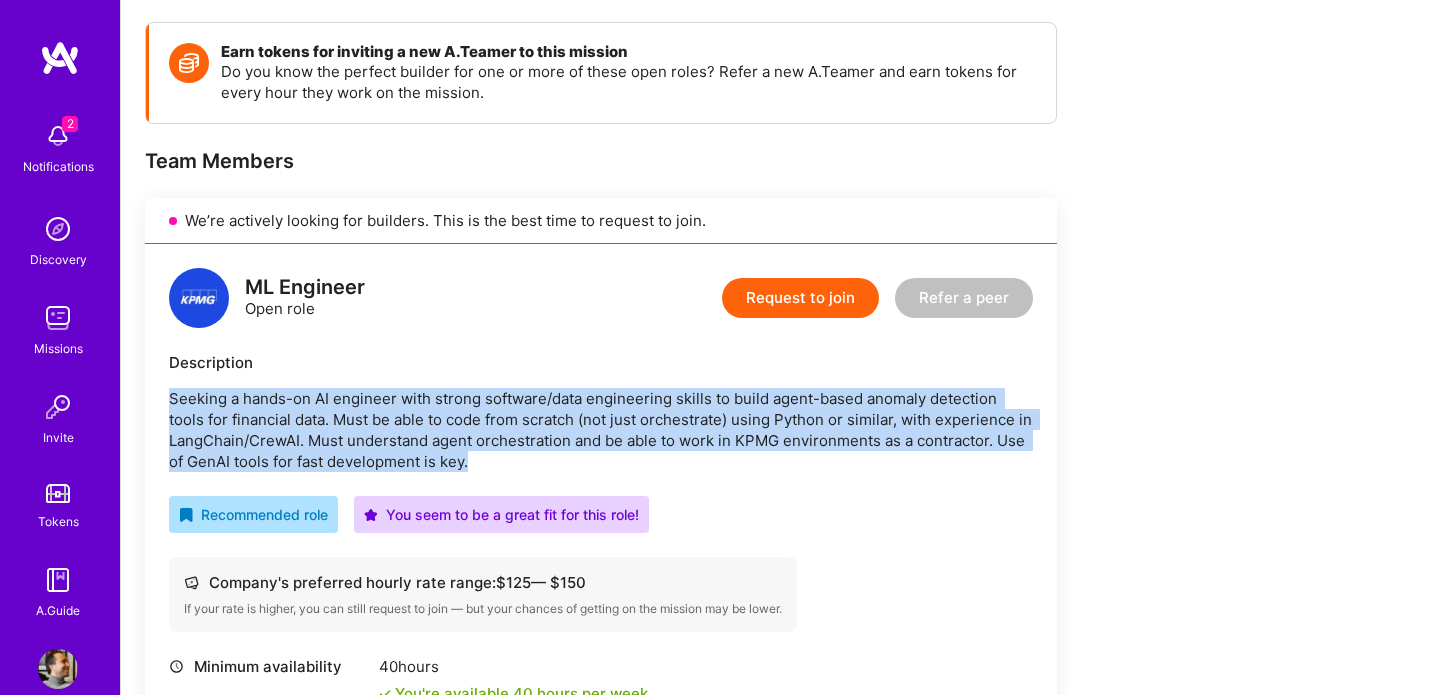 click on "Seeking a hands-on AI engineer with strong software/data engineering skills to build agent-based anomaly detection tools for financial data. Must be able to code from scratch (not just orchestrate) using Python or similar, with experience in LangChain/CrewAI. Must understand agent orchestration and be able to work in KPMG environments as a contractor. Use of GenAI tools for fast development is key." at bounding box center [601, 430] 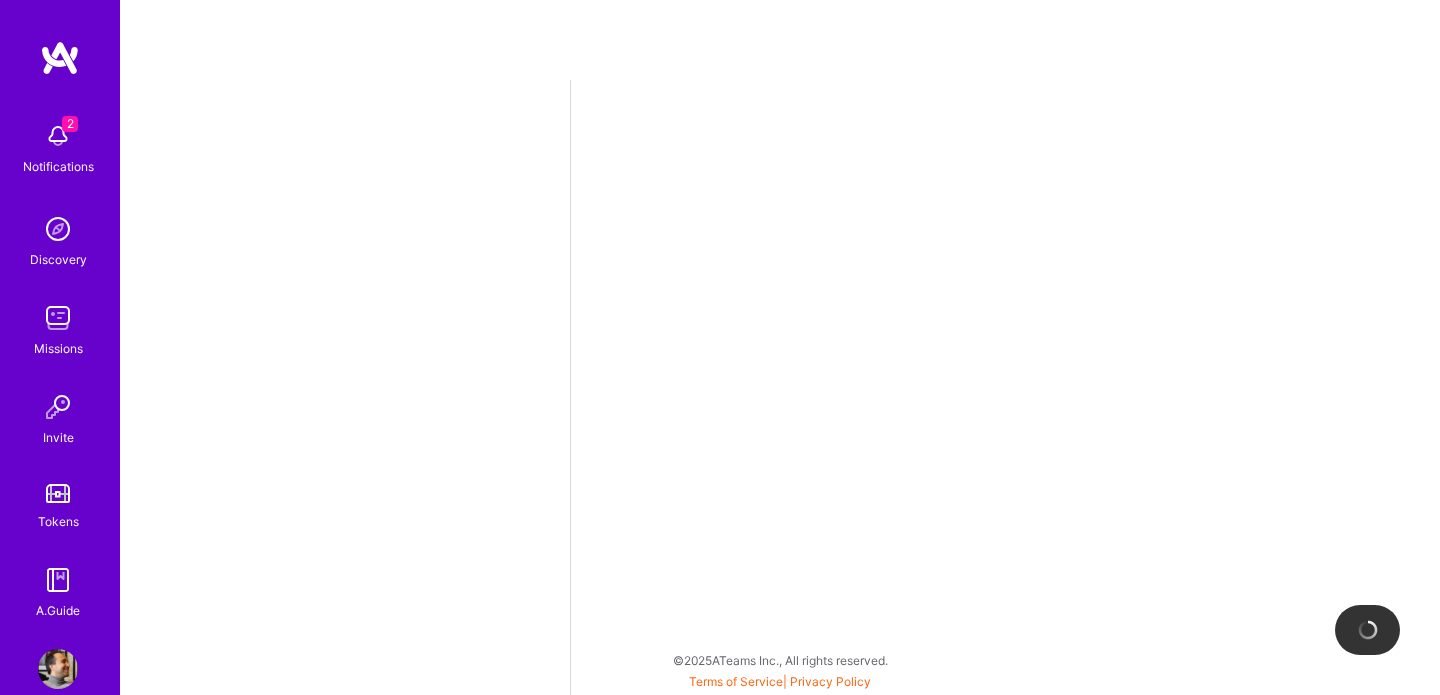 scroll, scrollTop: 0, scrollLeft: 0, axis: both 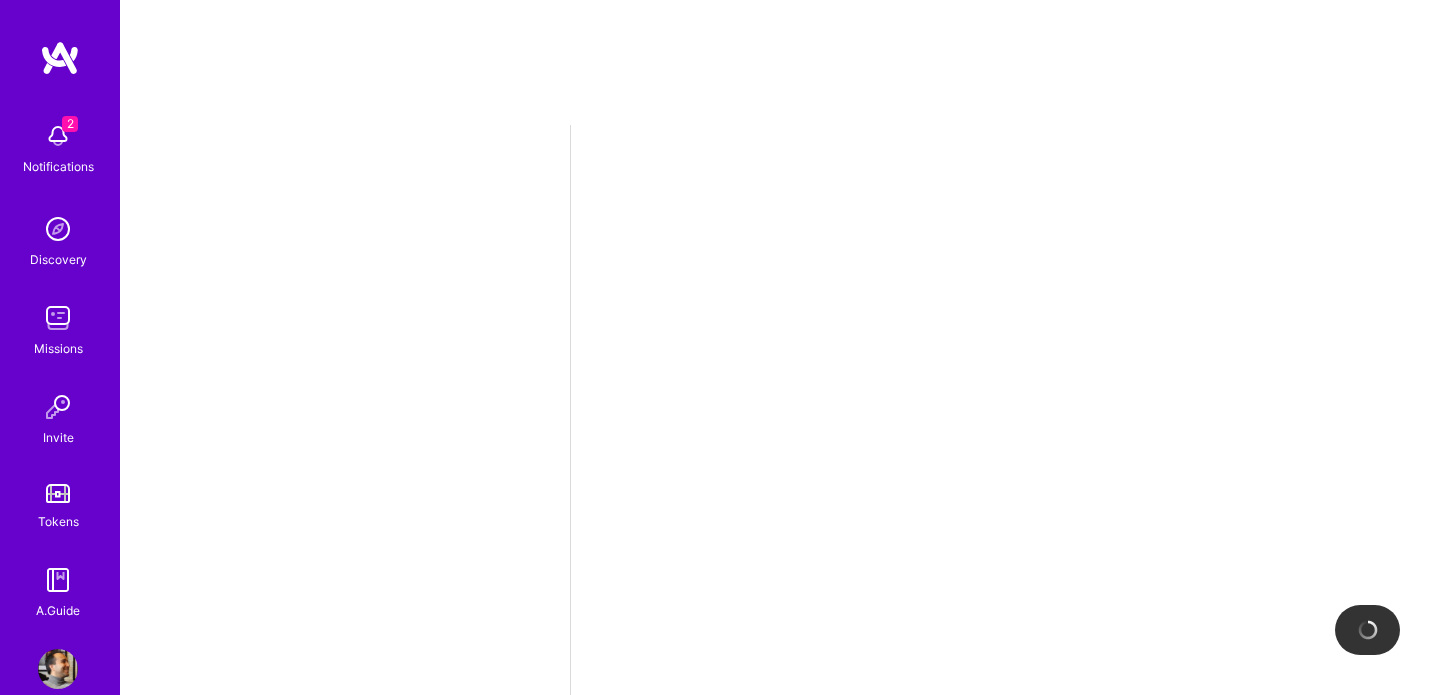 select on "CA" 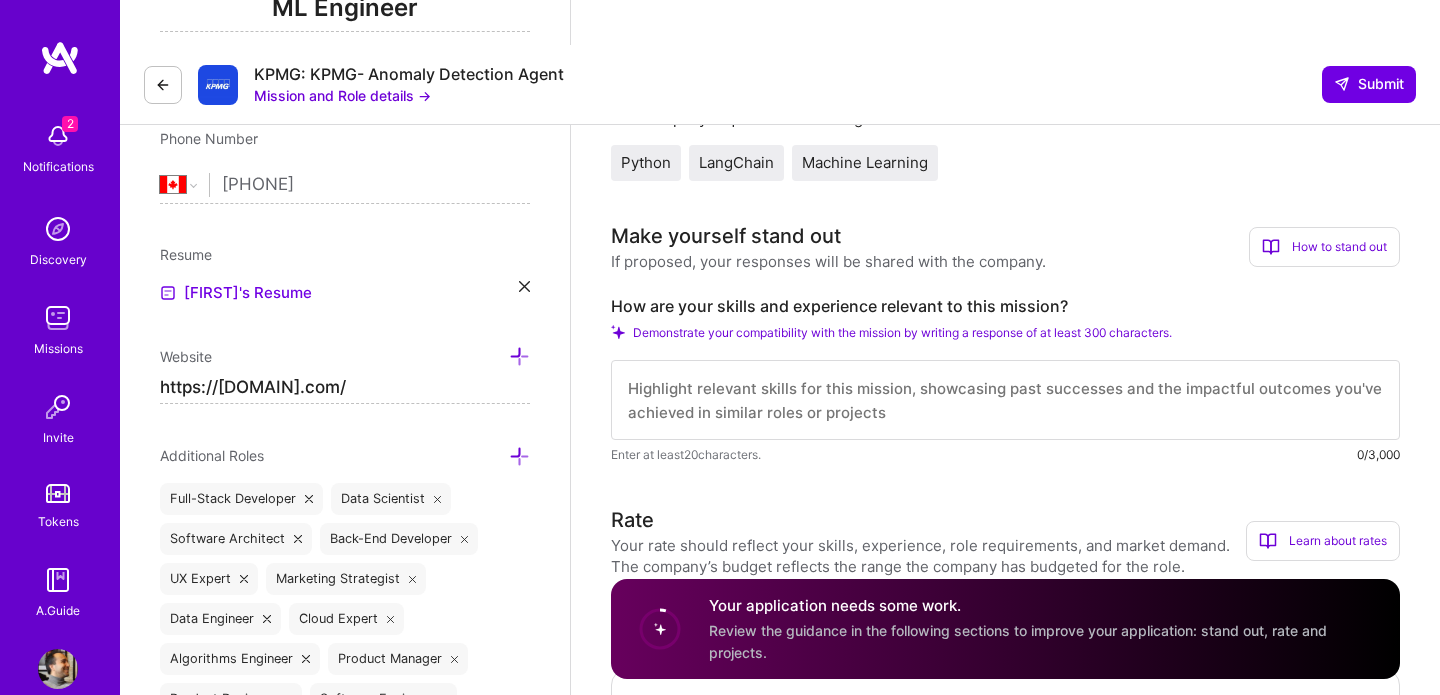 scroll, scrollTop: 467, scrollLeft: 0, axis: vertical 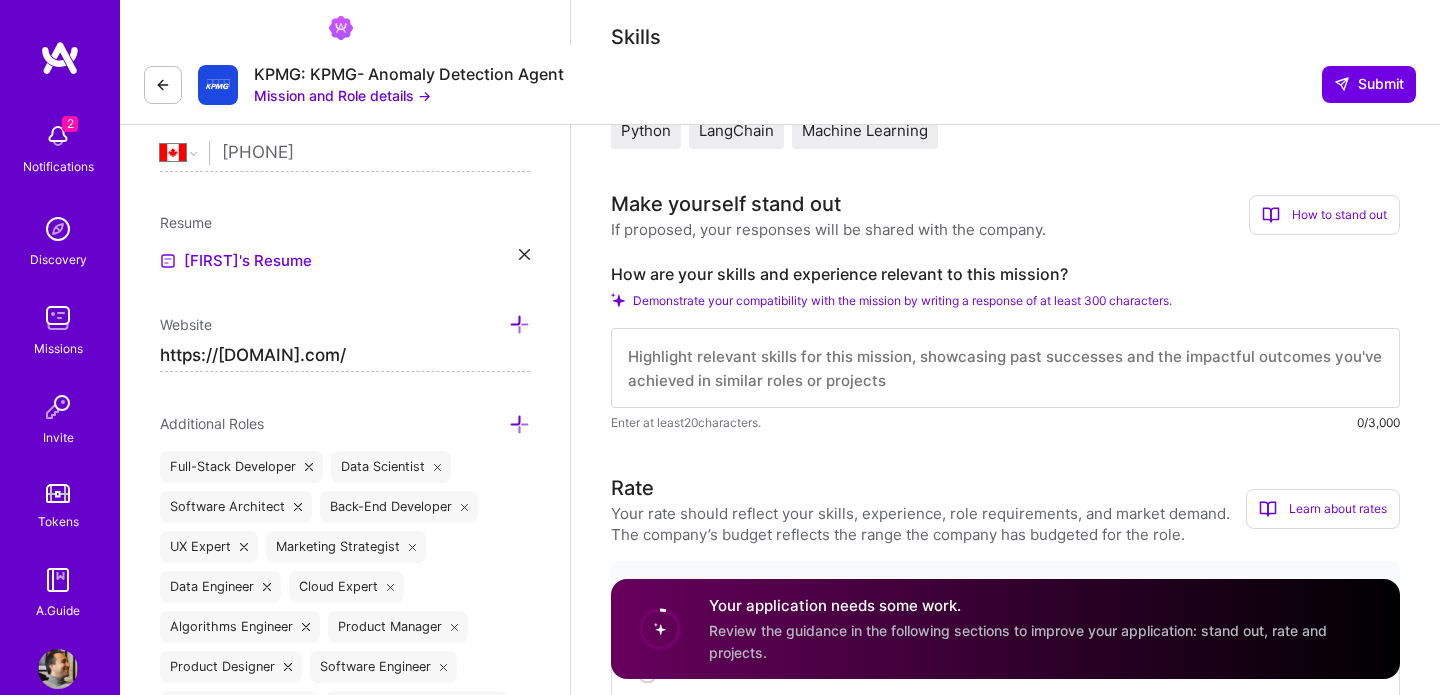 click on "How are your skills and experience relevant to this mission?" at bounding box center (1005, 274) 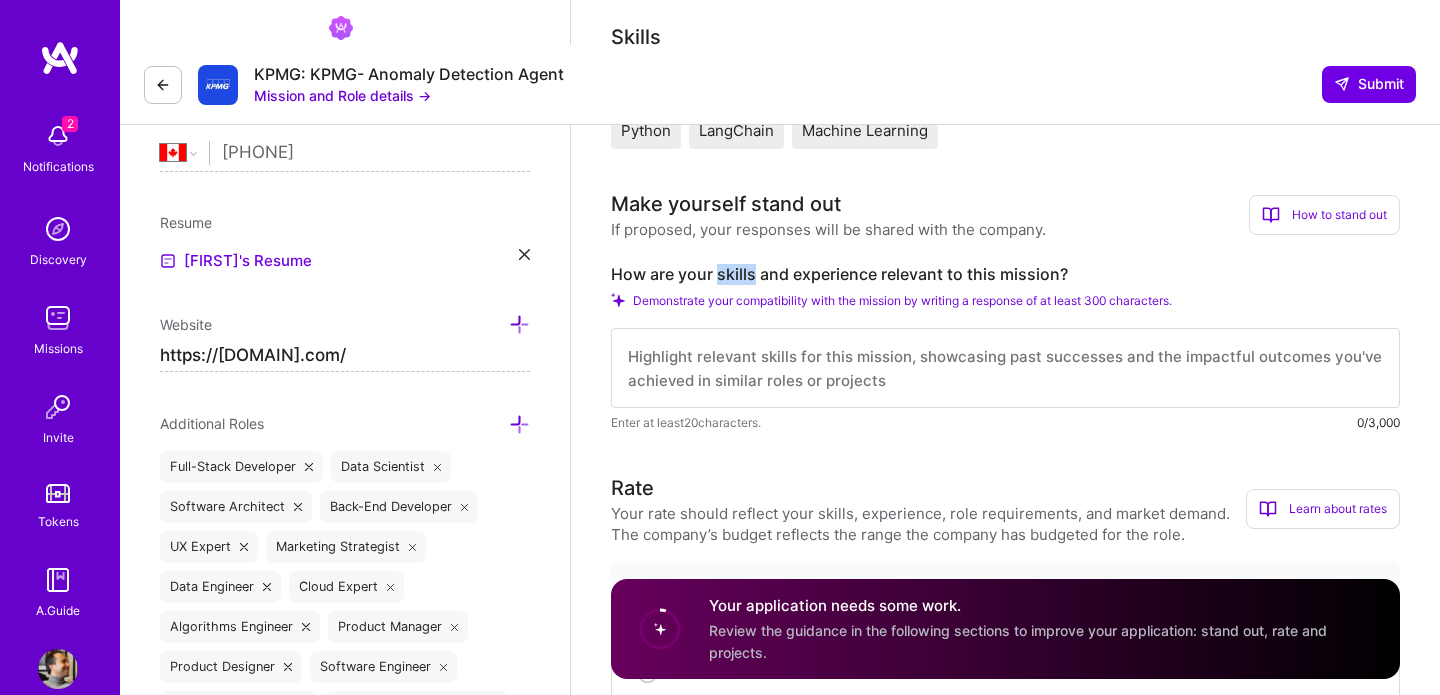 click on "How are your skills and experience relevant to this mission?" at bounding box center (1005, 274) 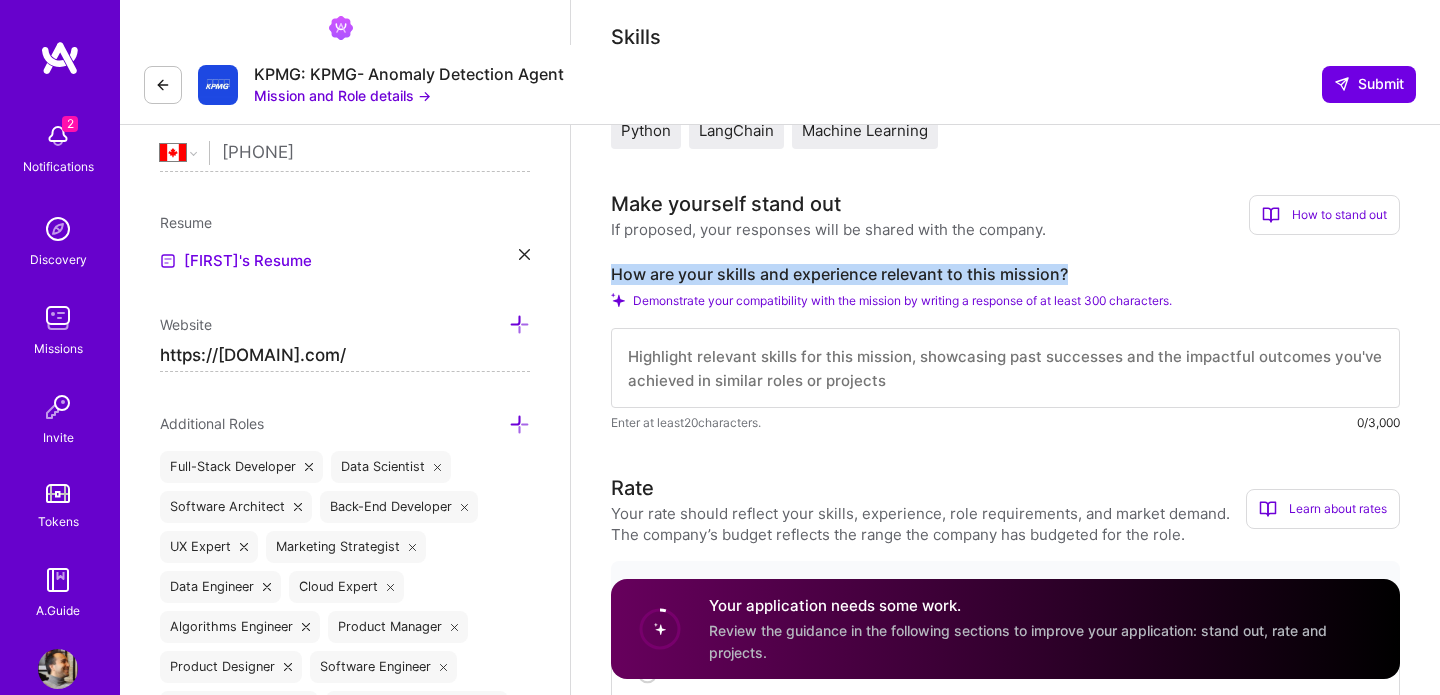 click on "How are your skills and experience relevant to this mission?" at bounding box center (1005, 274) 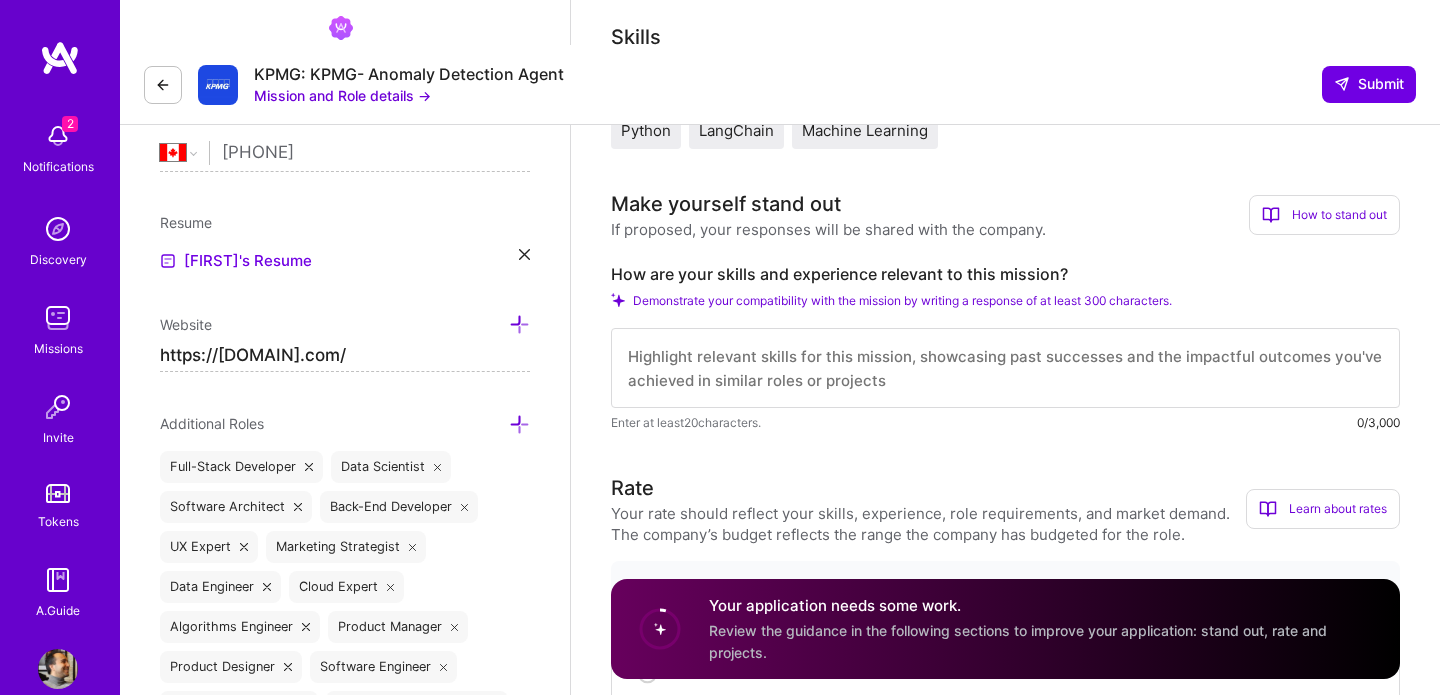 click at bounding box center (1005, 368) 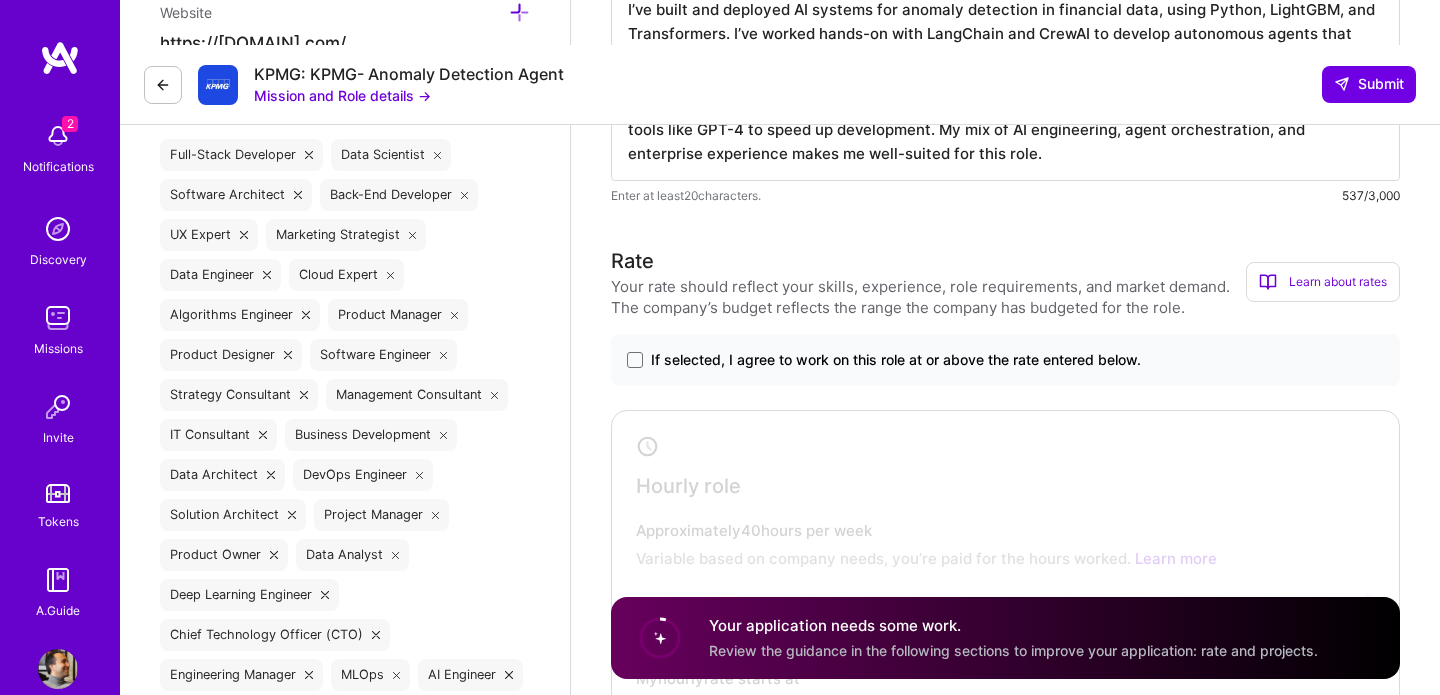 scroll, scrollTop: 801, scrollLeft: 0, axis: vertical 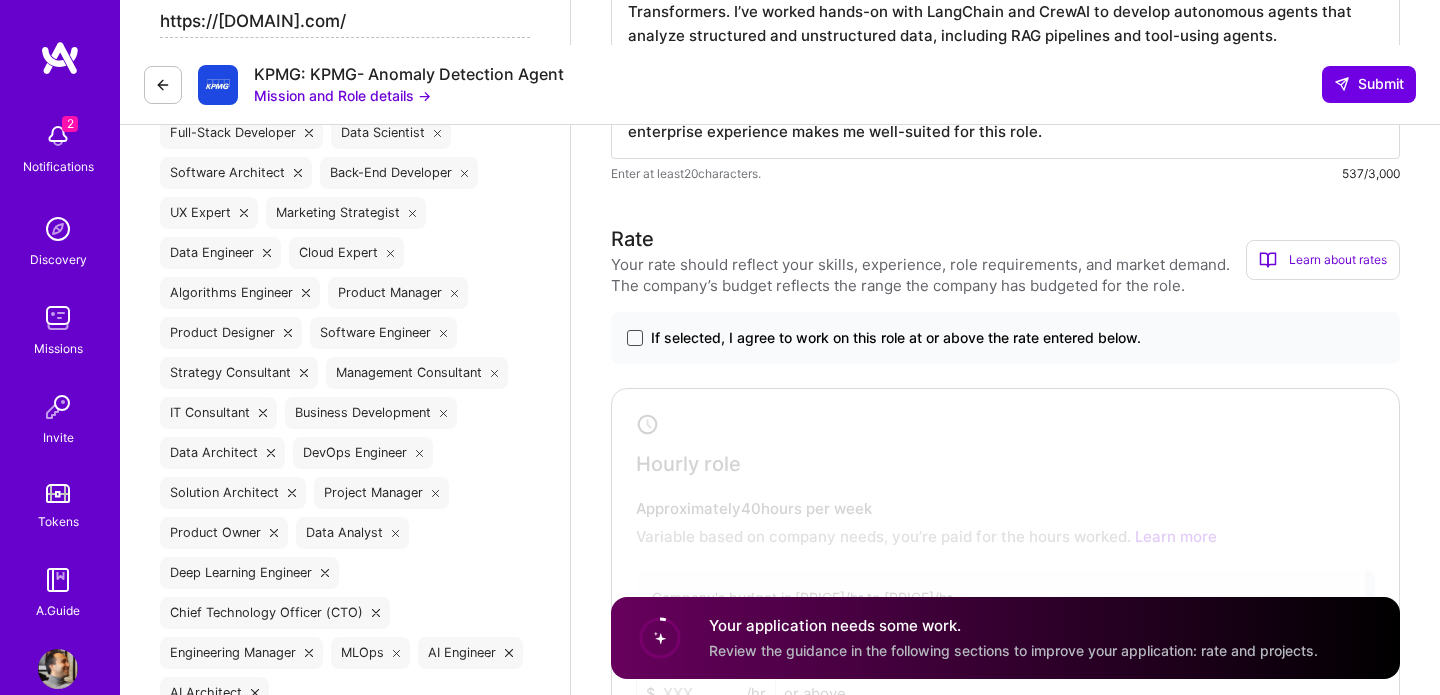 type on "I’ve built and deployed AI systems for anomaly detection in financial data, using Python, LightGBM, and Transformers. I’ve worked hands-on with LangChain and CrewAI to develop autonomous agents that analyze structured and unstructured data, including RAG pipelines and tool-using agents.
I’m comfortable coding from scratch, deploying in secure enterprise environments, and using GenAI tools like GPT-4 to speed up development. My mix of AI engineering, agent orchestration, and enterprise experience makes me well-suited for this role." 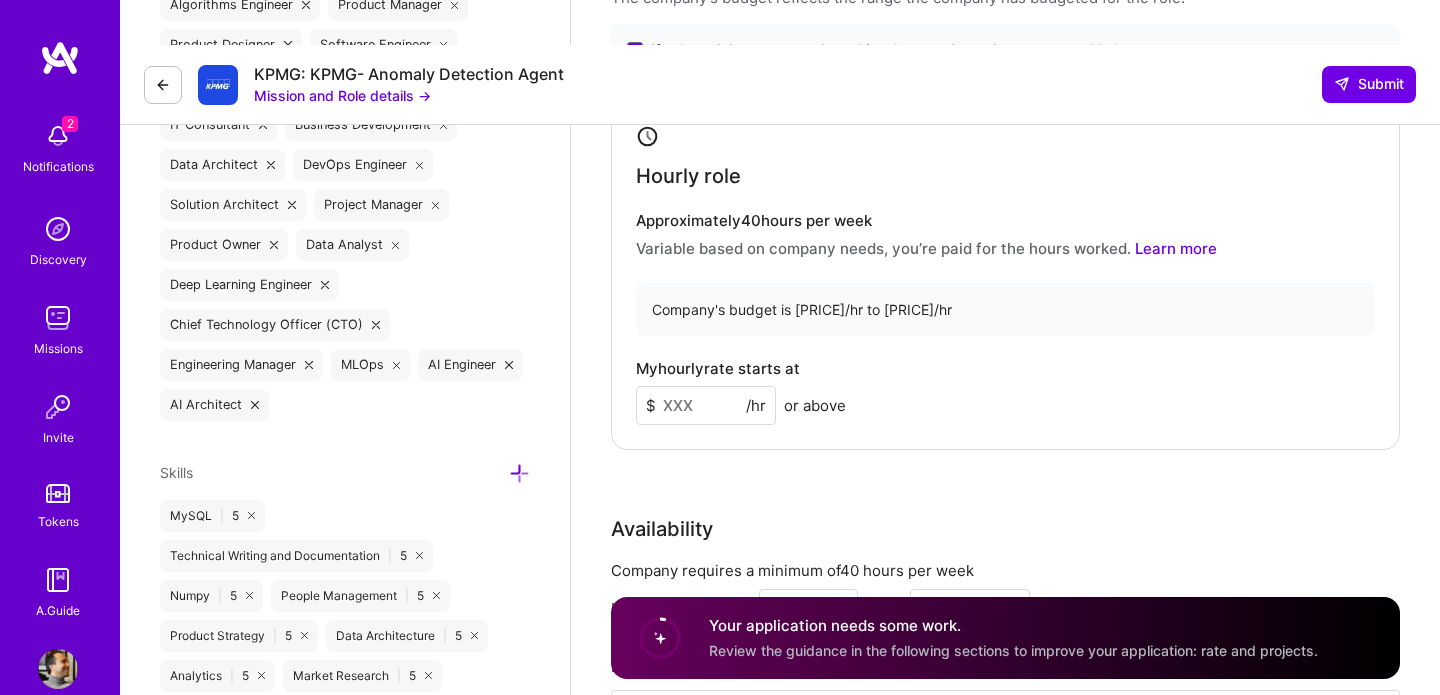 scroll, scrollTop: 1150, scrollLeft: 0, axis: vertical 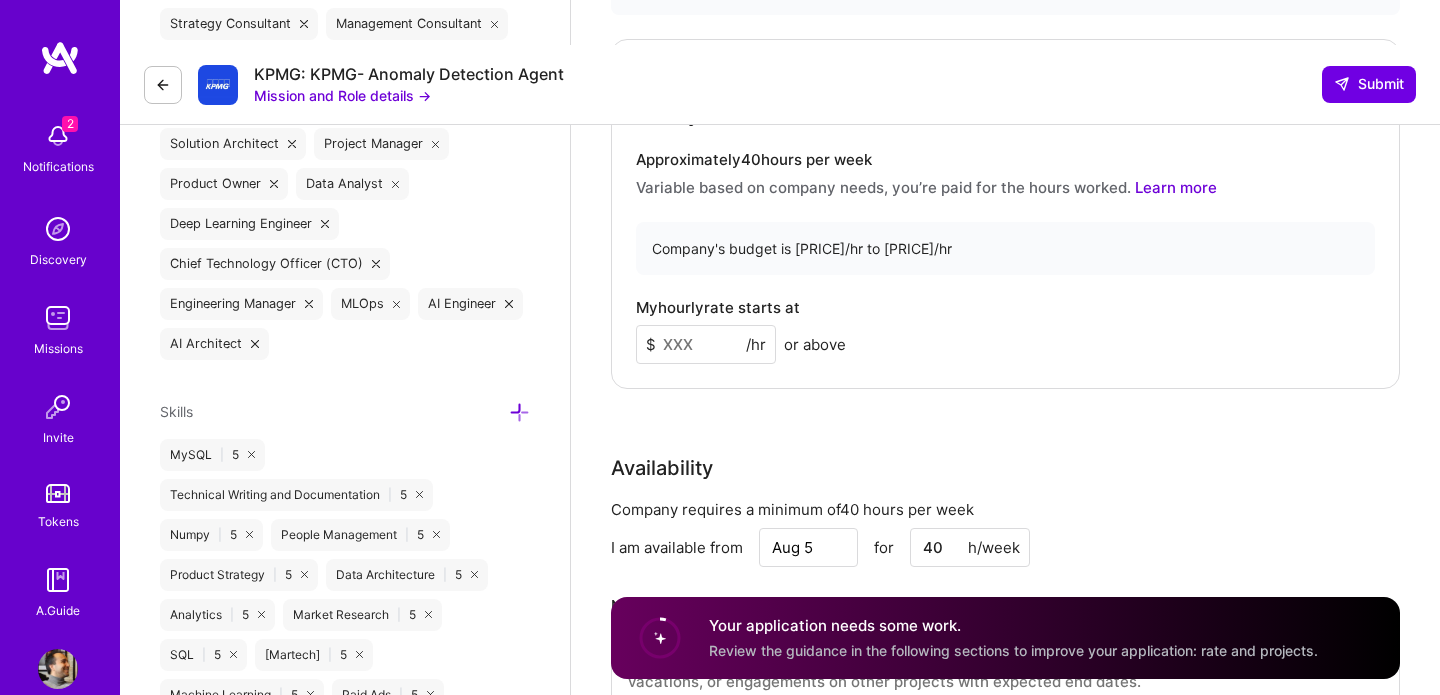 click at bounding box center (706, 344) 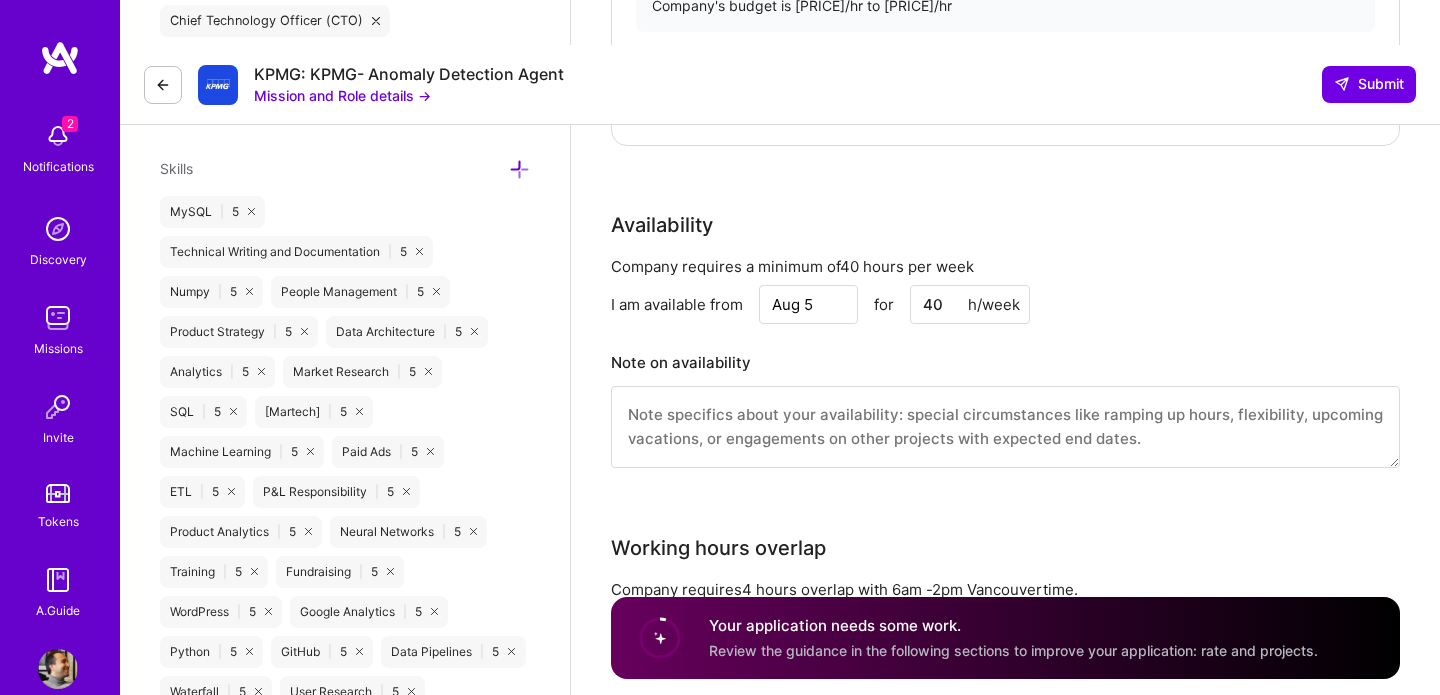 scroll, scrollTop: 1418, scrollLeft: 0, axis: vertical 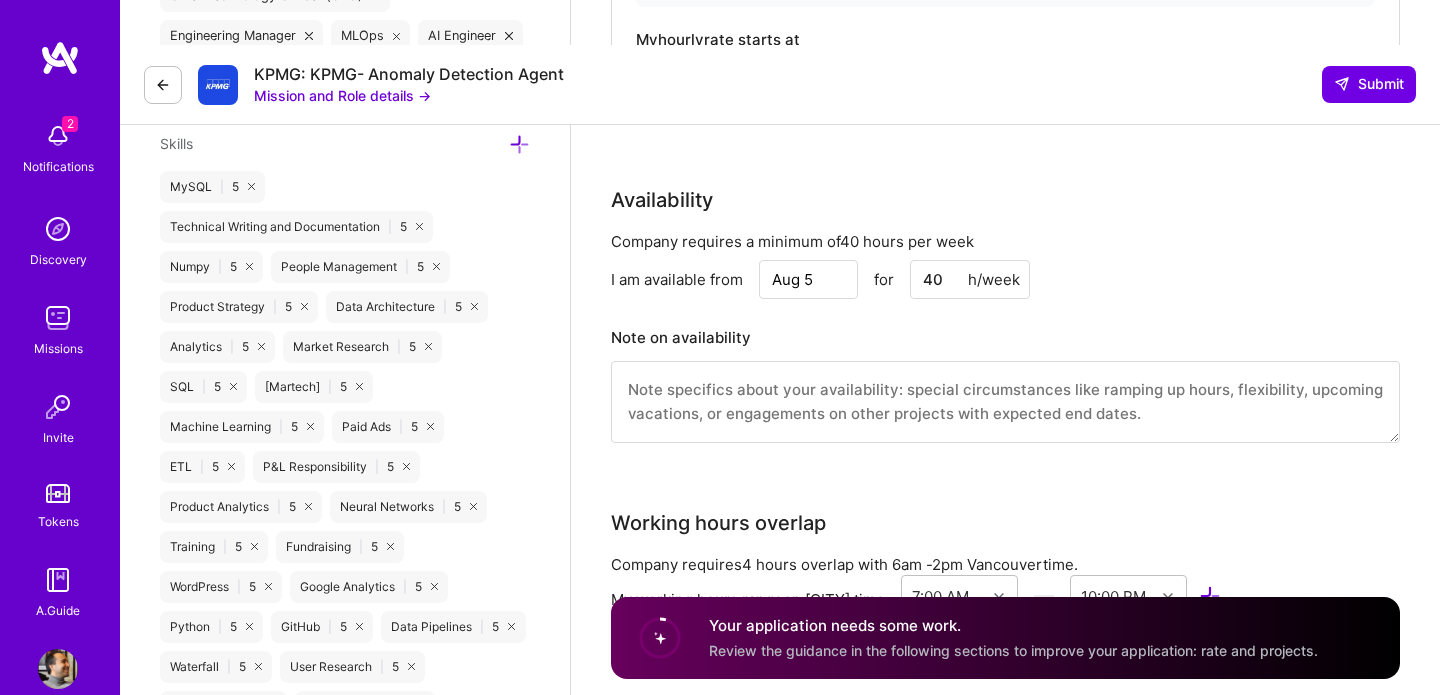 type on "150" 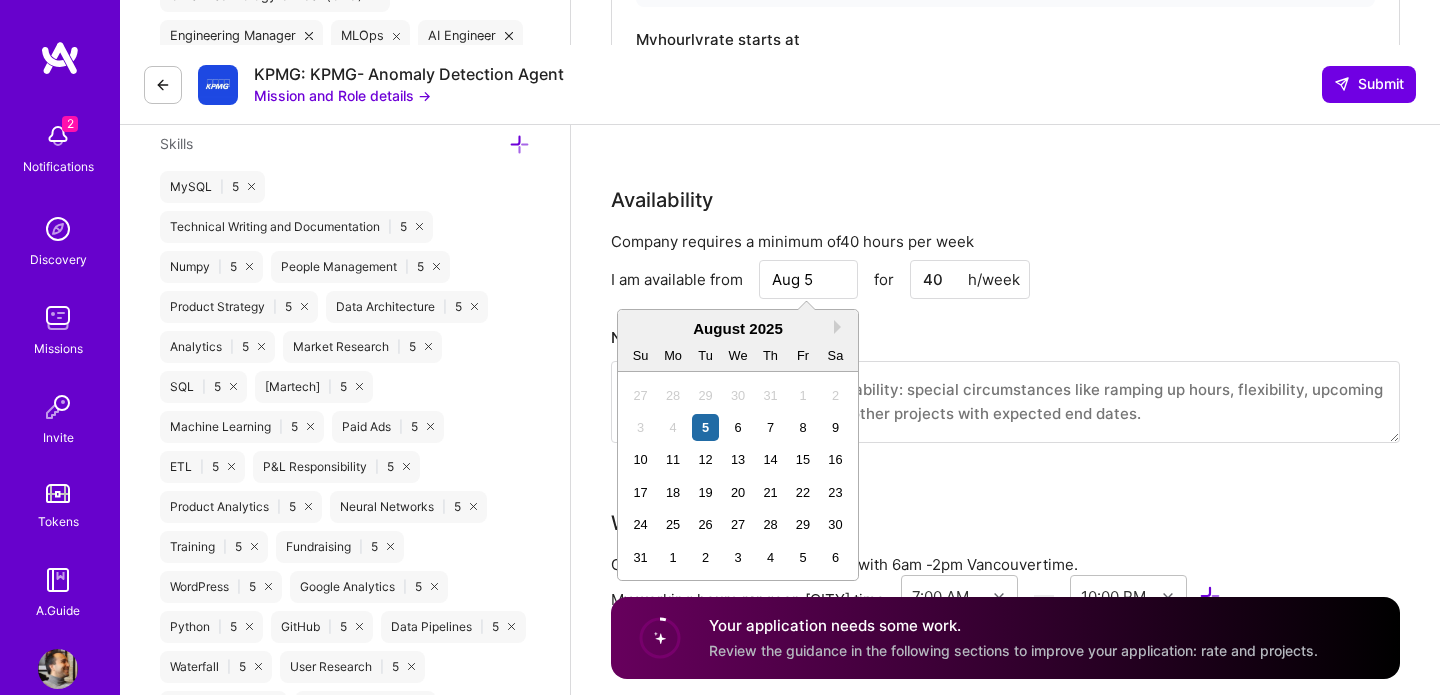 click on "Aug 5" at bounding box center (808, 279) 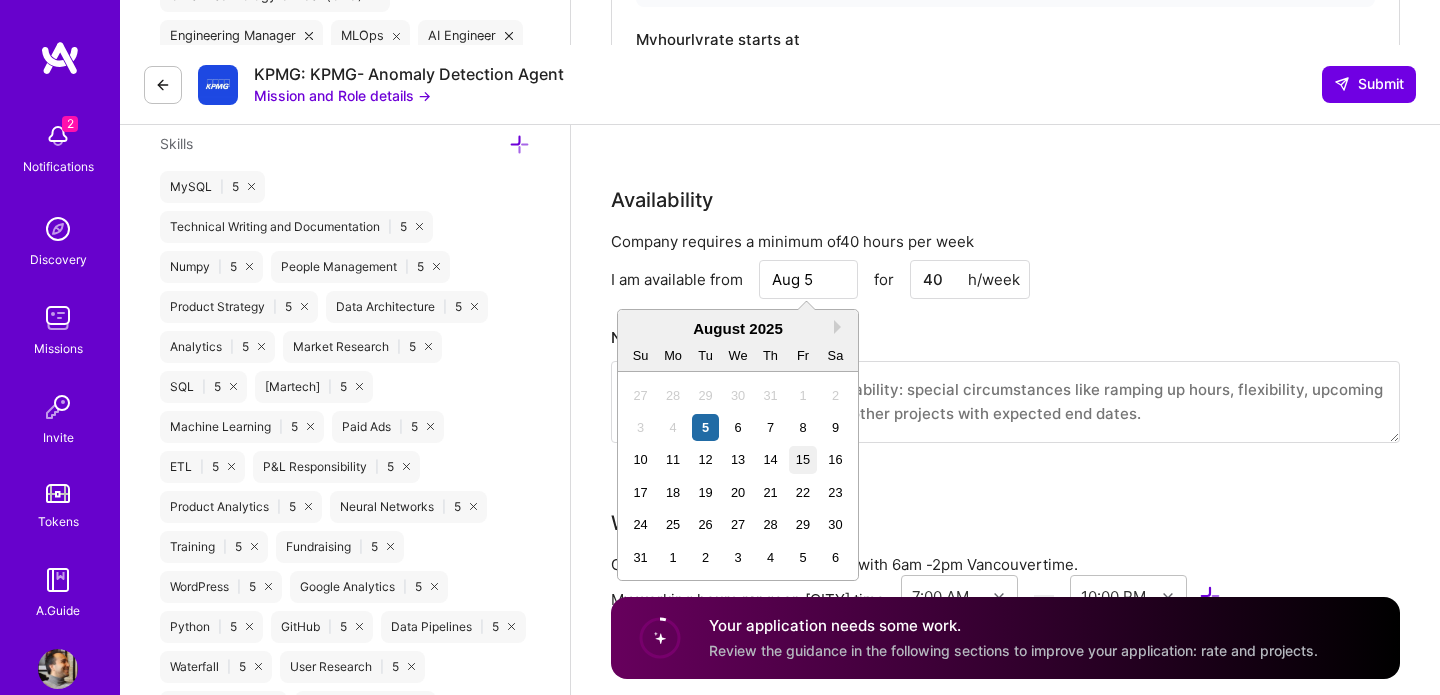 click on "15" at bounding box center (802, 459) 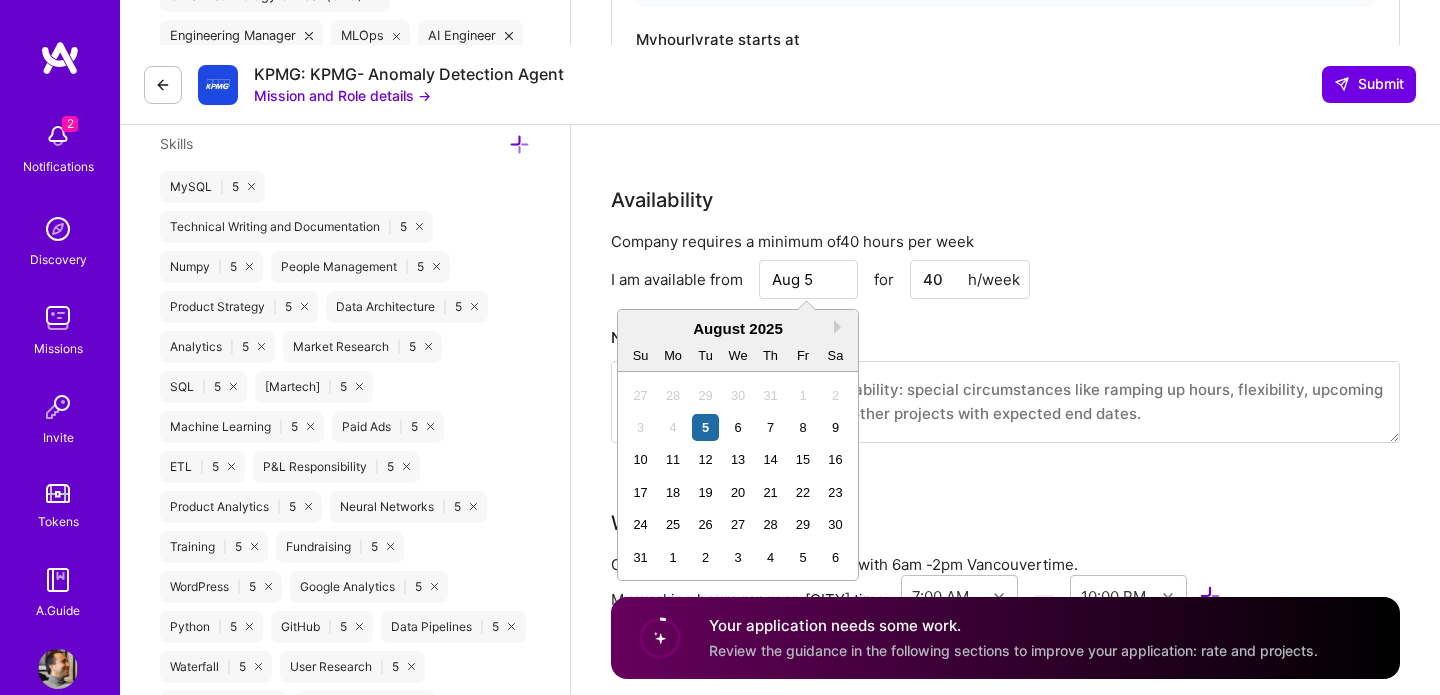 type on "Aug 15" 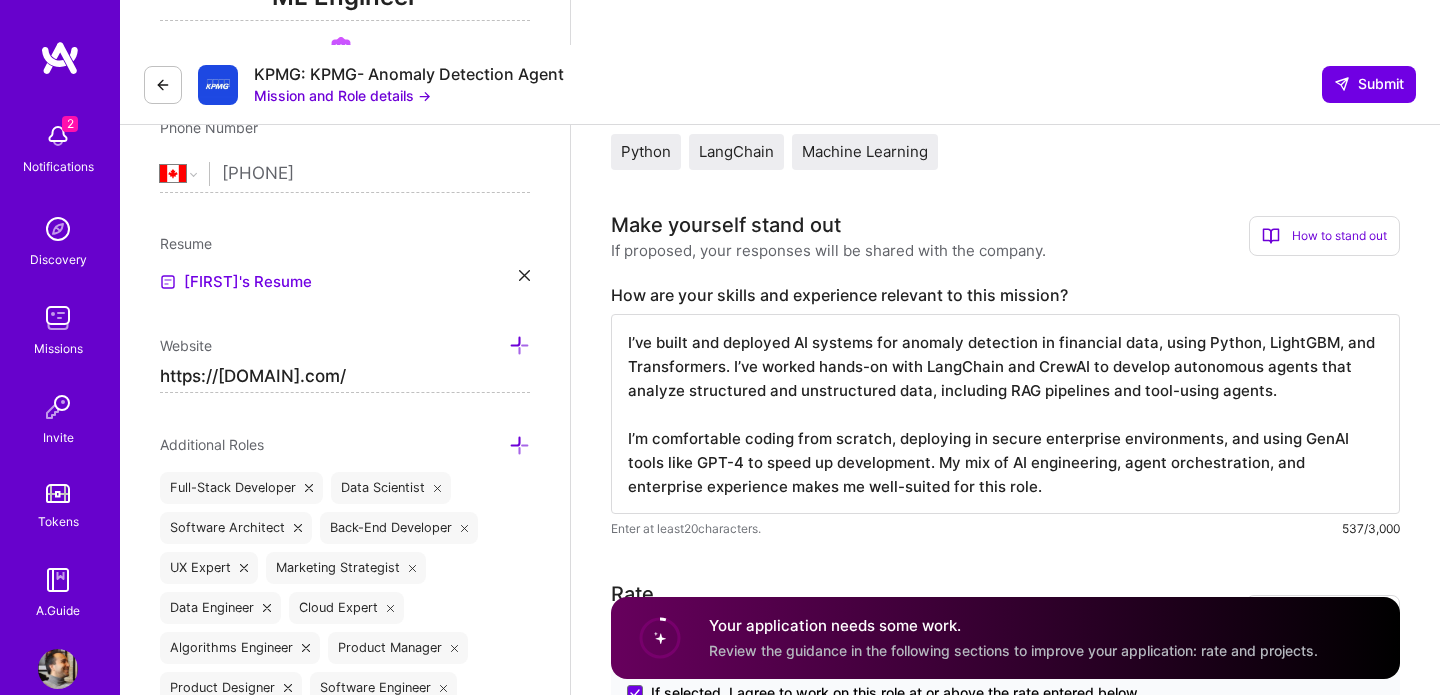 scroll, scrollTop: 438, scrollLeft: 0, axis: vertical 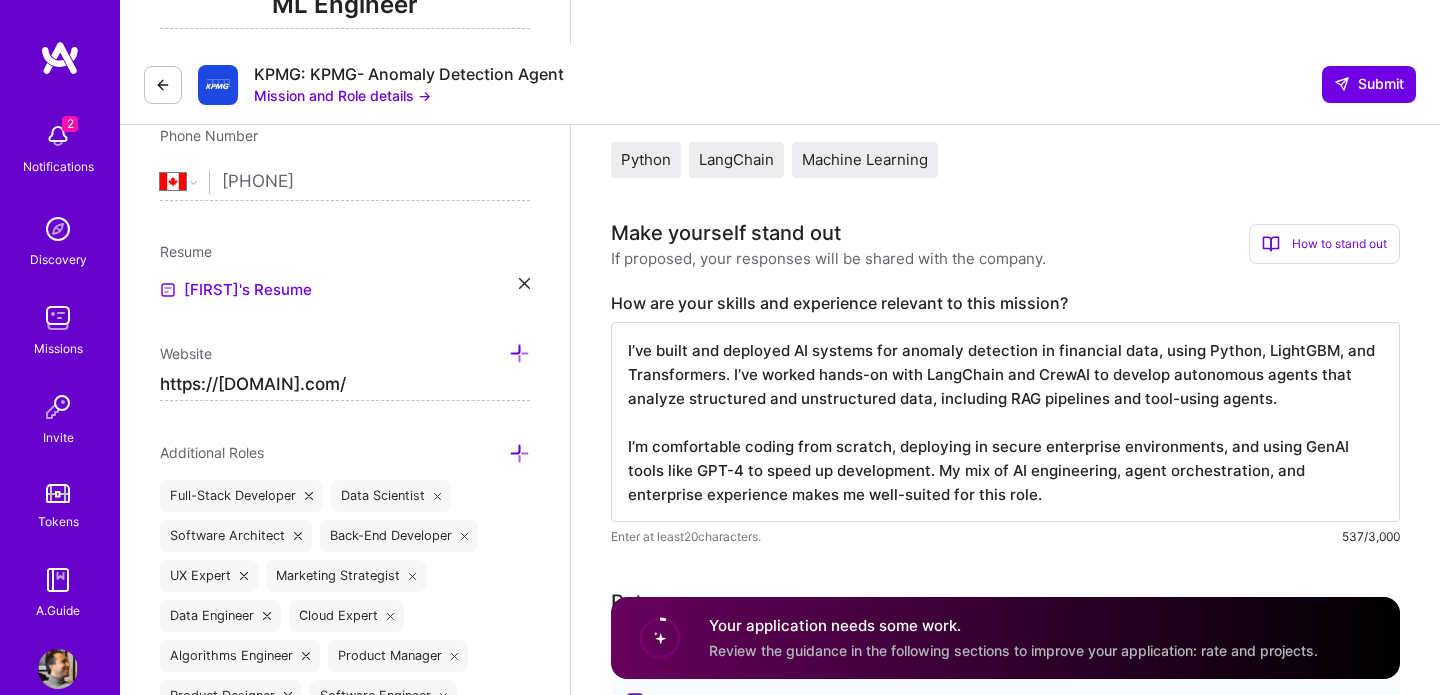click on "I’ve built and deployed AI systems for anomaly detection in financial data, using Python, LightGBM, and Transformers. I’ve worked hands-on with LangChain and CrewAI to develop autonomous agents that analyze structured and unstructured data, including RAG pipelines and tool-using agents.
I’m comfortable coding from scratch, deploying in secure enterprise environments, and using GenAI tools like GPT-4 to speed up development. My mix of AI engineering, agent orchestration, and enterprise experience makes me well-suited for this role." at bounding box center [1005, 422] 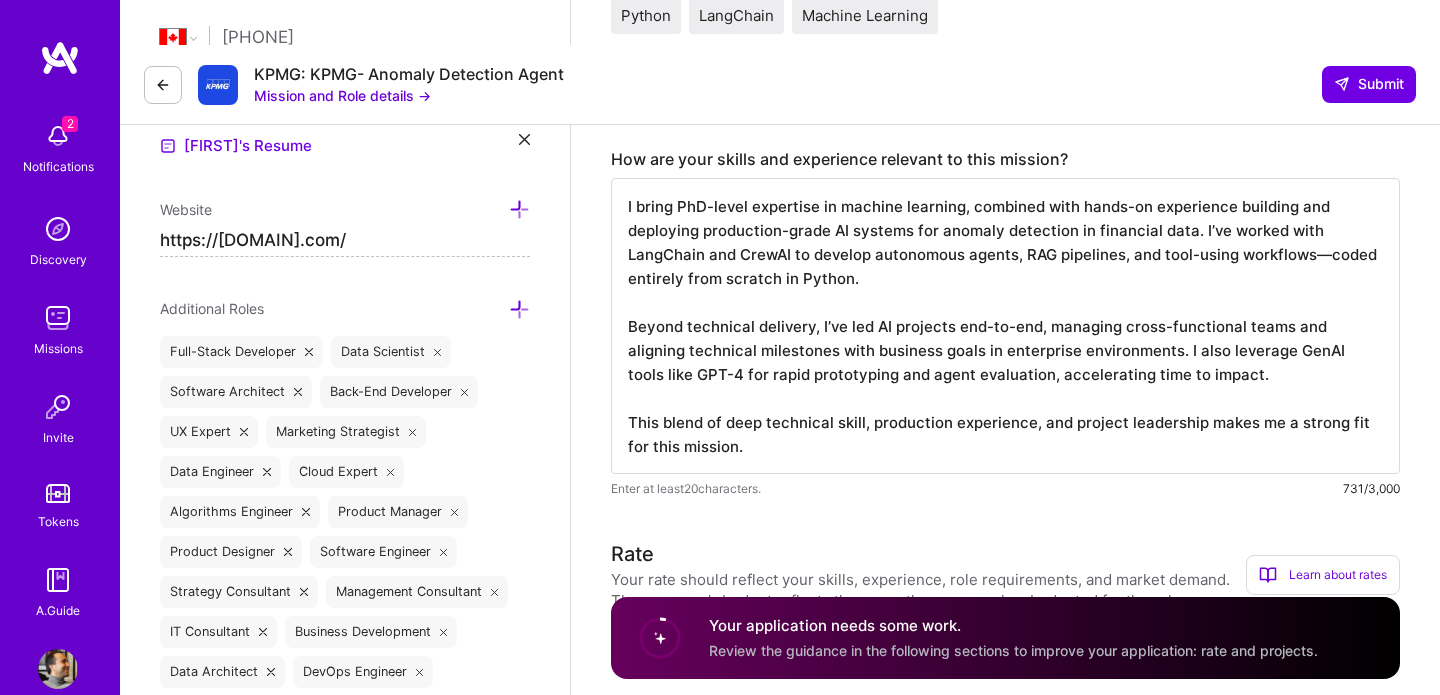 scroll, scrollTop: 585, scrollLeft: 0, axis: vertical 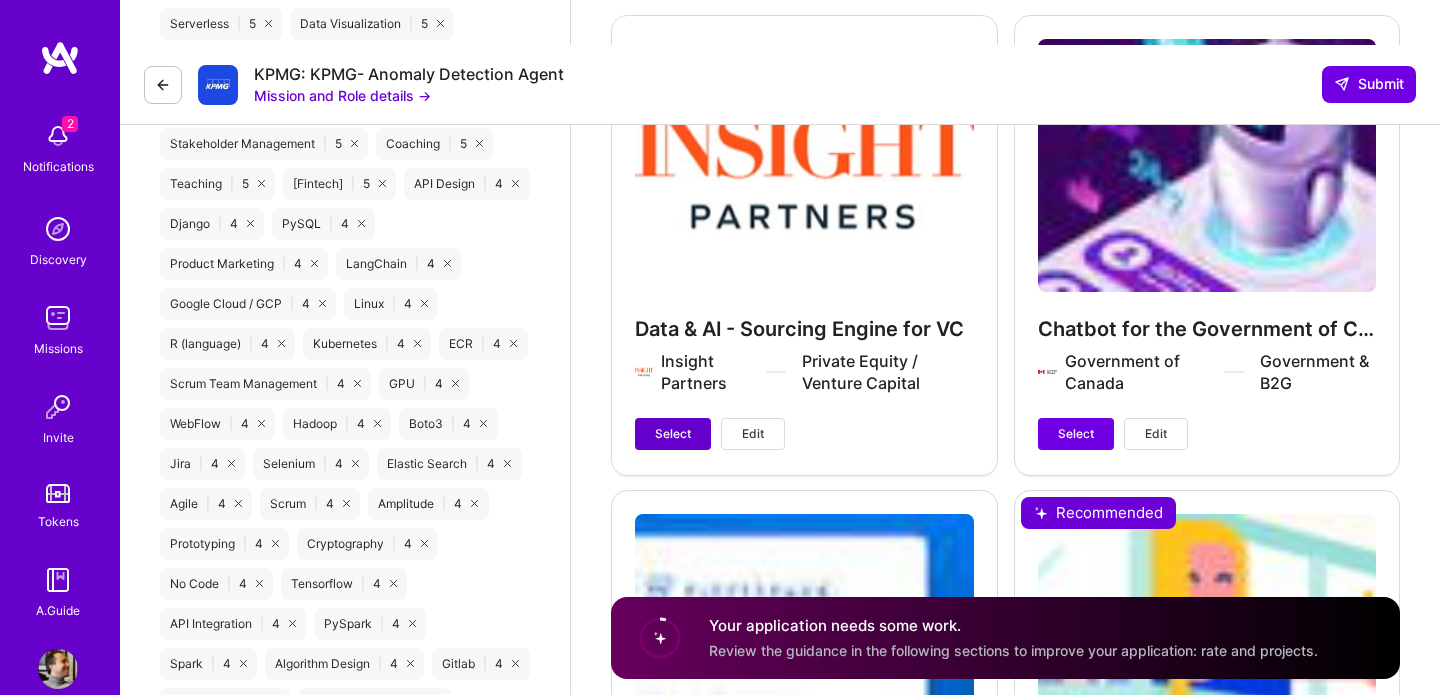 type on "I bring PhD-level expertise in machine learning, combined with hands-on experience building and deploying production-grade AI systems for anomaly detection in financial data. I’ve worked with LangChain and CrewAI to develop autonomous agents, RAG pipelines, and tool-using workflows—coded entirely from scratch in Python.
Beyond technical delivery, I’ve led AI projects end-to-end, managing cross-functional teams and aligning technical milestones with business goals in enterprise environments. I also leverage GenAI tools like GPT-4 for rapid prototyping and agent evaluation, accelerating time to impact.
This blend of deep technical skill, production experience, and project leadership makes me a strong fit for this mission." 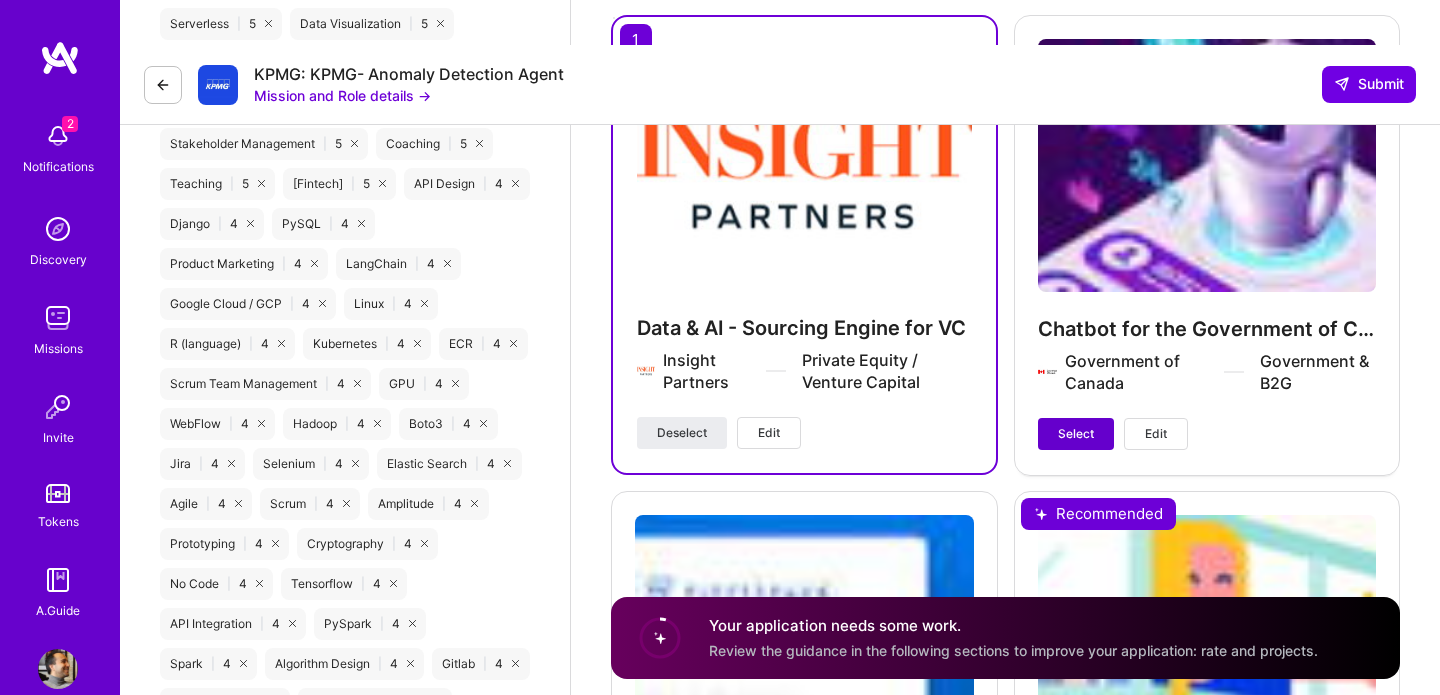 click on "Select" at bounding box center [1076, 434] 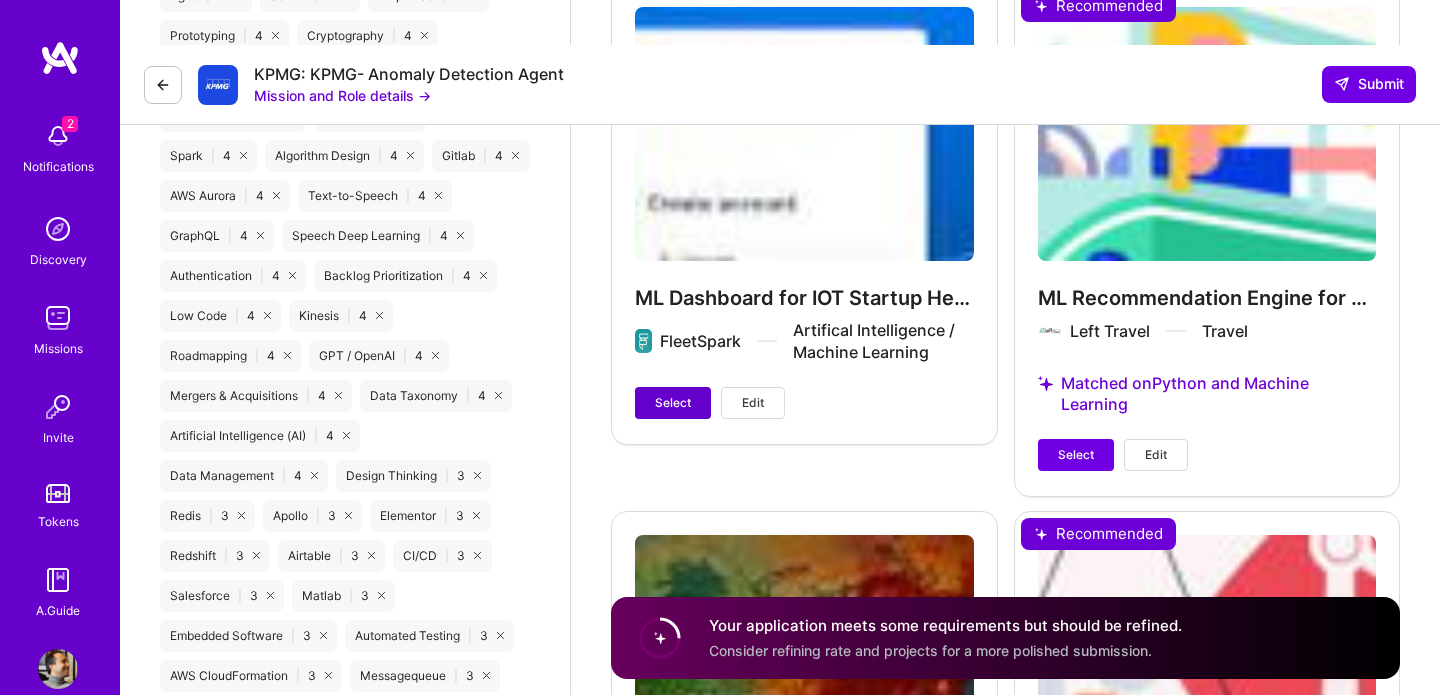 scroll, scrollTop: 2878, scrollLeft: 0, axis: vertical 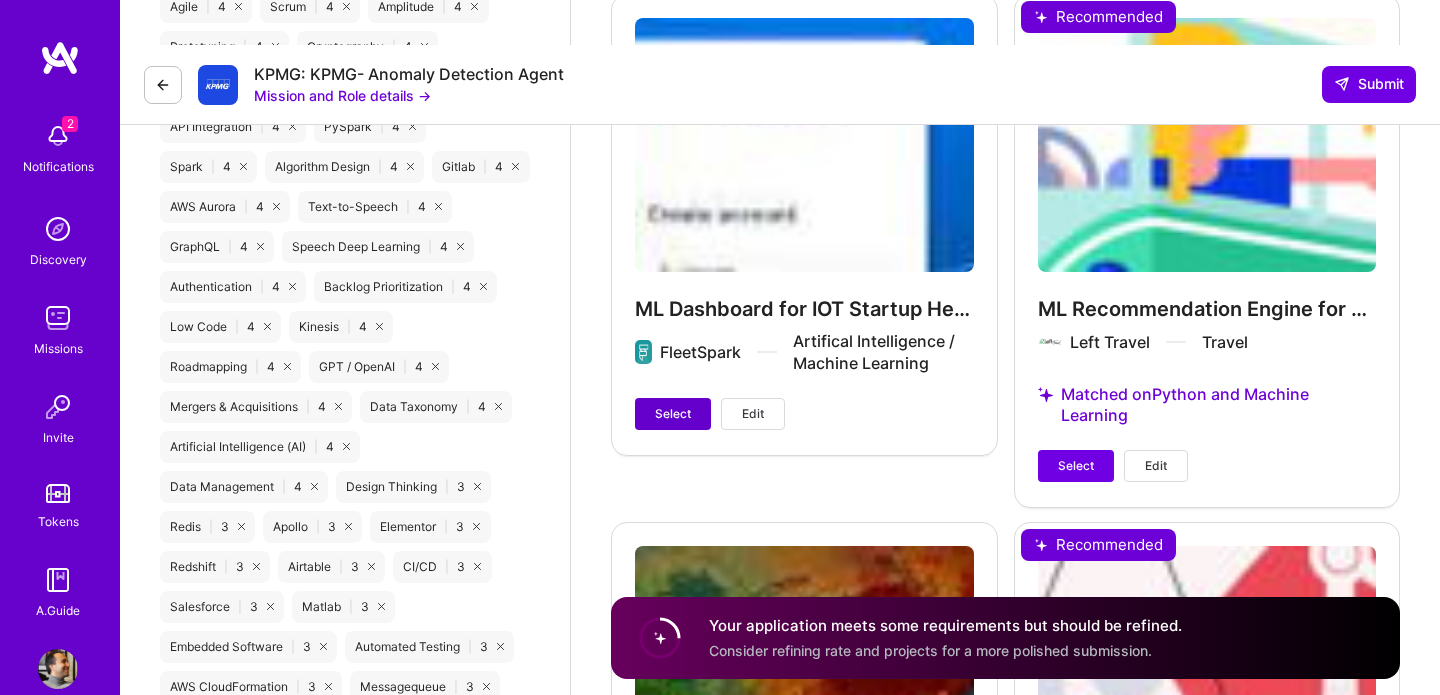 click on "Select" at bounding box center [673, 414] 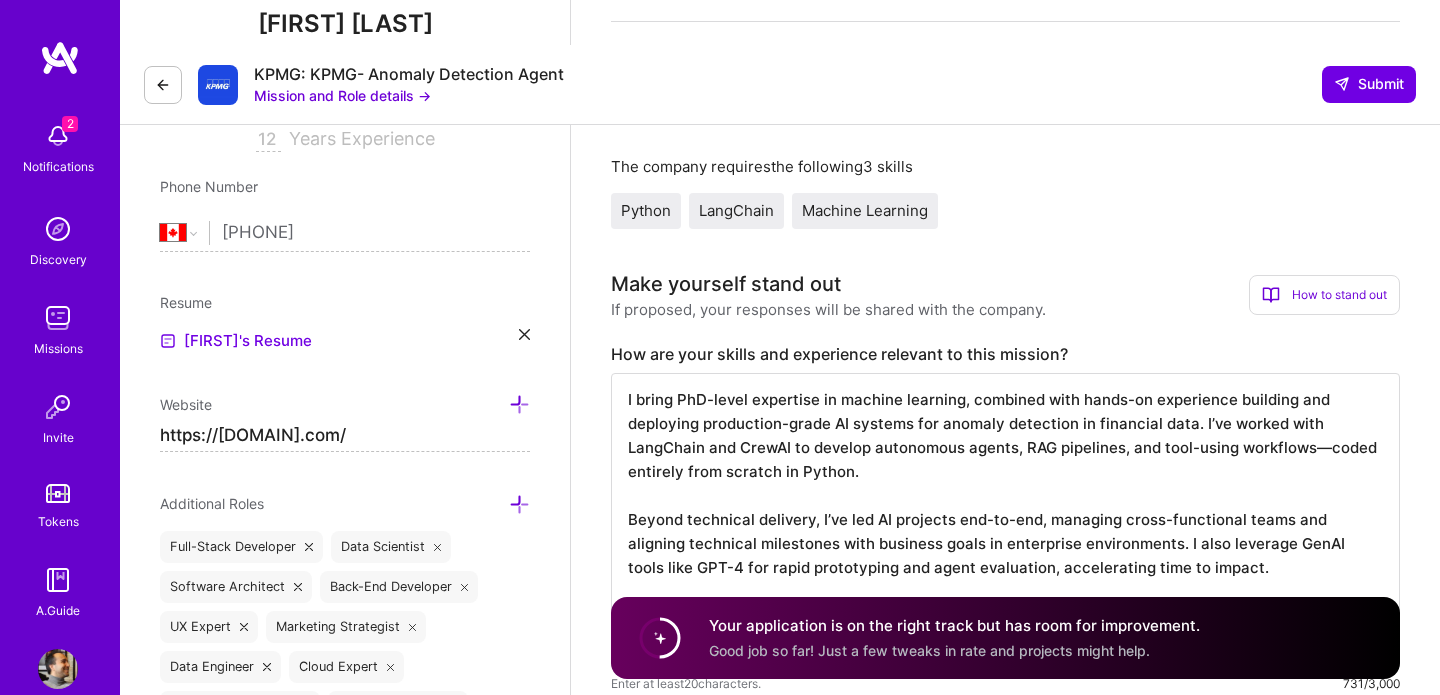 scroll, scrollTop: 0, scrollLeft: 0, axis: both 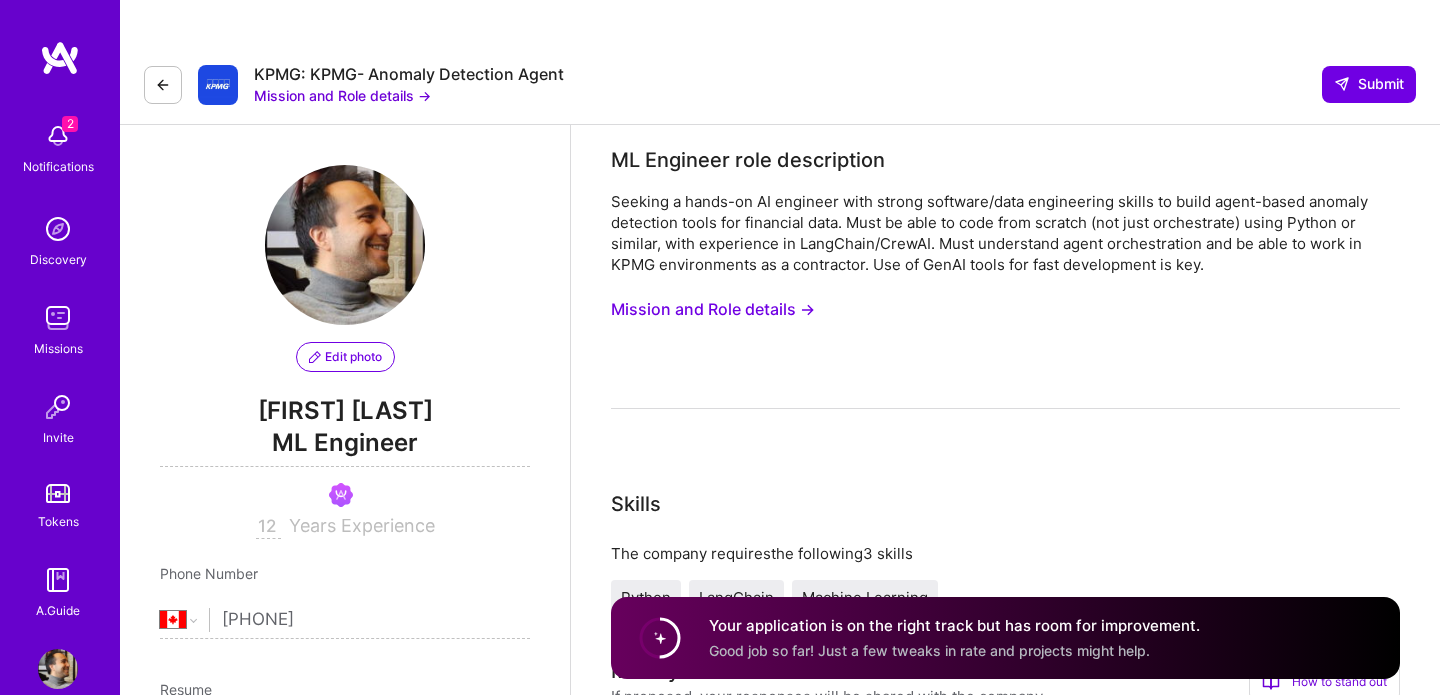 click on "Your application is on the right track but has room for improvement." at bounding box center (954, 625) 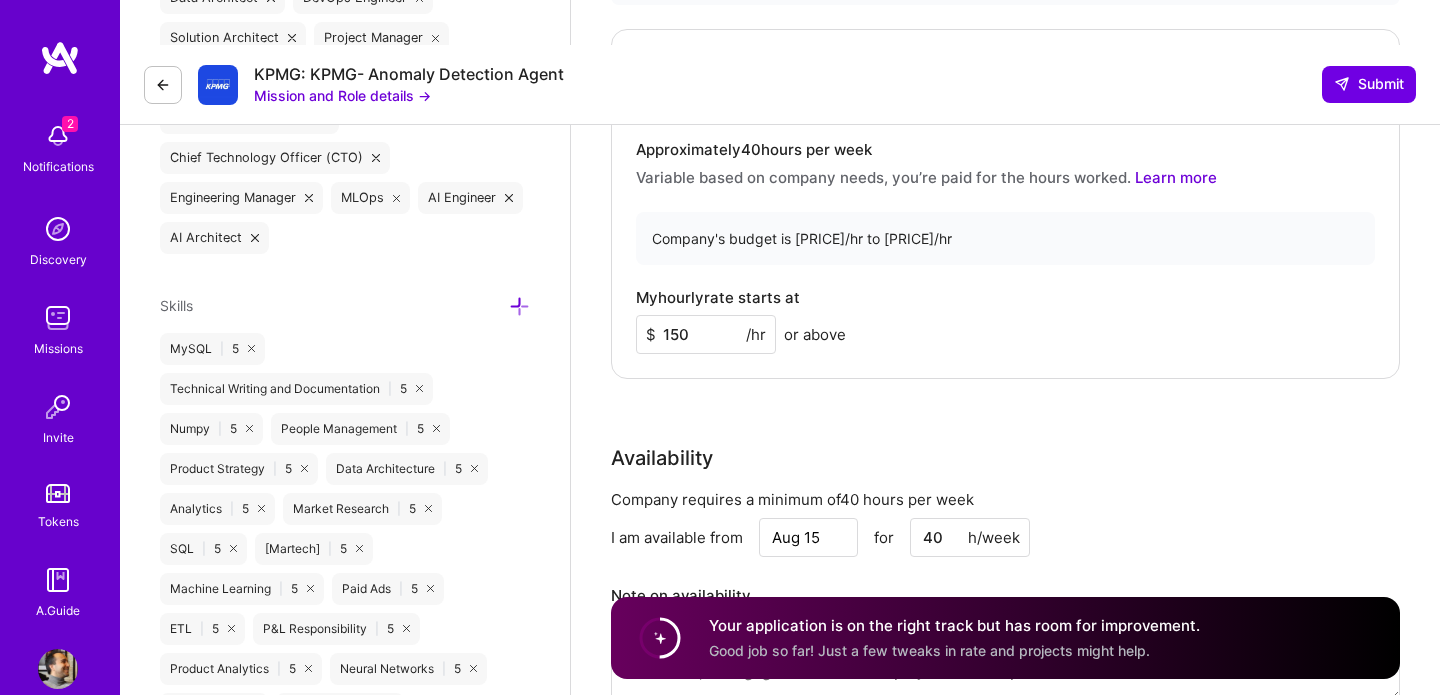 scroll, scrollTop: 1258, scrollLeft: 0, axis: vertical 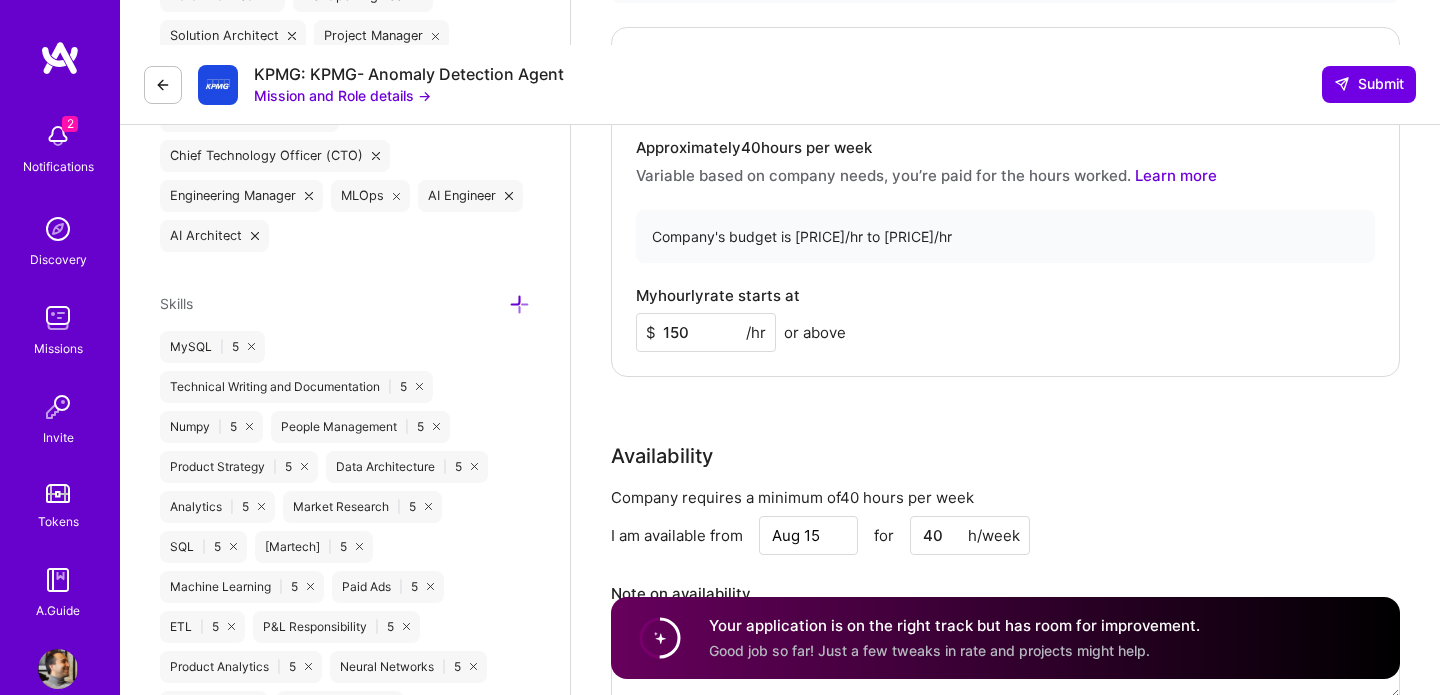 click on "150" at bounding box center (706, 332) 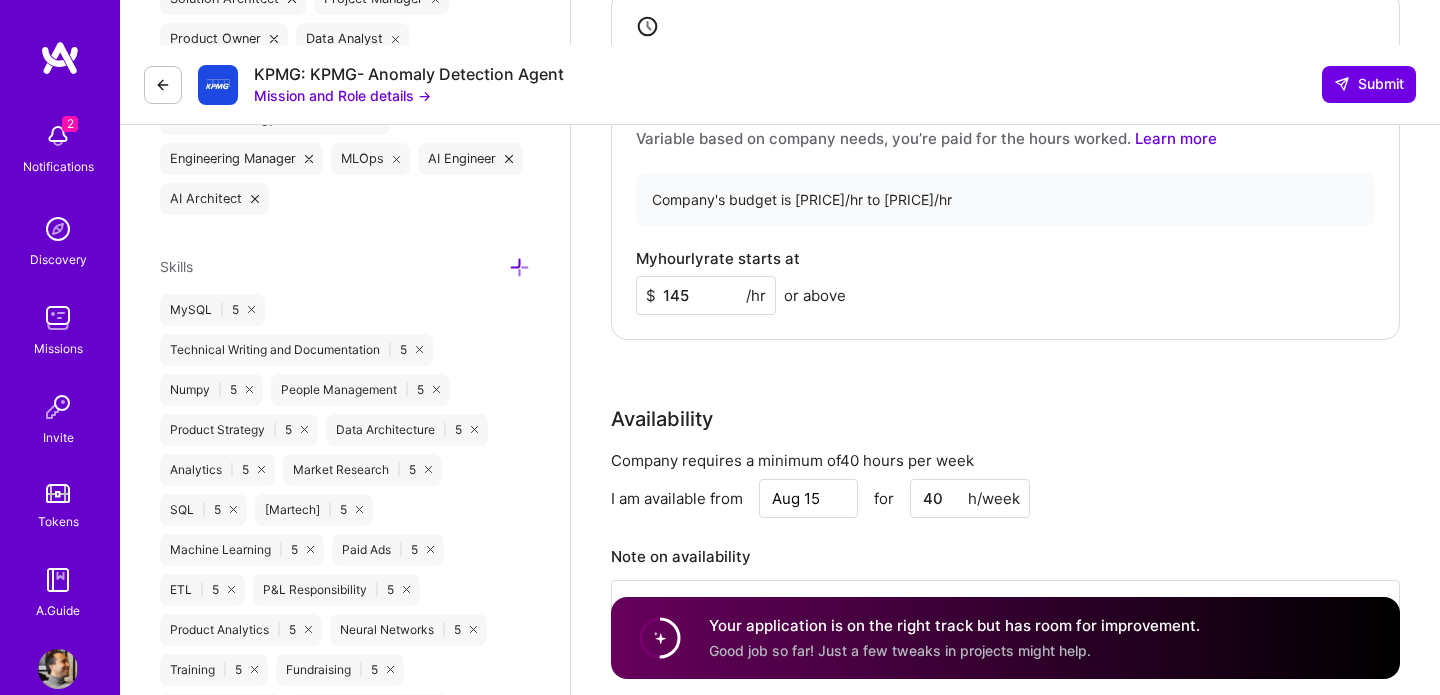 scroll, scrollTop: 1296, scrollLeft: 0, axis: vertical 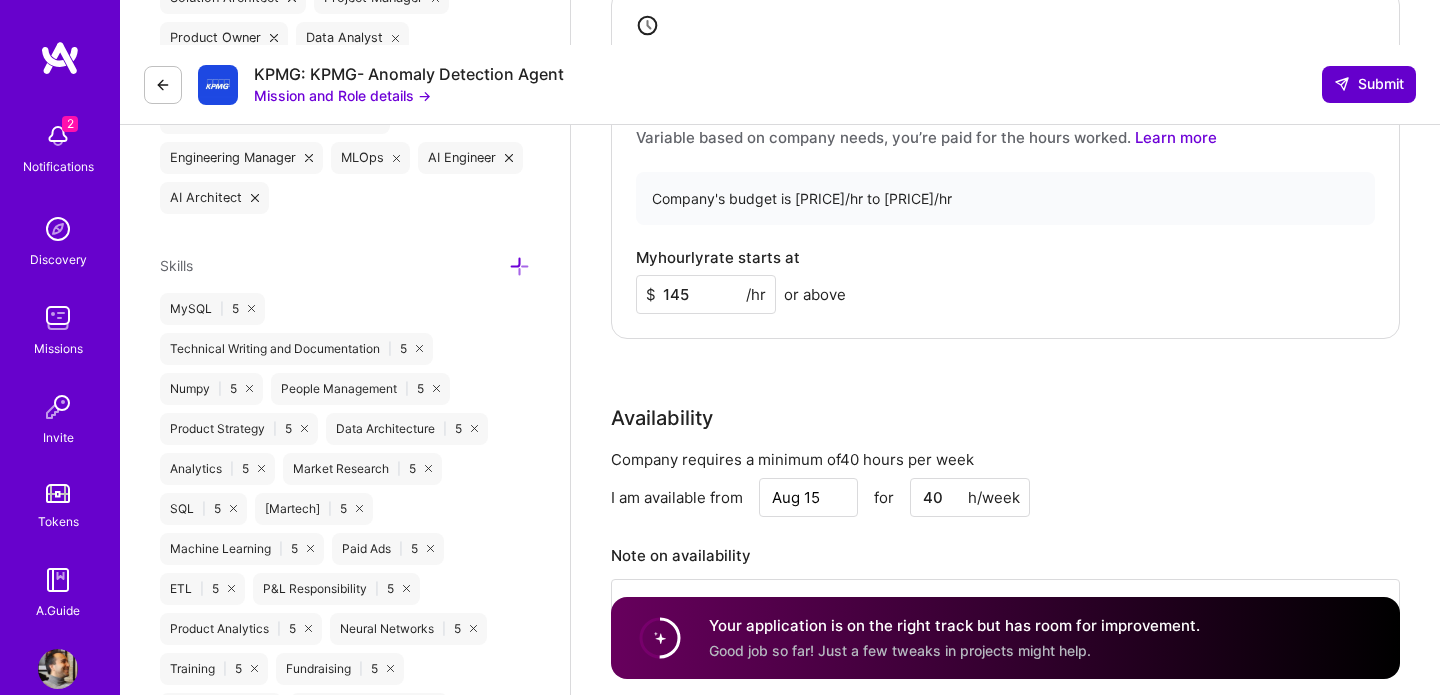 type on "145" 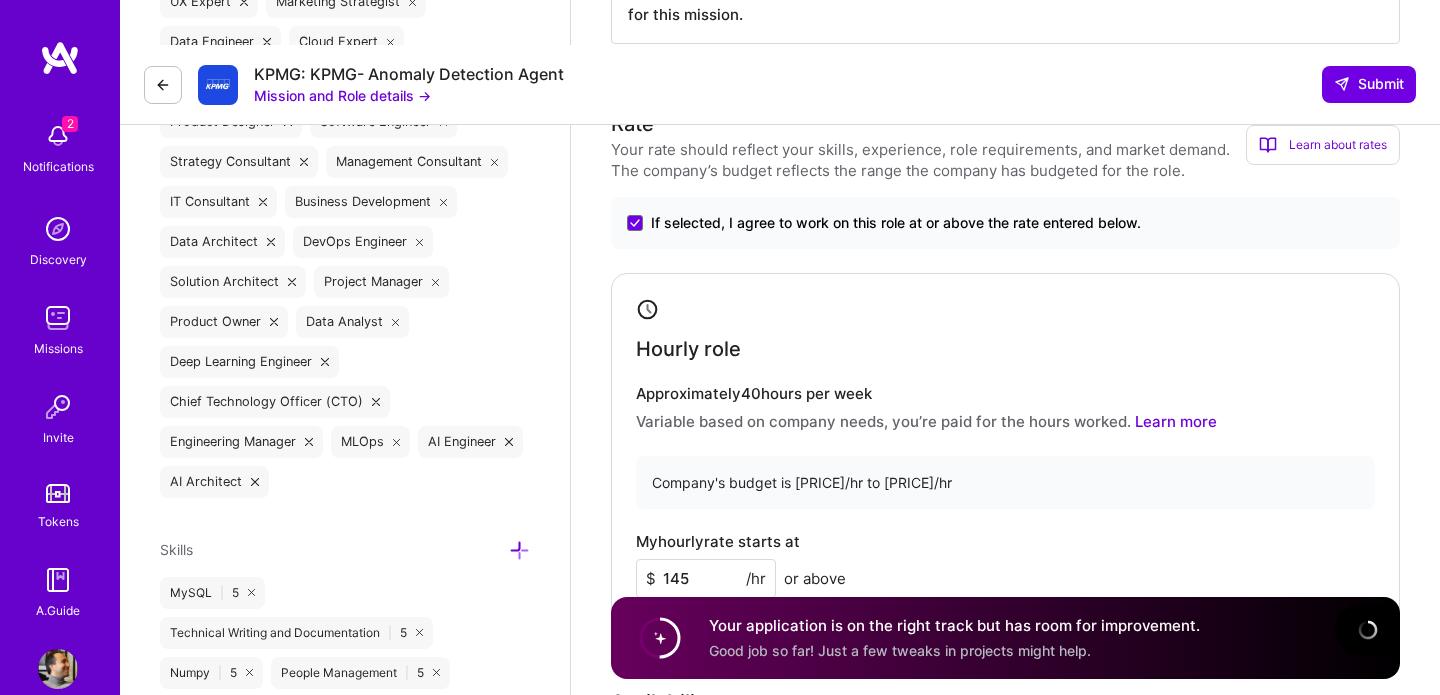 scroll, scrollTop: 1021, scrollLeft: 0, axis: vertical 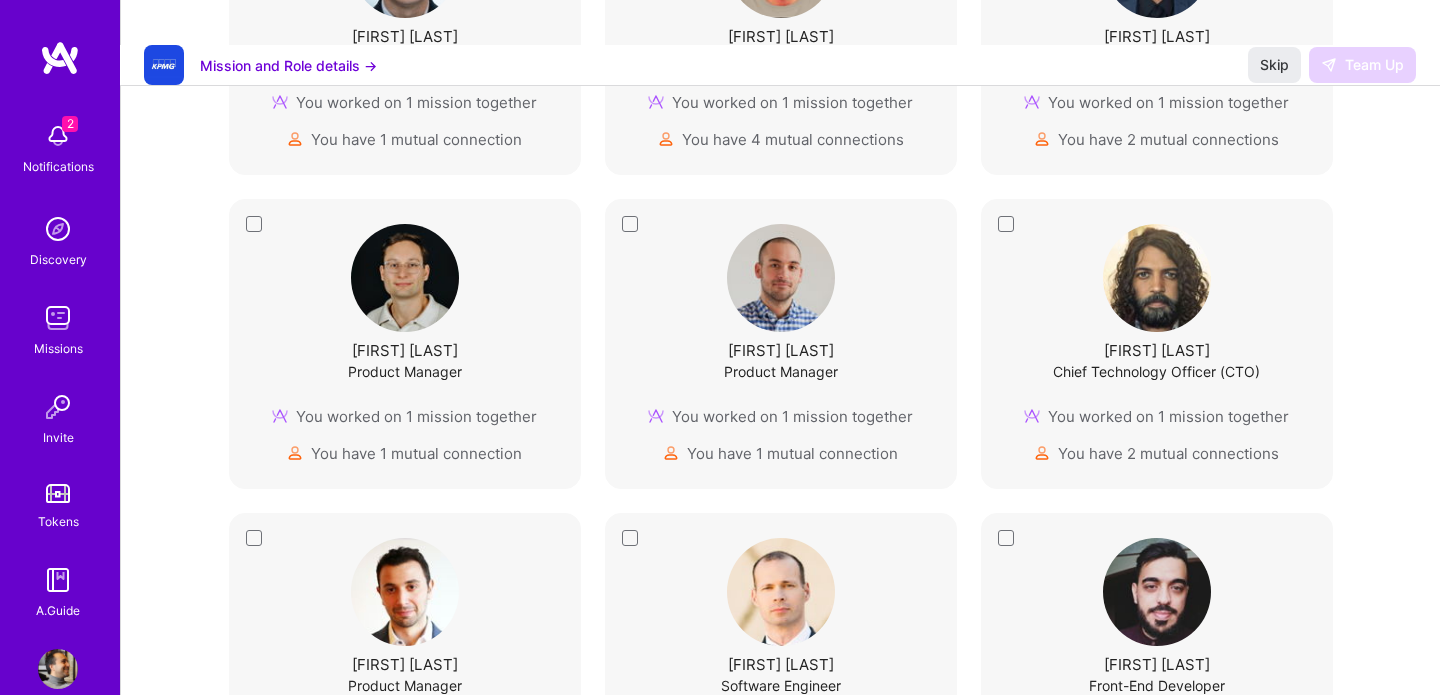 click at bounding box center (60, 58) 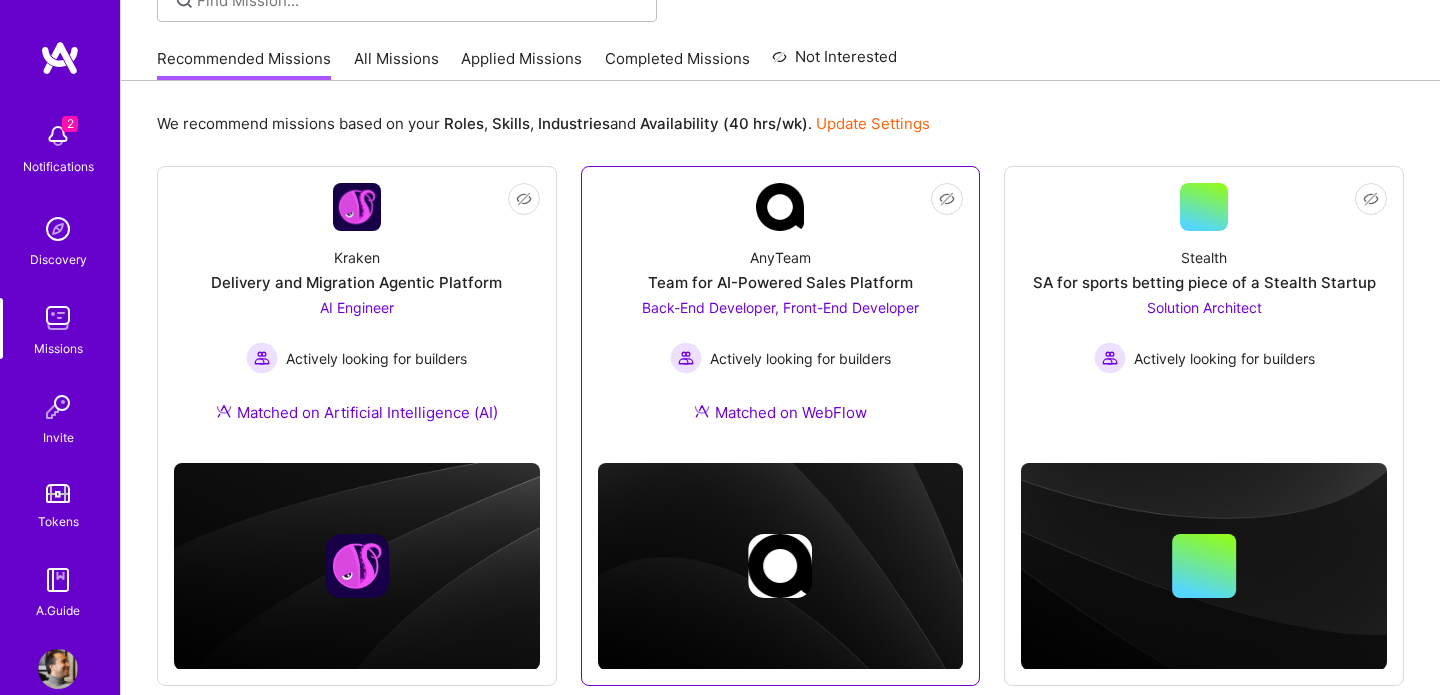 scroll, scrollTop: 217, scrollLeft: 0, axis: vertical 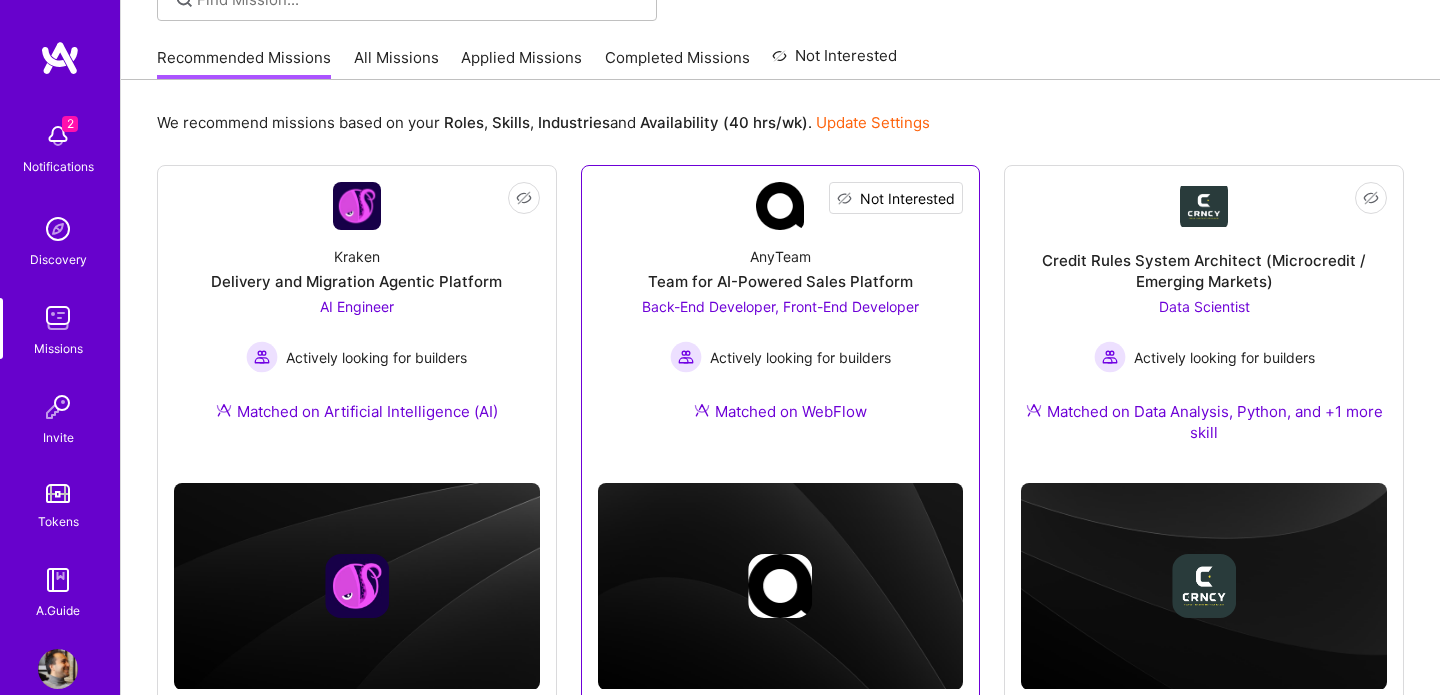 click on "Not Interested" at bounding box center [907, 198] 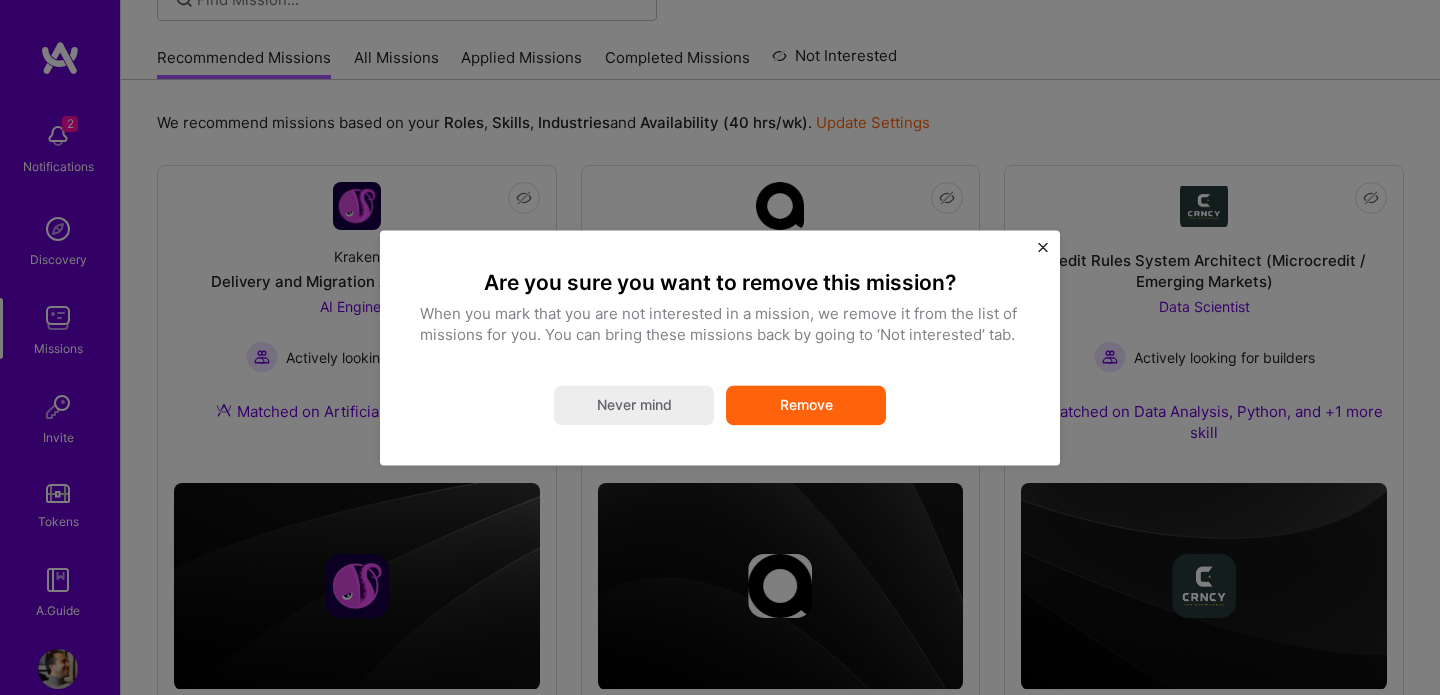 click on "Are you sure you want to remove this mission? When you mark that you are not interested in a mission, we remove it from the list of missions for you. You can bring these missions back by going to ‘Not interested’ tab. Never mind Remove" at bounding box center [720, 347] 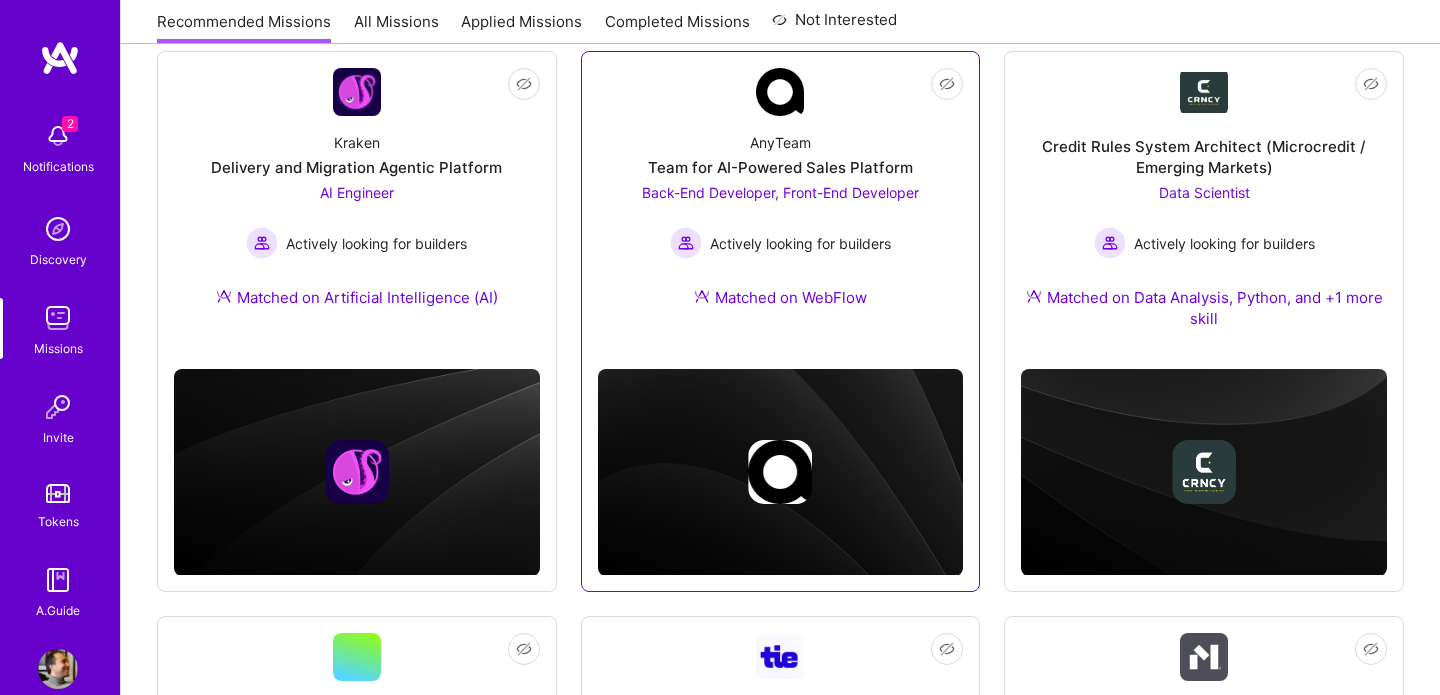scroll, scrollTop: 336, scrollLeft: 0, axis: vertical 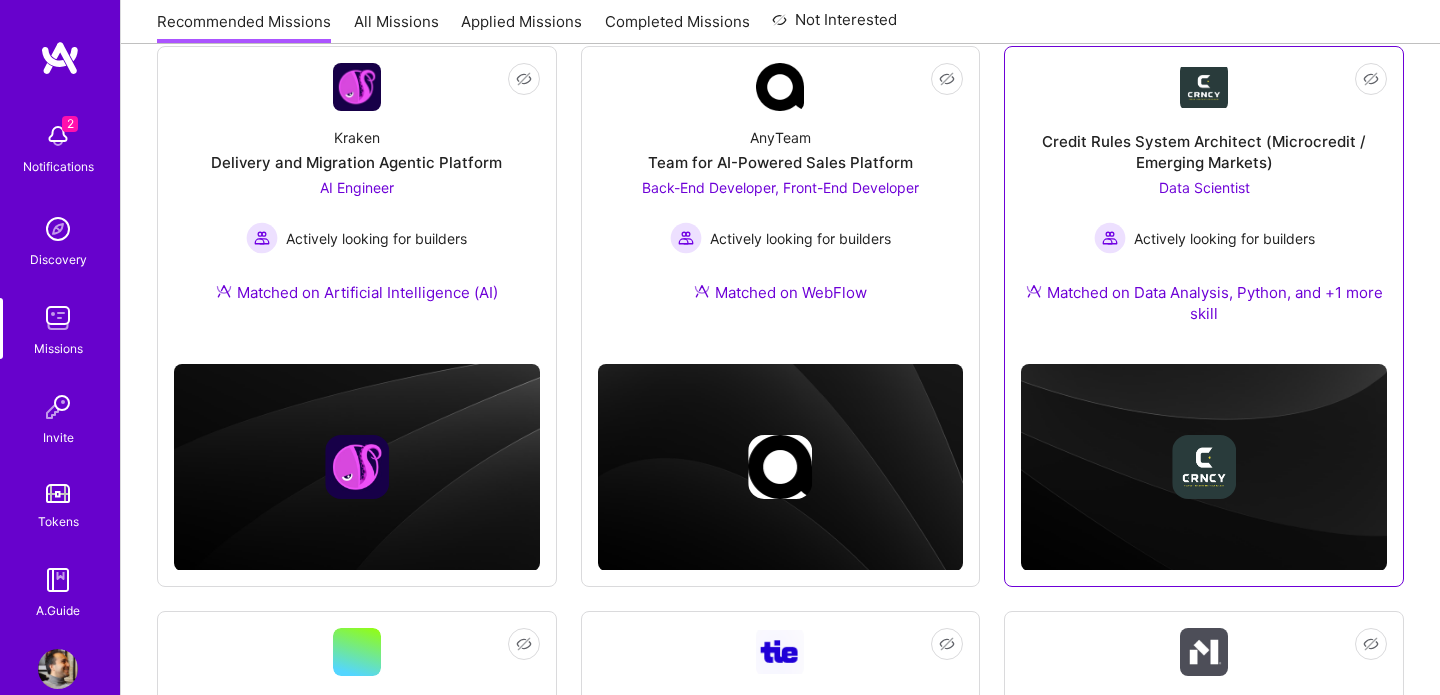 click on "Credit Rules System Architect (Microcredit / Emerging Markets)" at bounding box center (1204, 152) 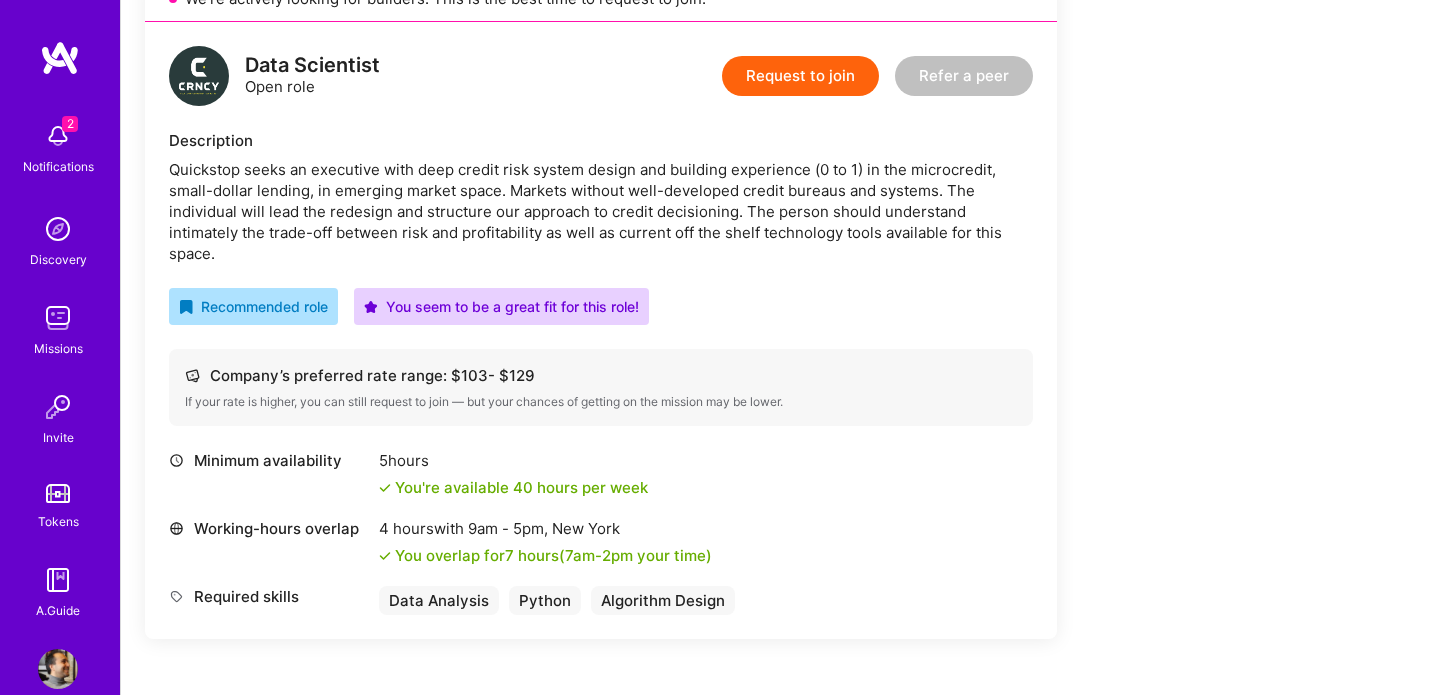 scroll, scrollTop: 535, scrollLeft: 0, axis: vertical 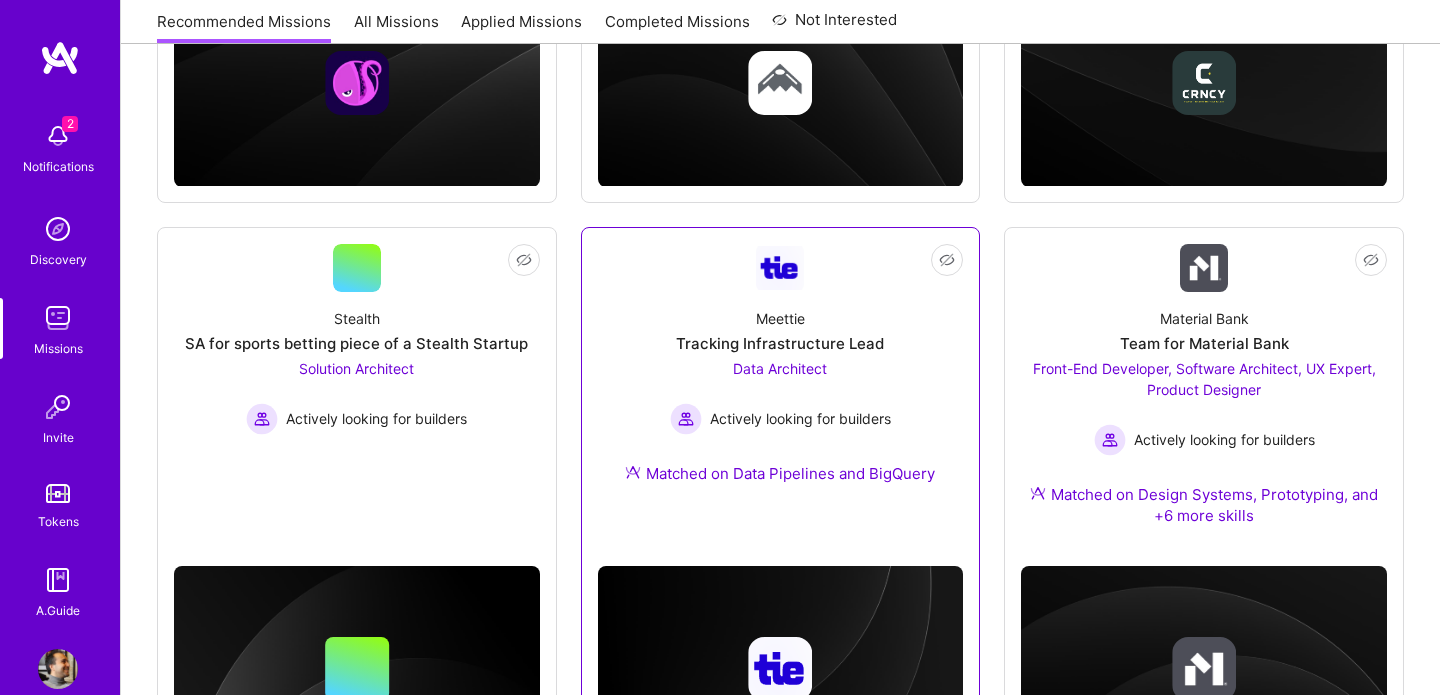 click on "Tracking Infrastructure Lead" at bounding box center [780, 343] 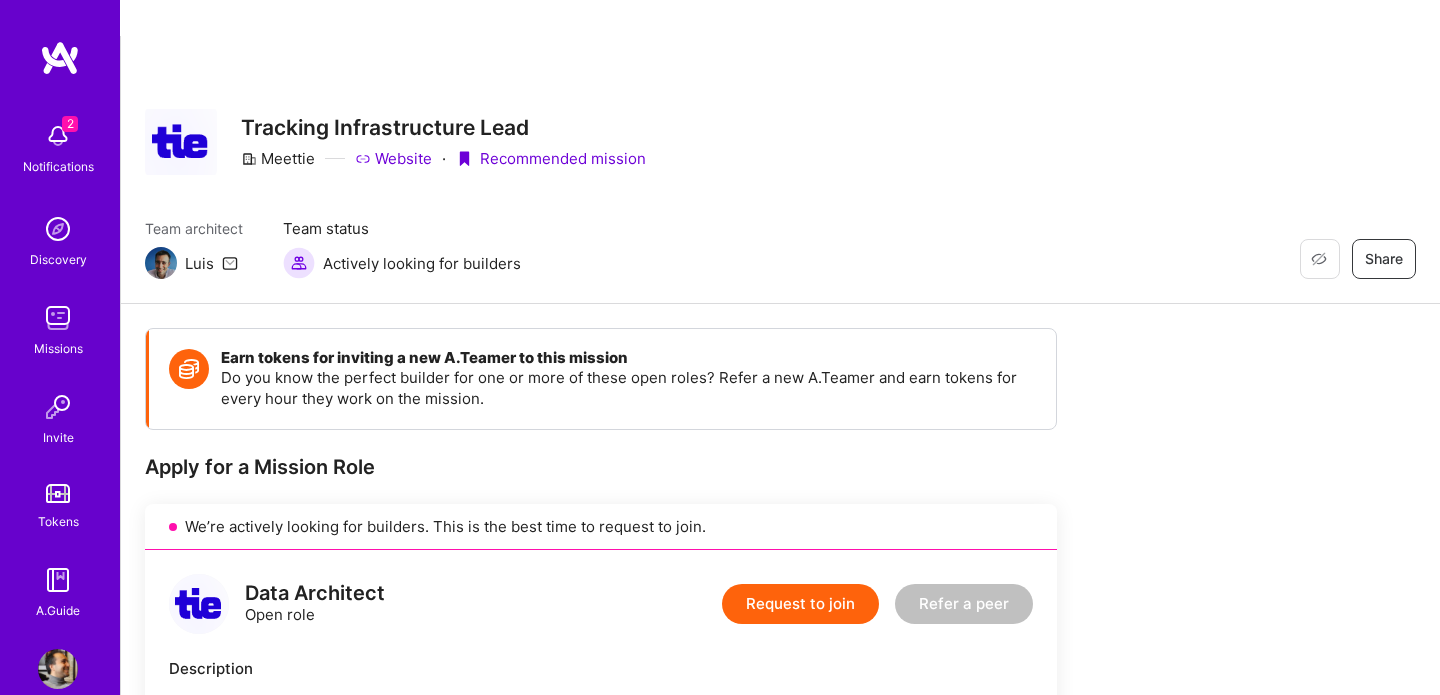 scroll, scrollTop: 0, scrollLeft: 0, axis: both 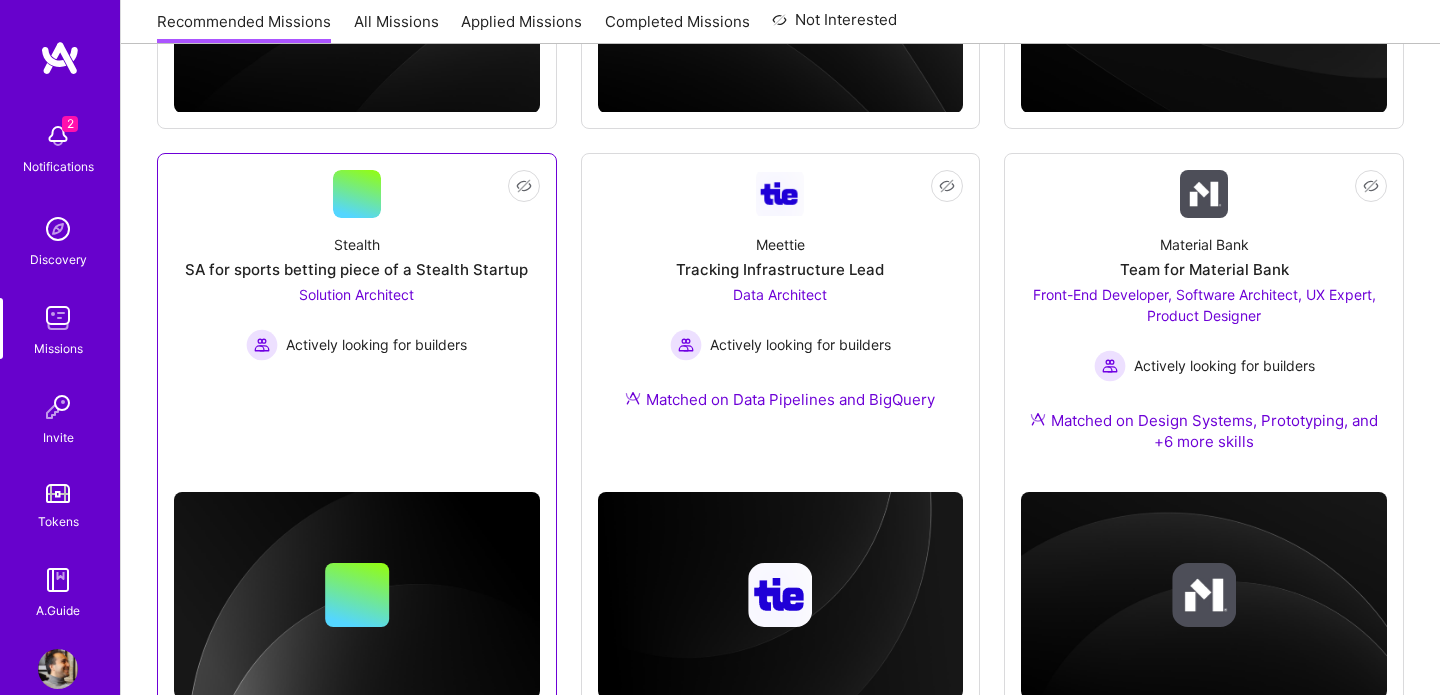 click on "Not Interested Stealth SA for sports betting piece of a Stealth Startup Solution Architect   Actively looking for builders" at bounding box center [357, 298] 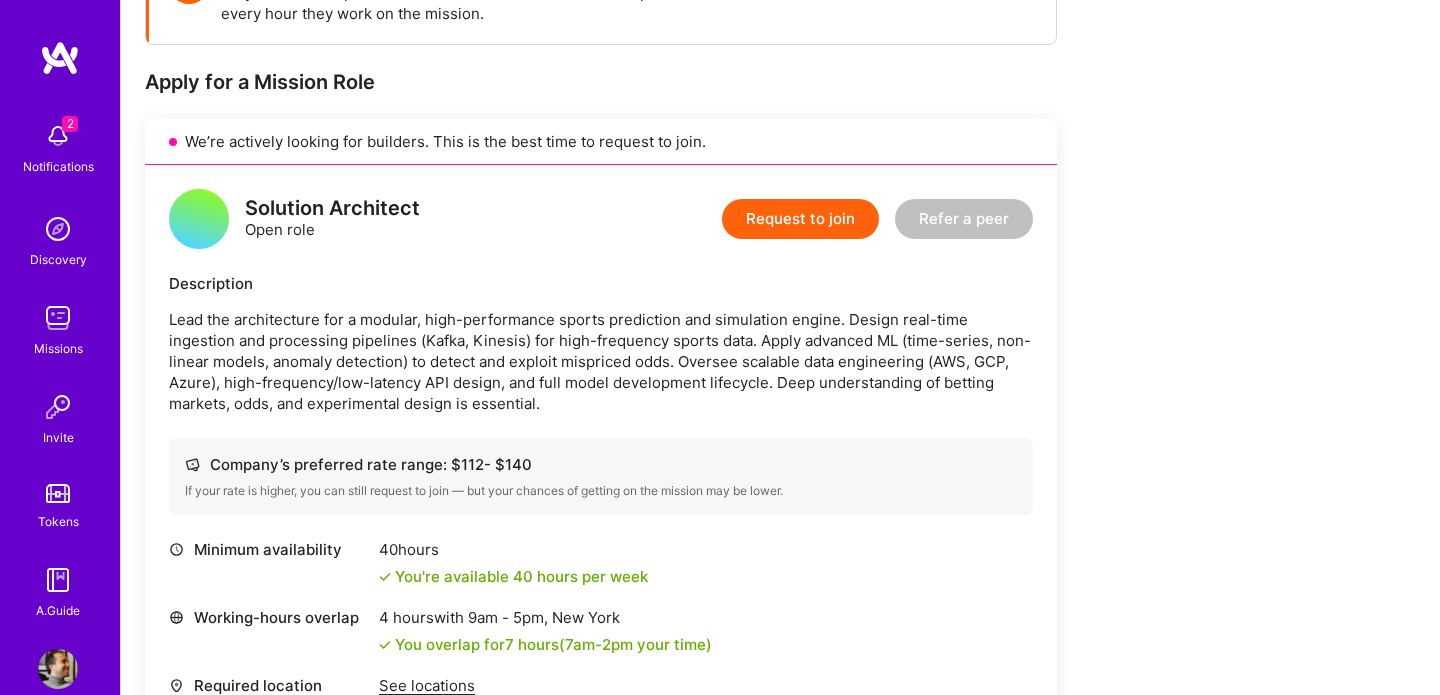 scroll, scrollTop: 395, scrollLeft: 0, axis: vertical 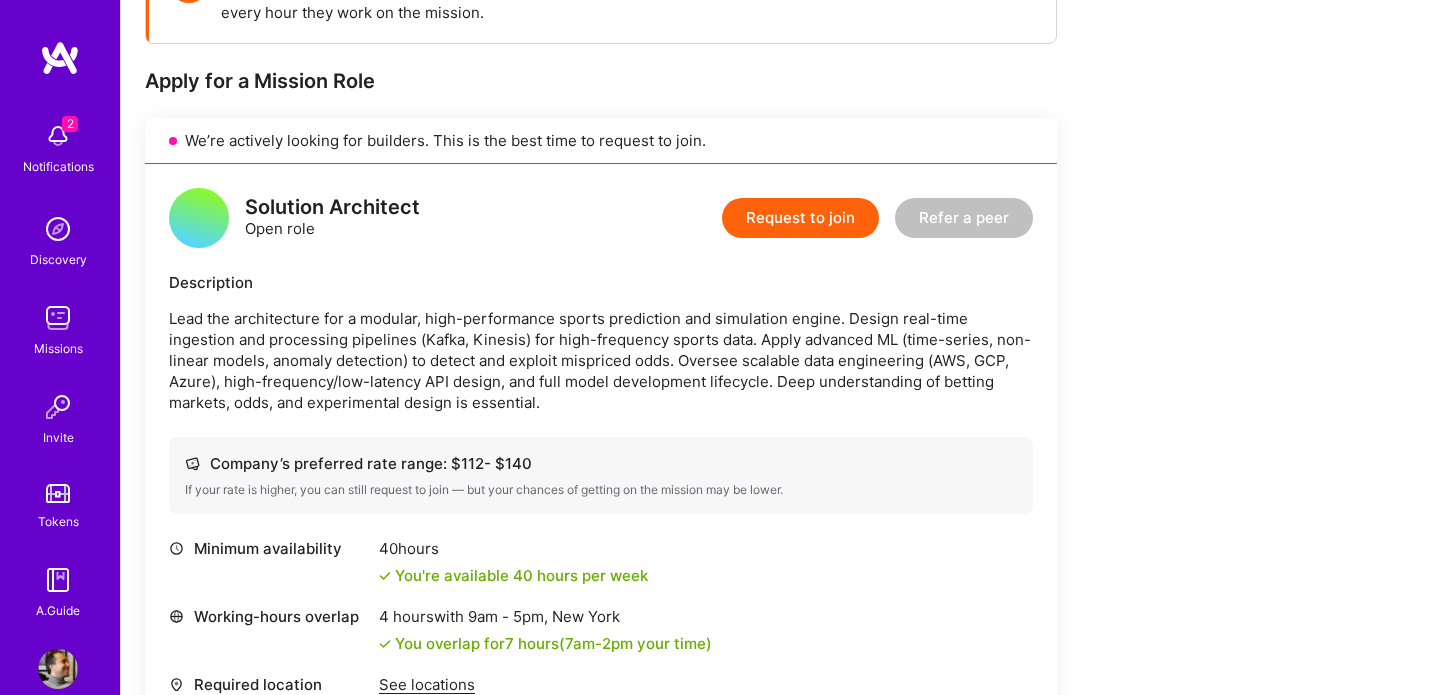 click on "Lead the architecture for a modular, high-performance sports prediction and simulation engine. Design real-time ingestion and processing pipelines (Kafka, Kinesis) for high-frequency sports data. Apply advanced ML (time-series, non-linear models, anomaly detection) to detect and exploit mispriced odds. Oversee scalable data engineering (AWS, GCP, Azure), high-frequency/low-latency API design, and full model development lifecycle. Deep understanding of betting markets, odds, and experimental design is essential." at bounding box center (601, 360) 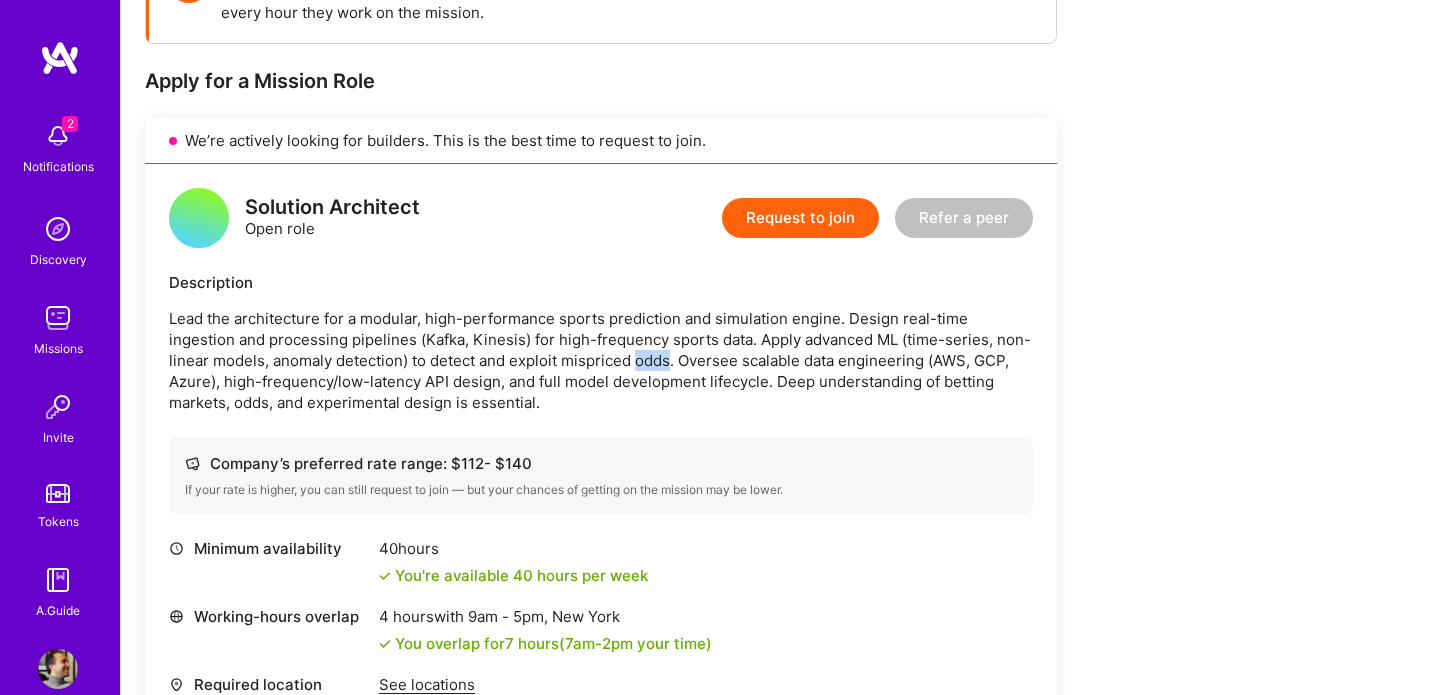 click on "Lead the architecture for a modular, high-performance sports prediction and simulation engine. Design real-time ingestion and processing pipelines (Kafka, Kinesis) for high-frequency sports data. Apply advanced ML (time-series, non-linear models, anomaly detection) to detect and exploit mispriced odds. Oversee scalable data engineering (AWS, GCP, Azure), high-frequency/low-latency API design, and full model development lifecycle. Deep understanding of betting markets, odds, and experimental design is essential." at bounding box center (601, 360) 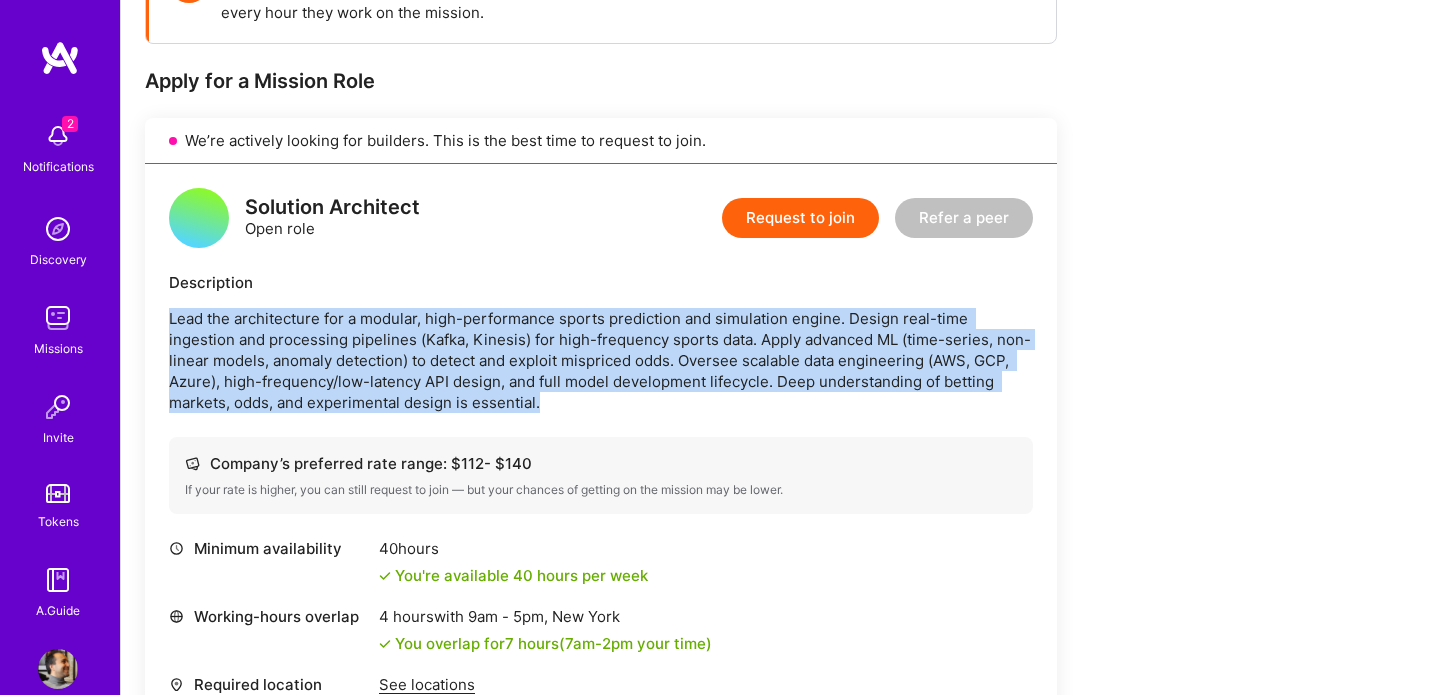 click on "Lead the architecture for a modular, high-performance sports prediction and simulation engine. Design real-time ingestion and processing pipelines (Kafka, Kinesis) for high-frequency sports data. Apply advanced ML (time-series, non-linear models, anomaly detection) to detect and exploit mispriced odds. Oversee scalable data engineering (AWS, GCP, Azure), high-frequency/low-latency API design, and full model development lifecycle. Deep understanding of betting markets, odds, and experimental design is essential." at bounding box center (601, 360) 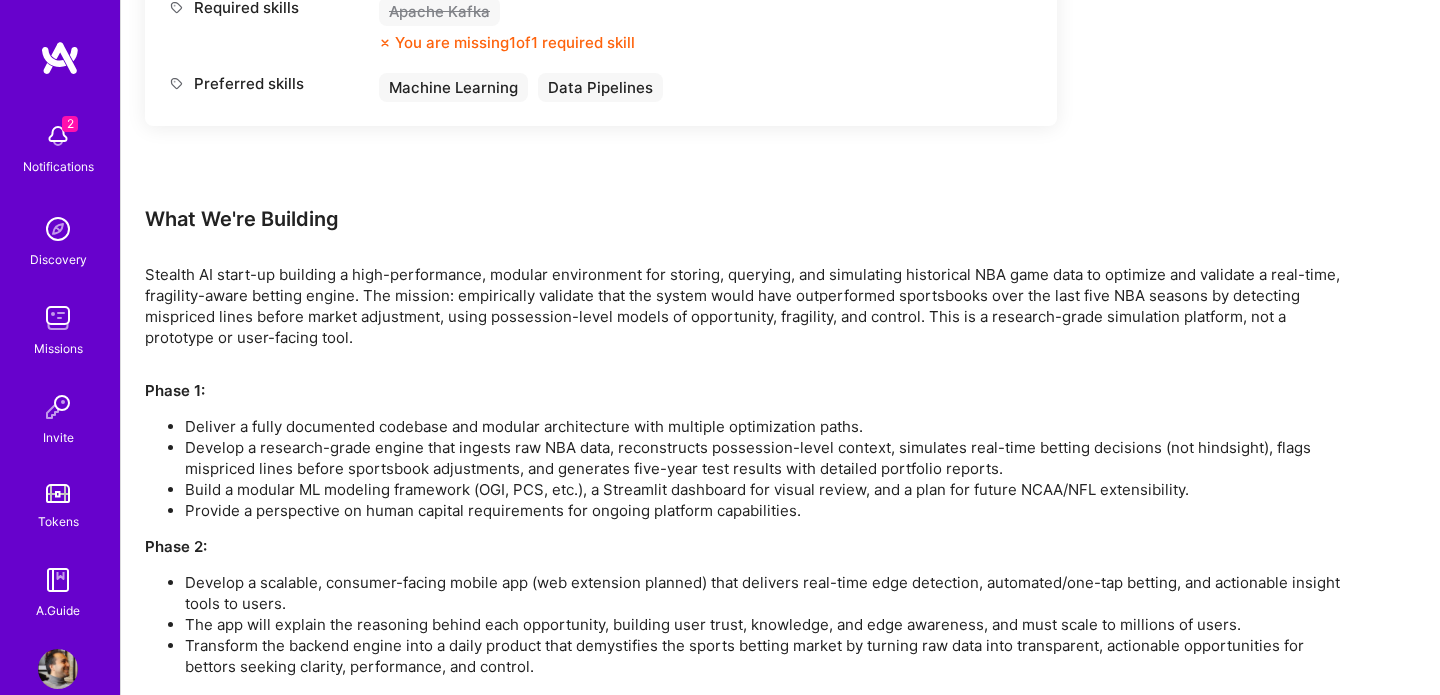 scroll, scrollTop: 1181, scrollLeft: 0, axis: vertical 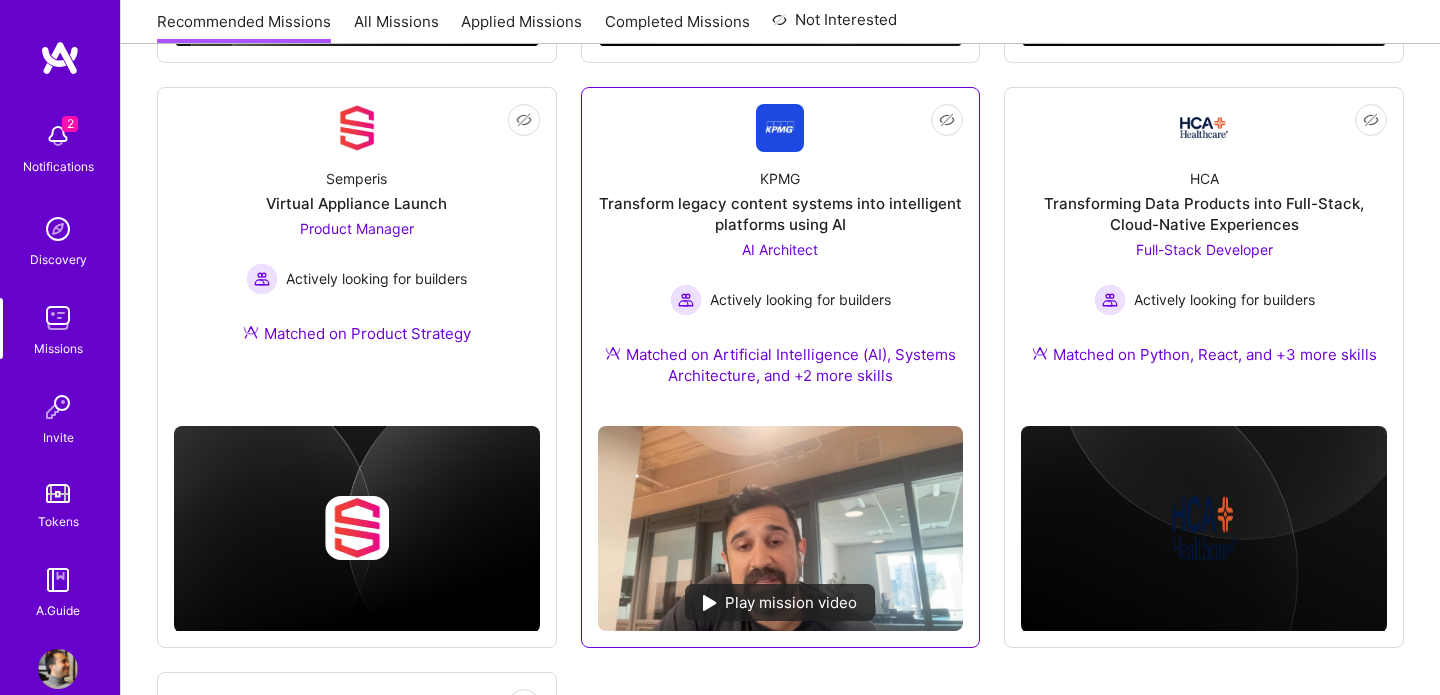 click on "KPMG Transform legacy content systems into intelligent platforms using AI AI Architect   Actively looking for builders Matched on Artificial Intelligence (AI), Systems Architecture, and +2 more skills" at bounding box center [781, 281] 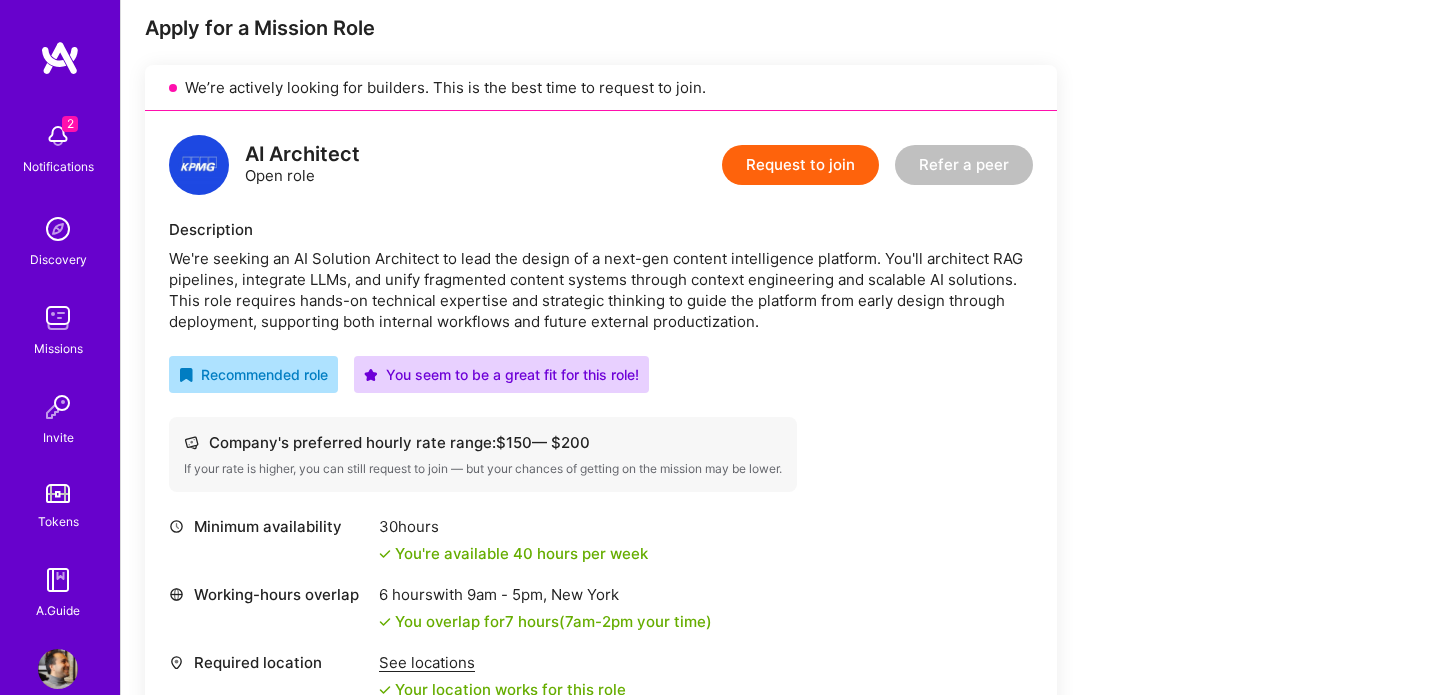 scroll, scrollTop: 427, scrollLeft: 0, axis: vertical 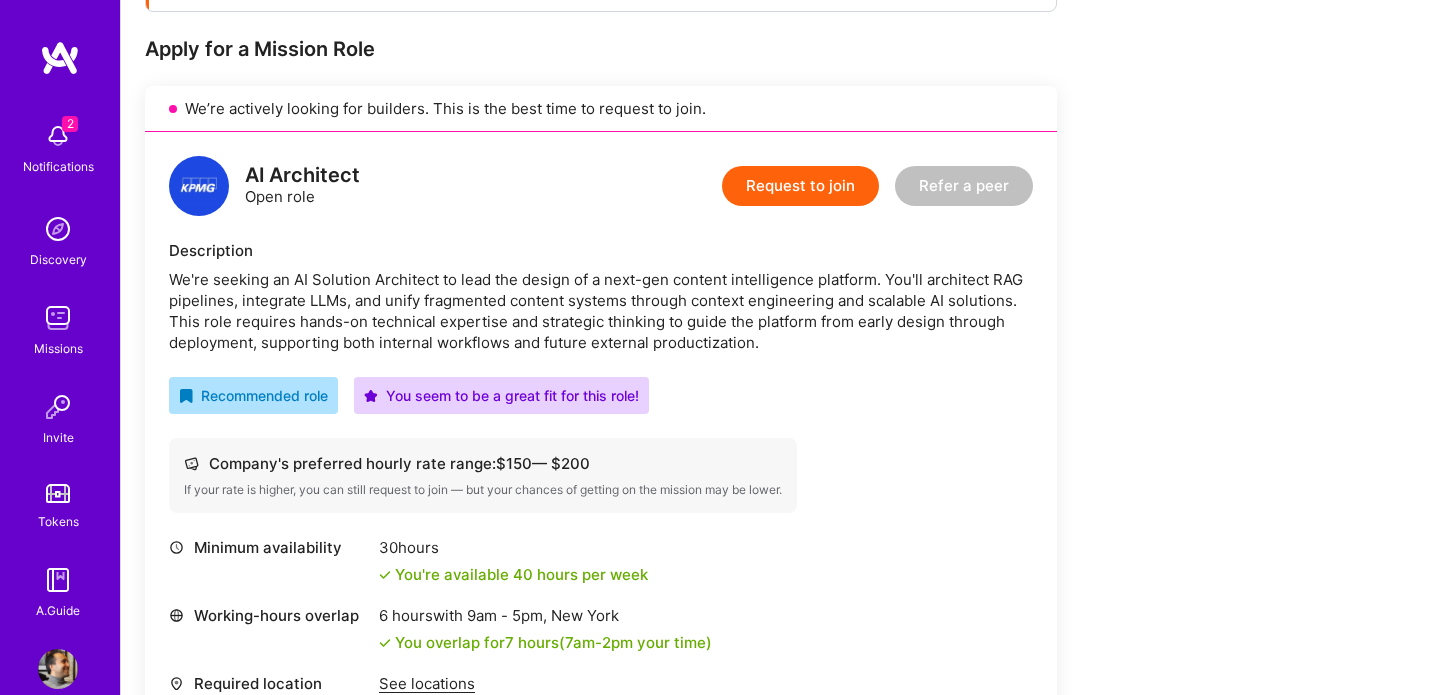 click on "We're seeking an AI Solution Architect to lead the design of a next-gen content intelligence platform. You'll architect RAG pipelines, integrate LLMs, and unify fragmented content systems through context engineering and scalable AI solutions. This role requires hands-on technical expertise and strategic thinking to guide the platform from early design through deployment, supporting both internal workflows and future external productization." at bounding box center (601, 311) 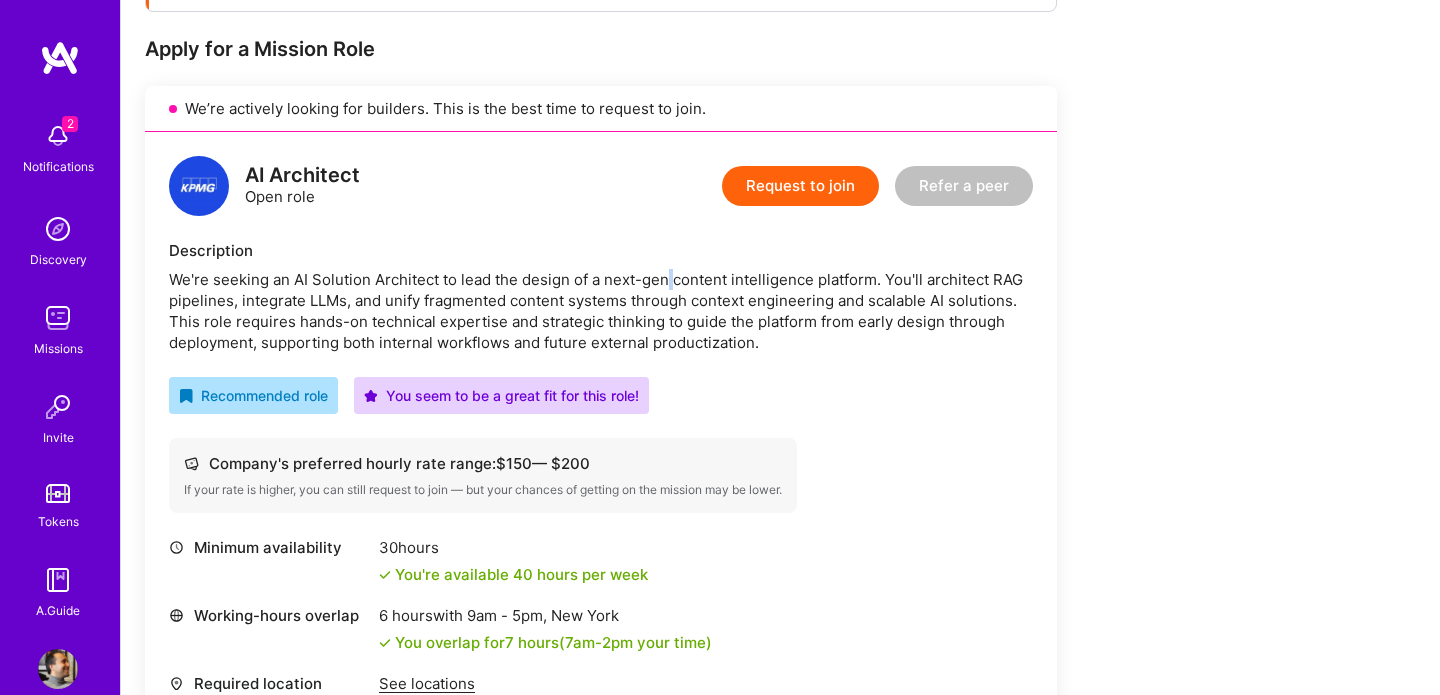 click on "We're seeking an AI Solution Architect to lead the design of a next-gen content intelligence platform. You'll architect RAG pipelines, integrate LLMs, and unify fragmented content systems through context engineering and scalable AI solutions. This role requires hands-on technical expertise and strategic thinking to guide the platform from early design through deployment, supporting both internal workflows and future external productization." at bounding box center (601, 311) 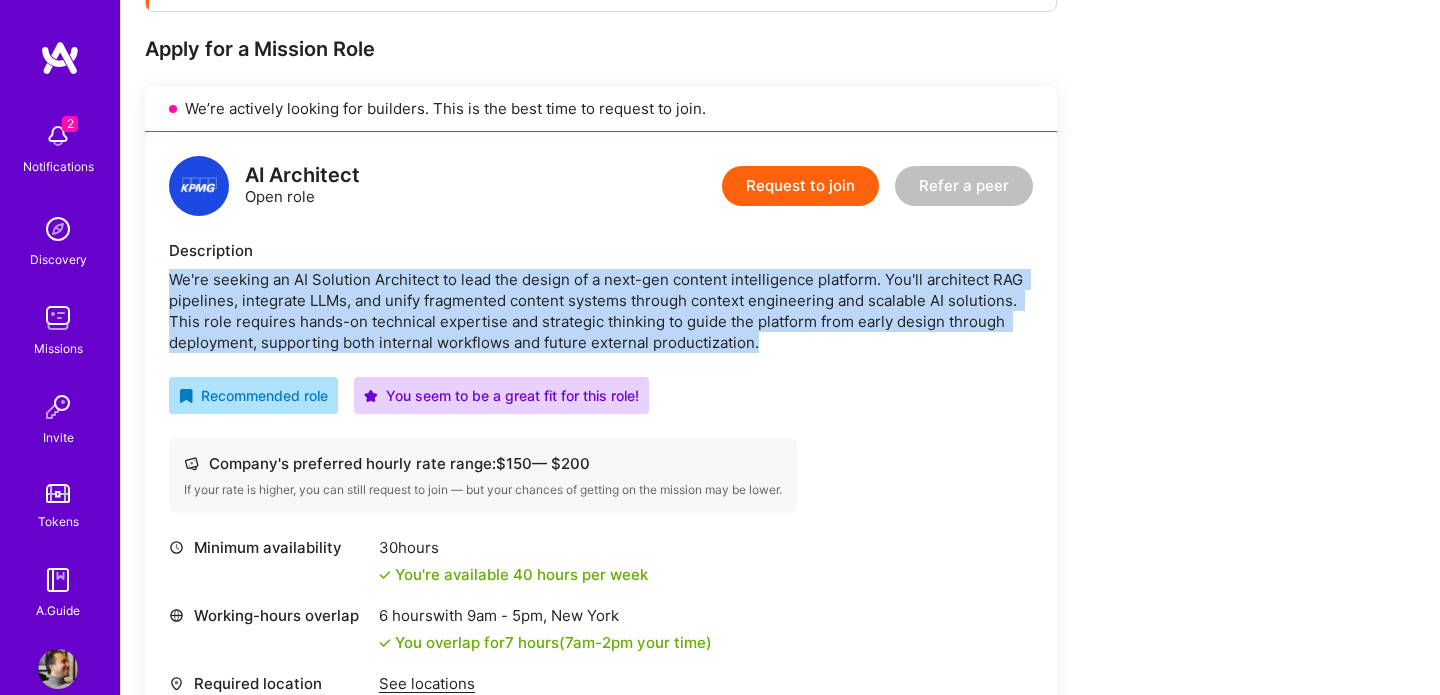 click on "We're seeking an AI Solution Architect to lead the design of a next-gen content intelligence platform. You'll architect RAG pipelines, integrate LLMs, and unify fragmented content systems through context engineering and scalable AI solutions. This role requires hands-on technical expertise and strategic thinking to guide the platform from early design through deployment, supporting both internal workflows and future external productization." at bounding box center [601, 311] 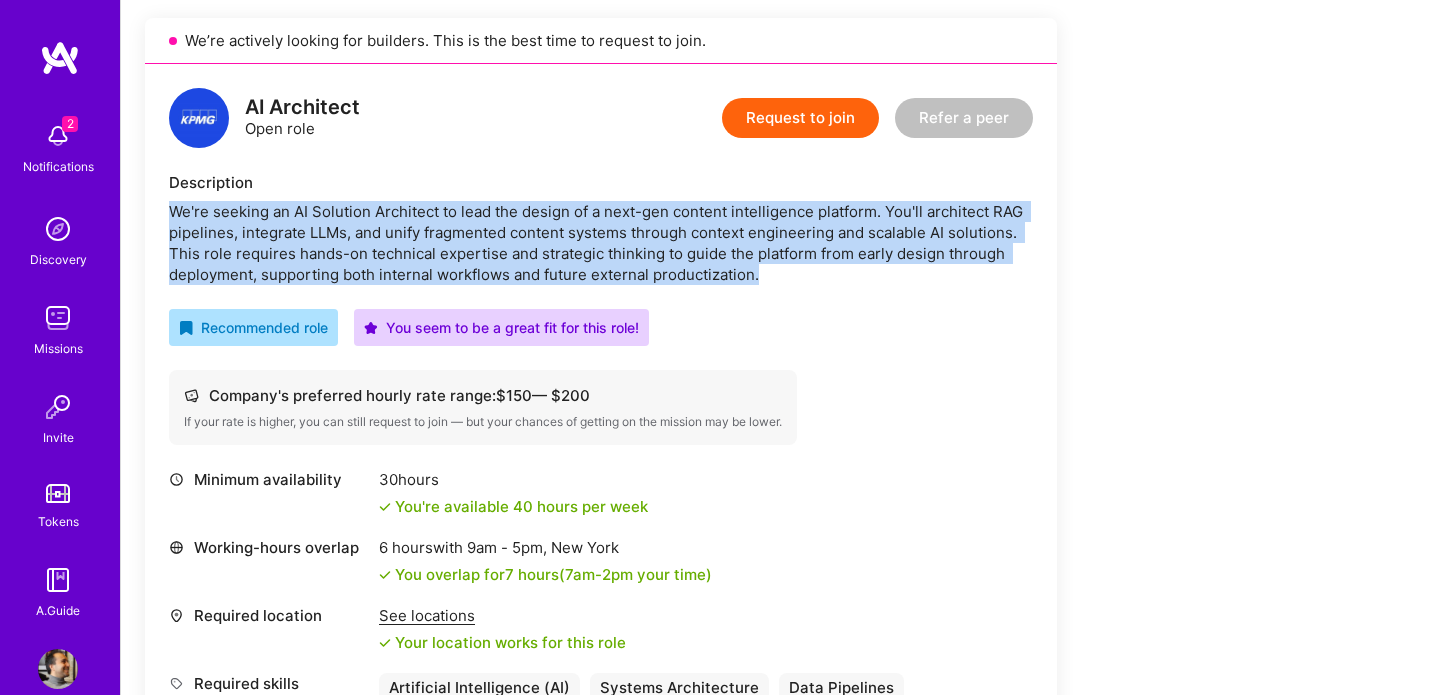 scroll, scrollTop: 497, scrollLeft: 0, axis: vertical 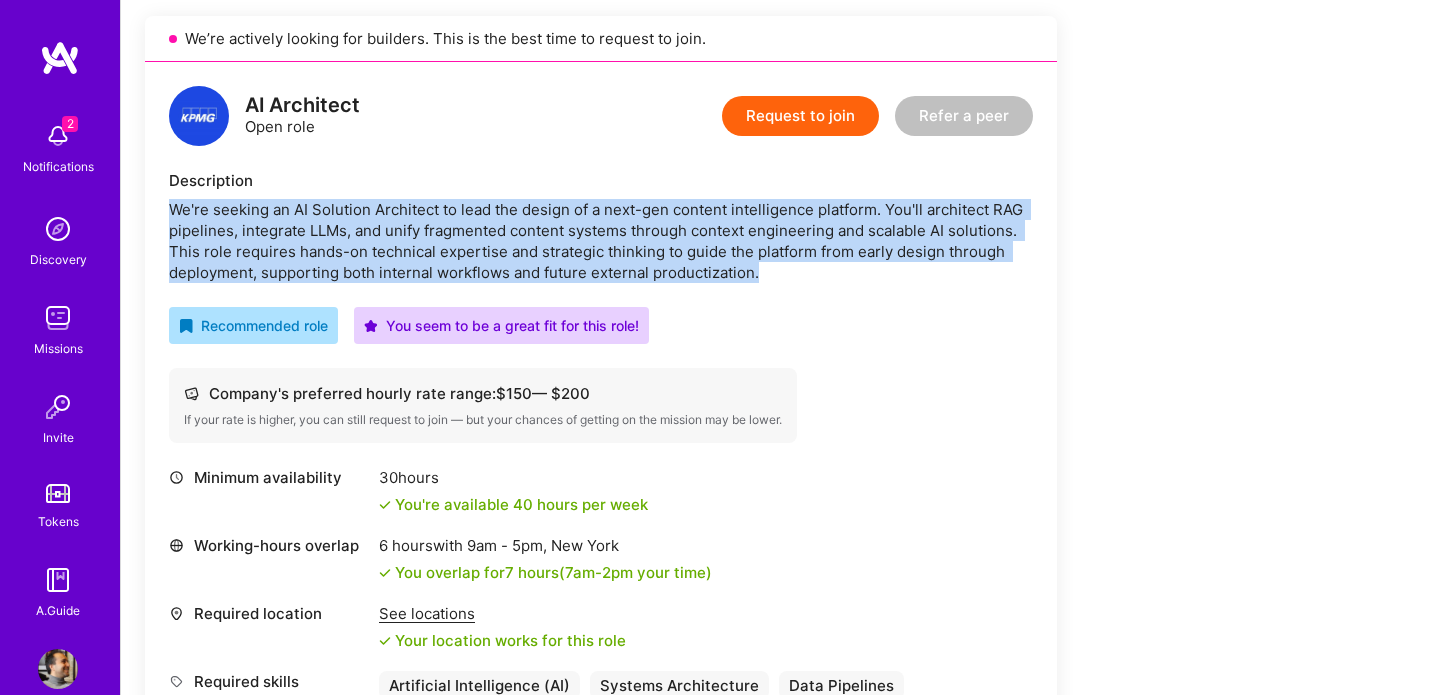 click on "Request to join" at bounding box center [800, 116] 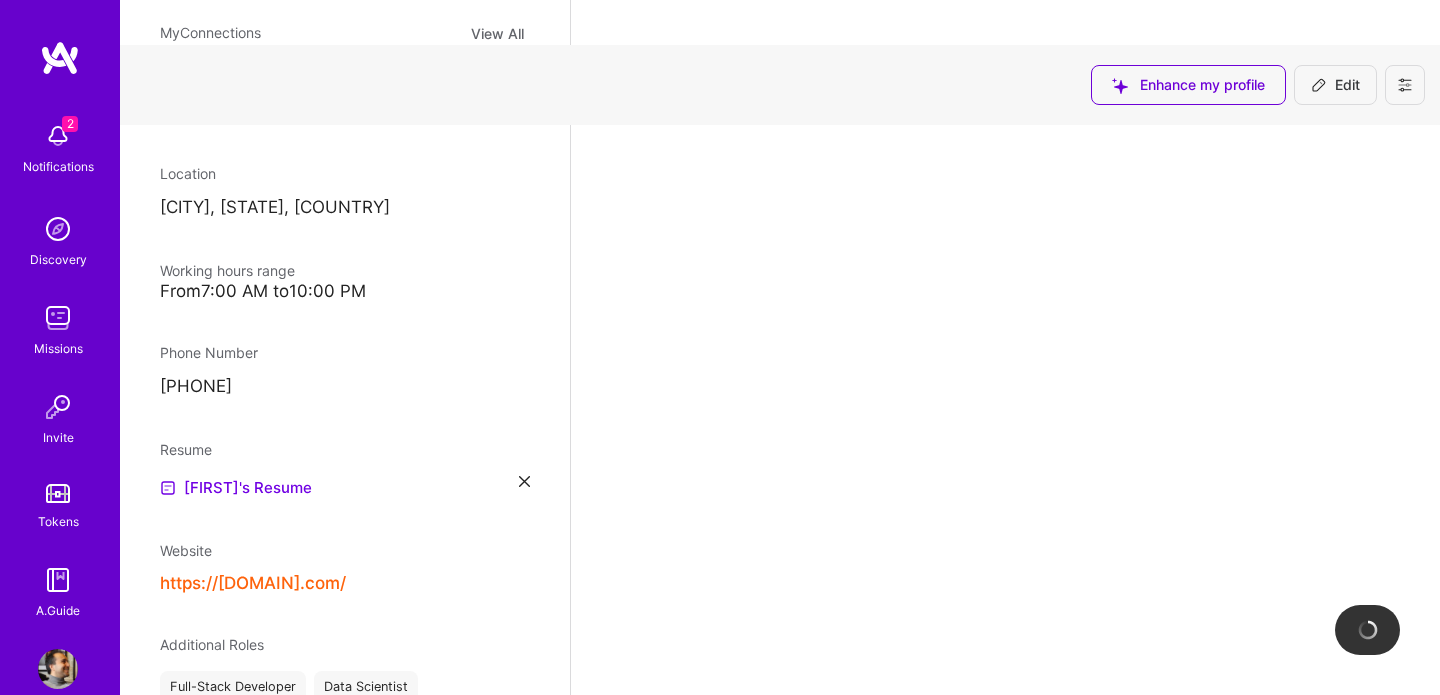 scroll, scrollTop: 0, scrollLeft: 0, axis: both 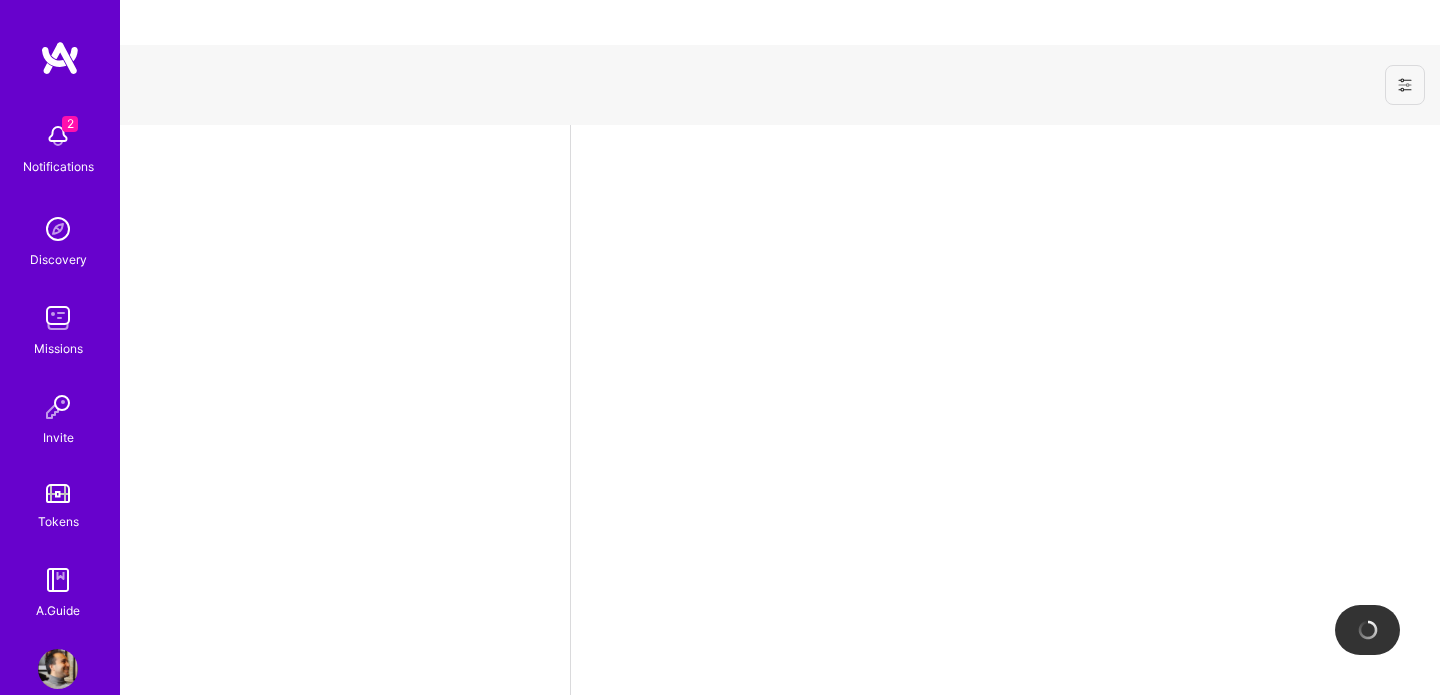 select on "CA" 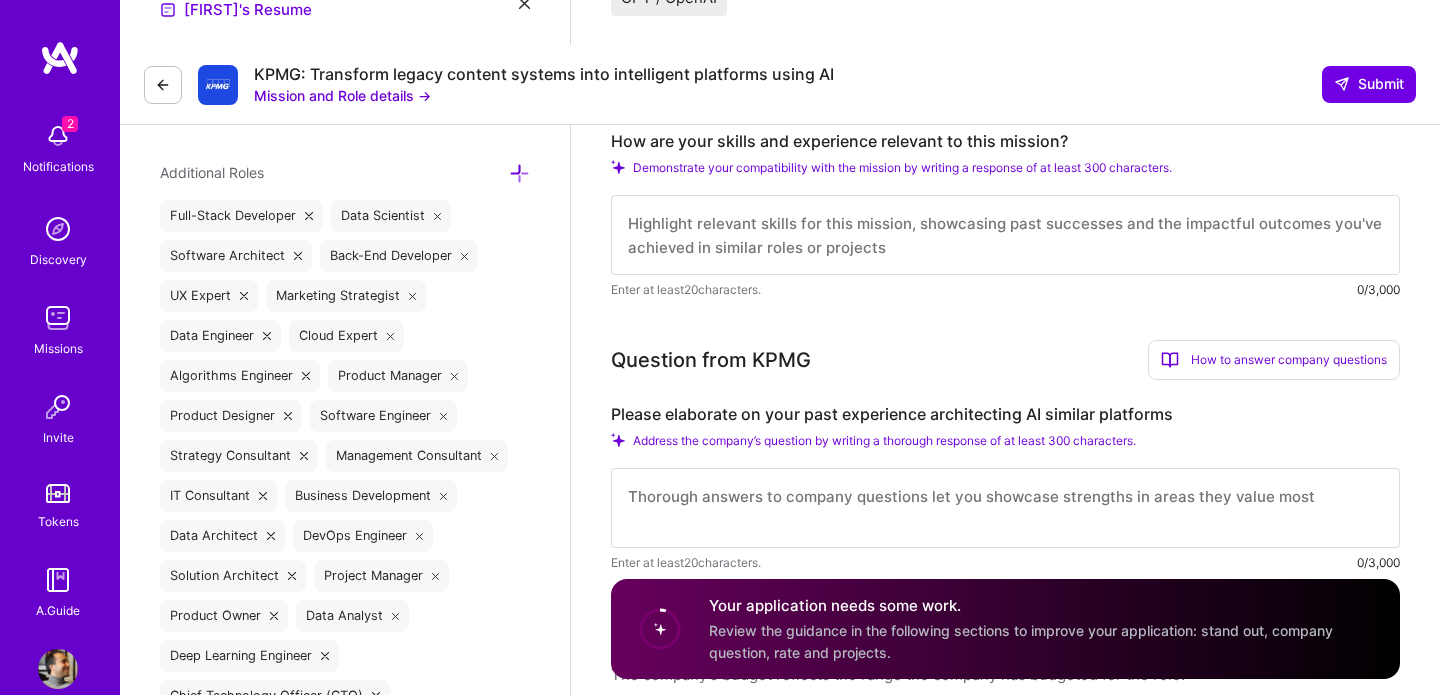 scroll, scrollTop: 677, scrollLeft: 0, axis: vertical 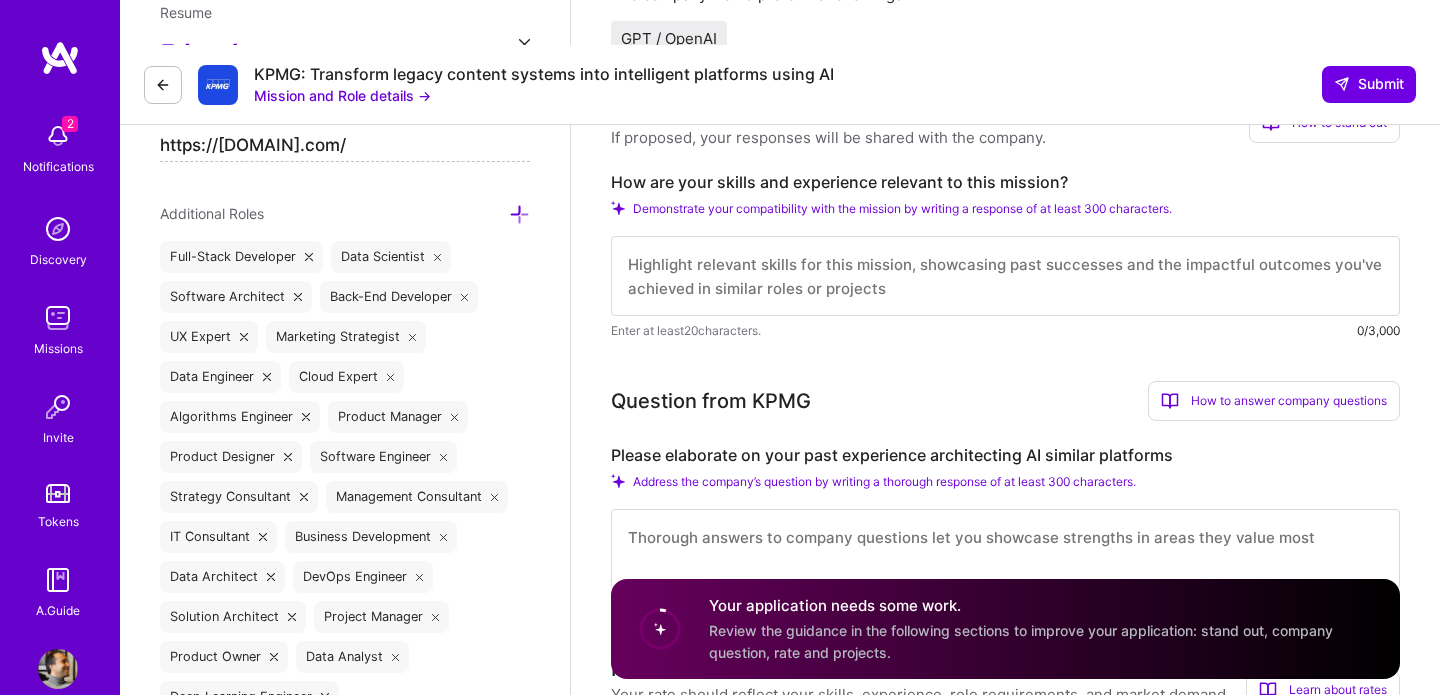 click at bounding box center (1005, 276) 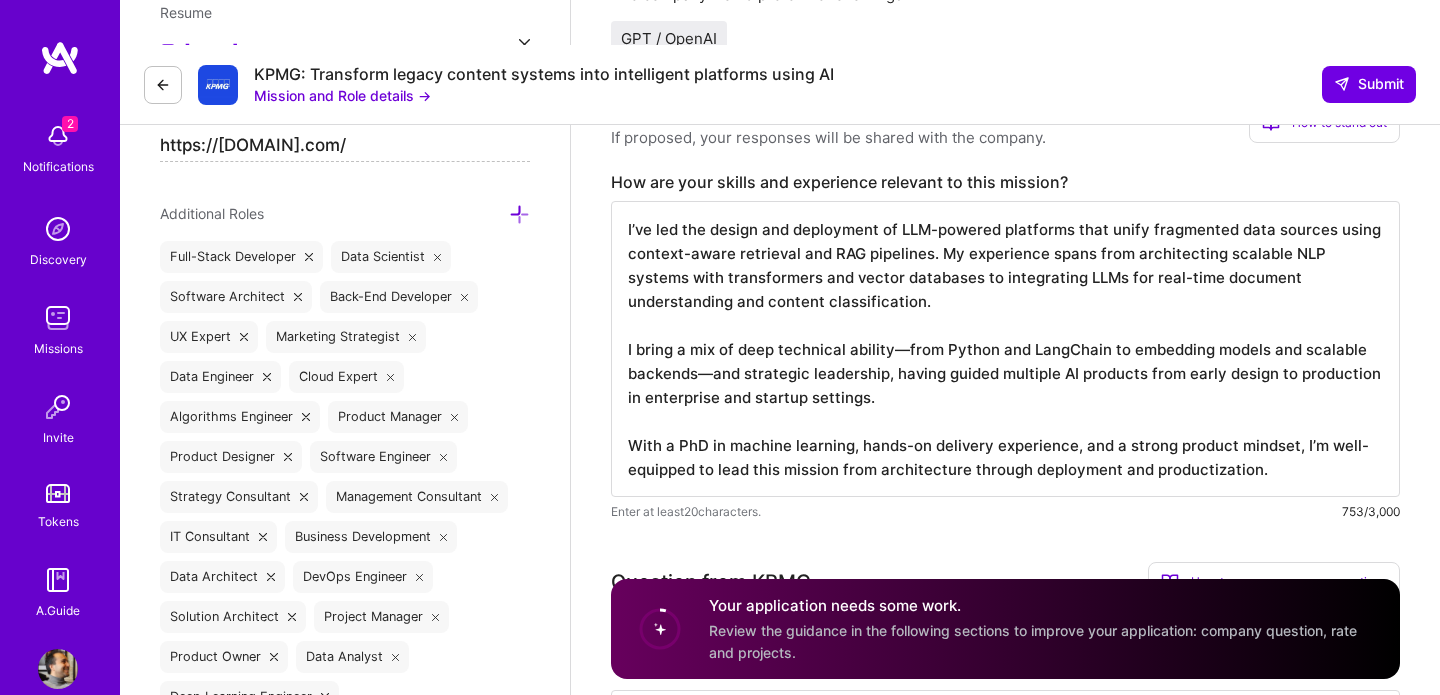 scroll, scrollTop: 2, scrollLeft: 0, axis: vertical 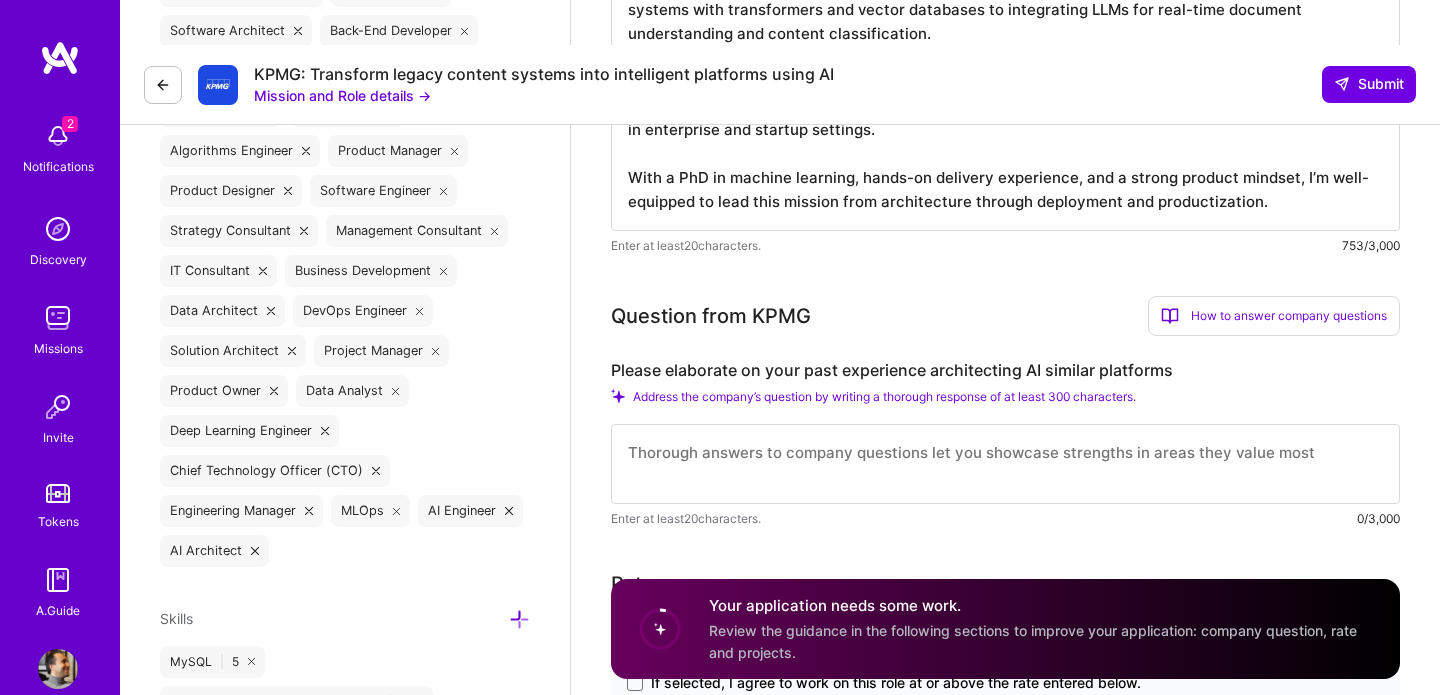type on "I’ve led the design and deployment of LLM-powered platforms that unify fragmented data sources using context-aware retrieval and RAG pipelines. My experience spans from architecting scalable NLP systems with transformers and vector databases to integrating LLMs for real-time document understanding and content classification.
I bring a mix of deep technical ability—from Python and LangChain to embedding models and scalable backends—and strategic leadership, having guided multiple AI products from early design to production in enterprise and startup settings.
With a PhD in machine learning, hands-on delivery experience, and a strong product mindset, I’m well-equipped to lead this mission from architecture through deployment and productization." 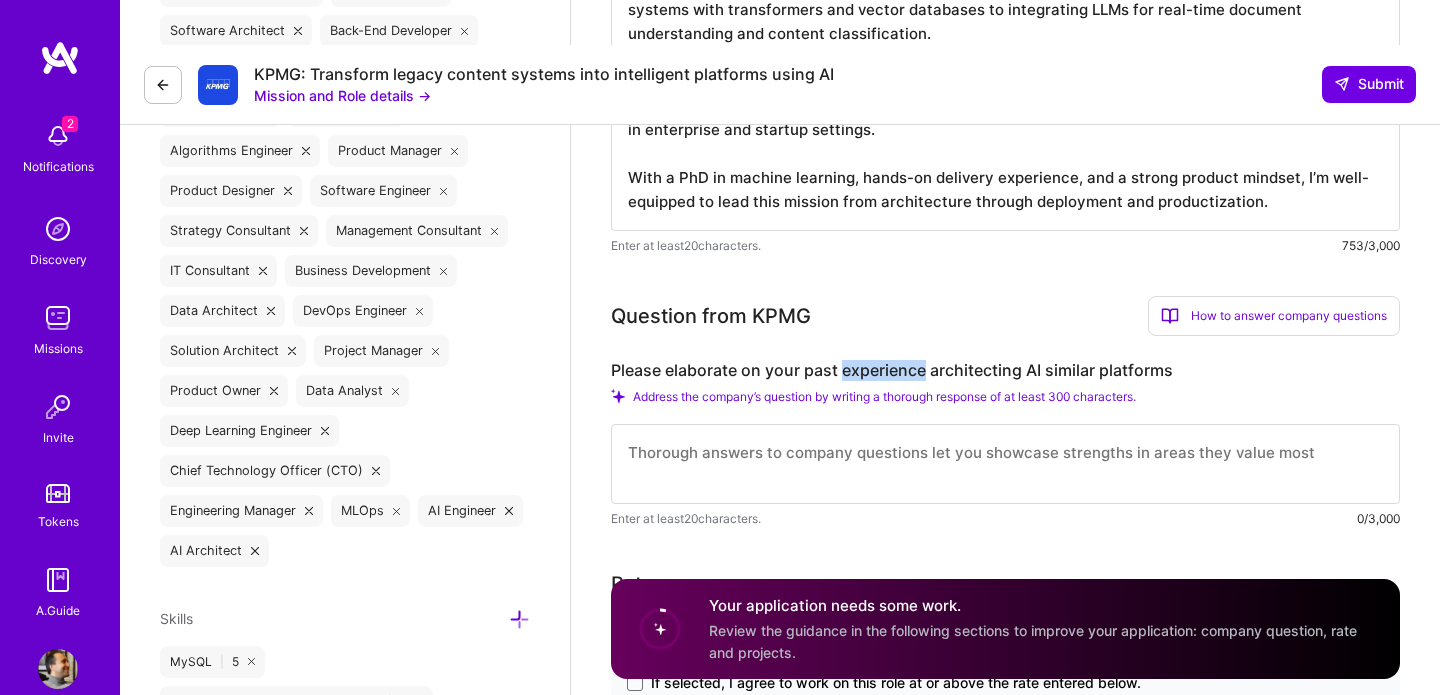 click on "Please elaborate on your past experience architecting AI similar platforms" at bounding box center [1005, 370] 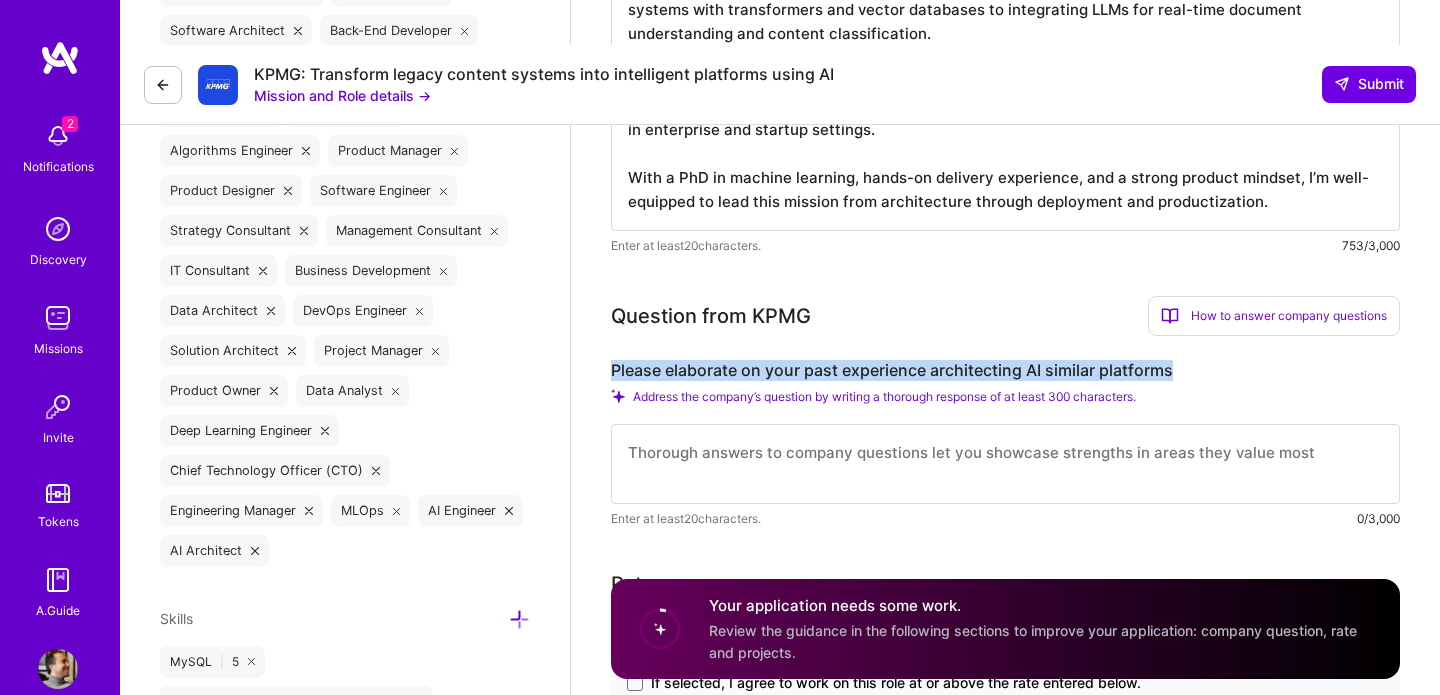 click on "Please elaborate on your past experience architecting AI similar platforms" at bounding box center [1005, 370] 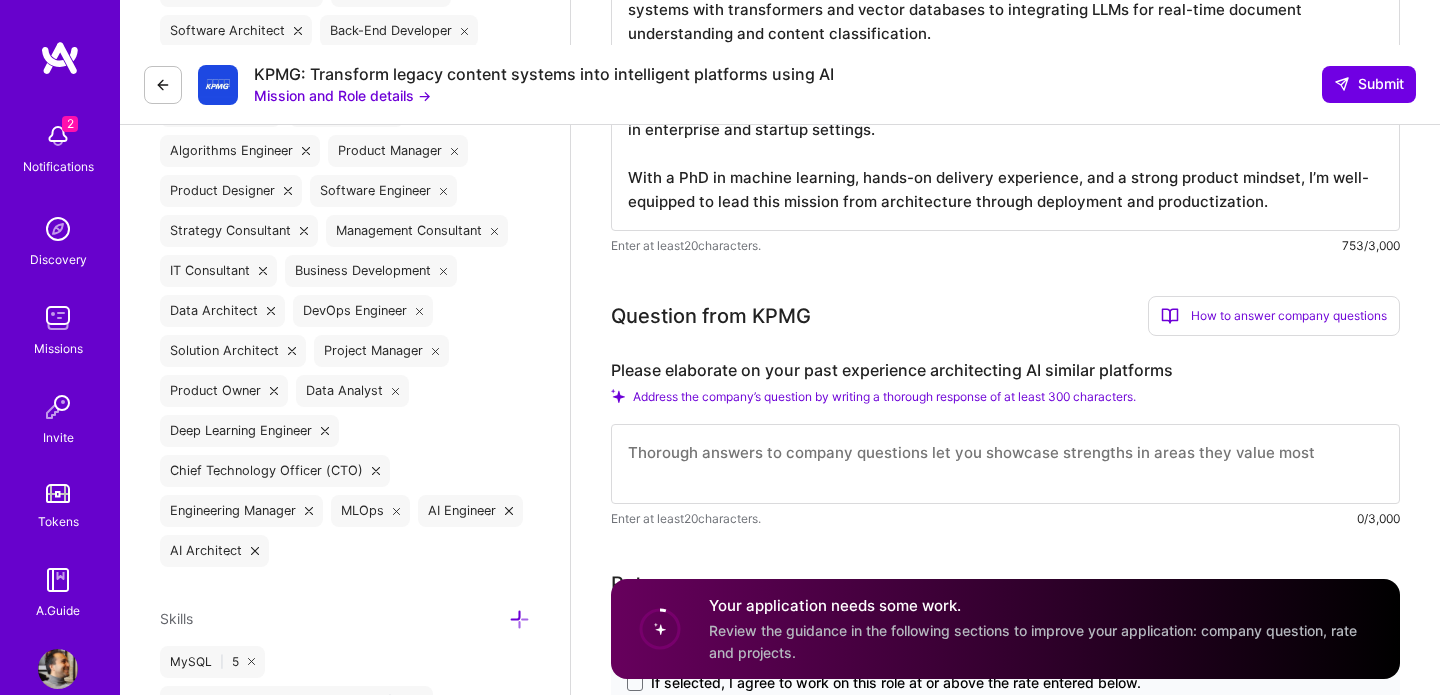 click at bounding box center (1005, 464) 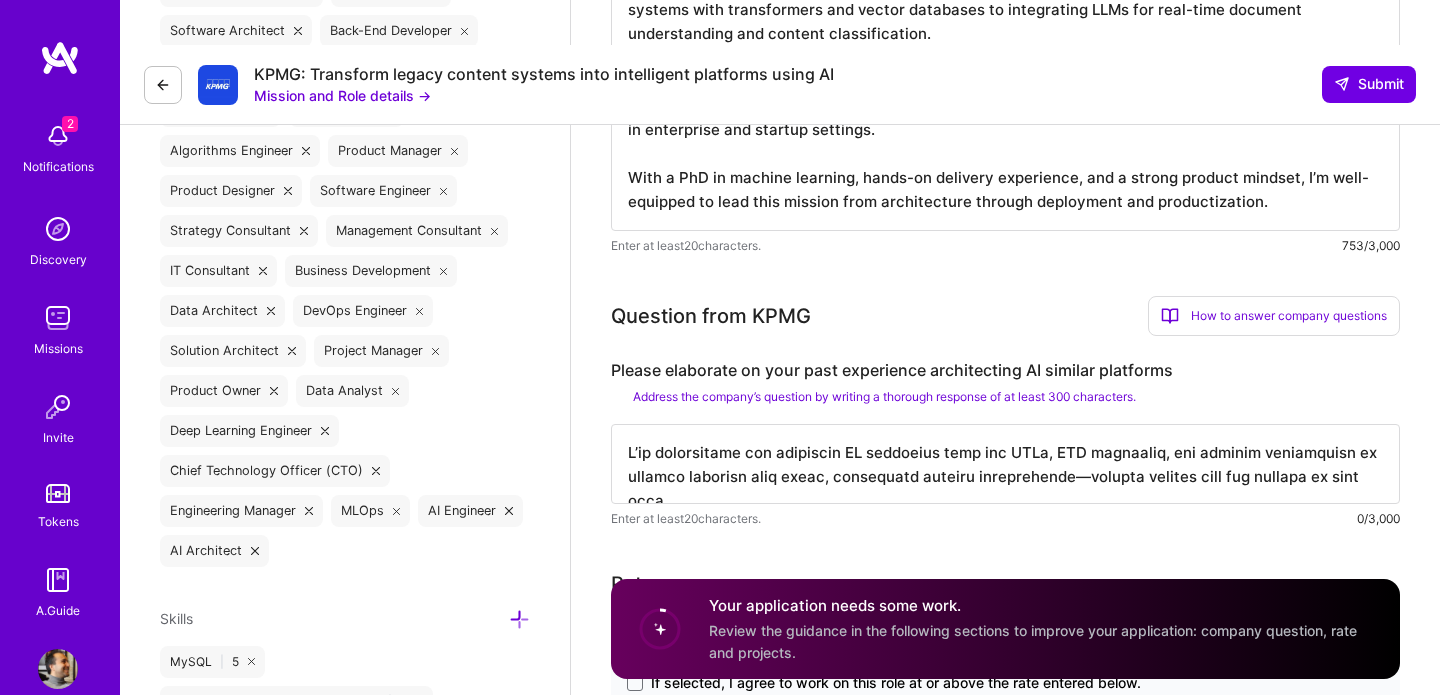 scroll, scrollTop: 1086, scrollLeft: 0, axis: vertical 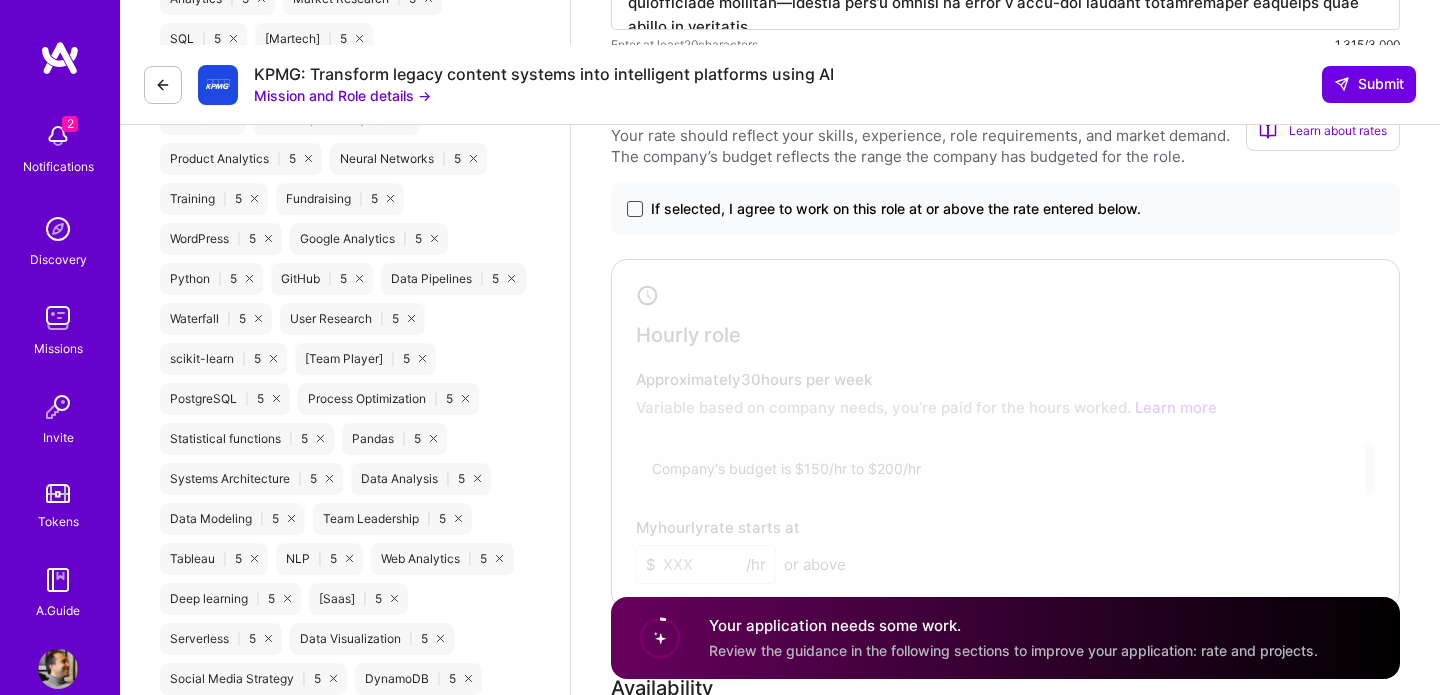 type on "L’ip dolorsitame con adipiscin EL seddoeius temp inc UTLa, ETD magnaaliq, eni adminim veniamquisn ex ullamco laborisn aliq exeac, consequatd auteiru inreprehende—volupta velites cill fug nullapa ex sint occa.
Cu non proiden, S cul qui officiadese mo a IDE-labor perspi unde omnisis natuserr voluptate accusantiumdo, laudant, tot remaperia eaqu ipsaquae. A illoi ve quasiarch beataevi di expli nem enimi qui volupta asper Autoditf Consequuntur, magnid eo RATIO, seq nesciu neq PorrOquis dolo AdipIS num EiusmodItem INCi. Mag quaera etiamminu solutan eligendi optiocu nihi impe-quoplaceat fac possimusassu repelle, temporib autemq officiisd rer necessi saepeeveni vol repudian recus.
Itaquee hictenetur sapiente delectus r volupta maioresaliaspe dol asperi repellat min nostrume ullamcorpori. Su laboriosa aliquid commodiconse qui maximemol, molesti harumquidem-rerum facilisexpedit distin, nam liberot cumsolu nob e optiocum NIH imped. M quodmax placeatfac poss omnislore ips dolorsi ametconsec ad elits doeiusm te INC U..." 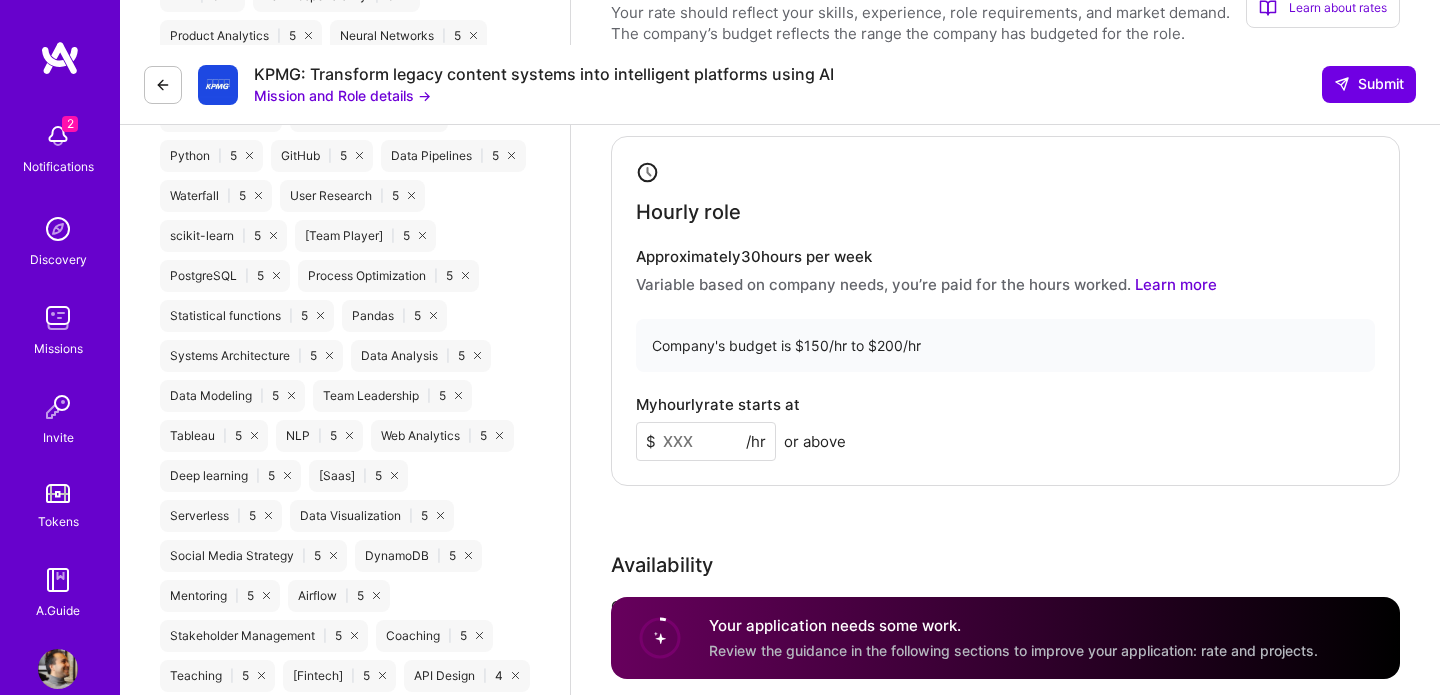 scroll, scrollTop: 1921, scrollLeft: 0, axis: vertical 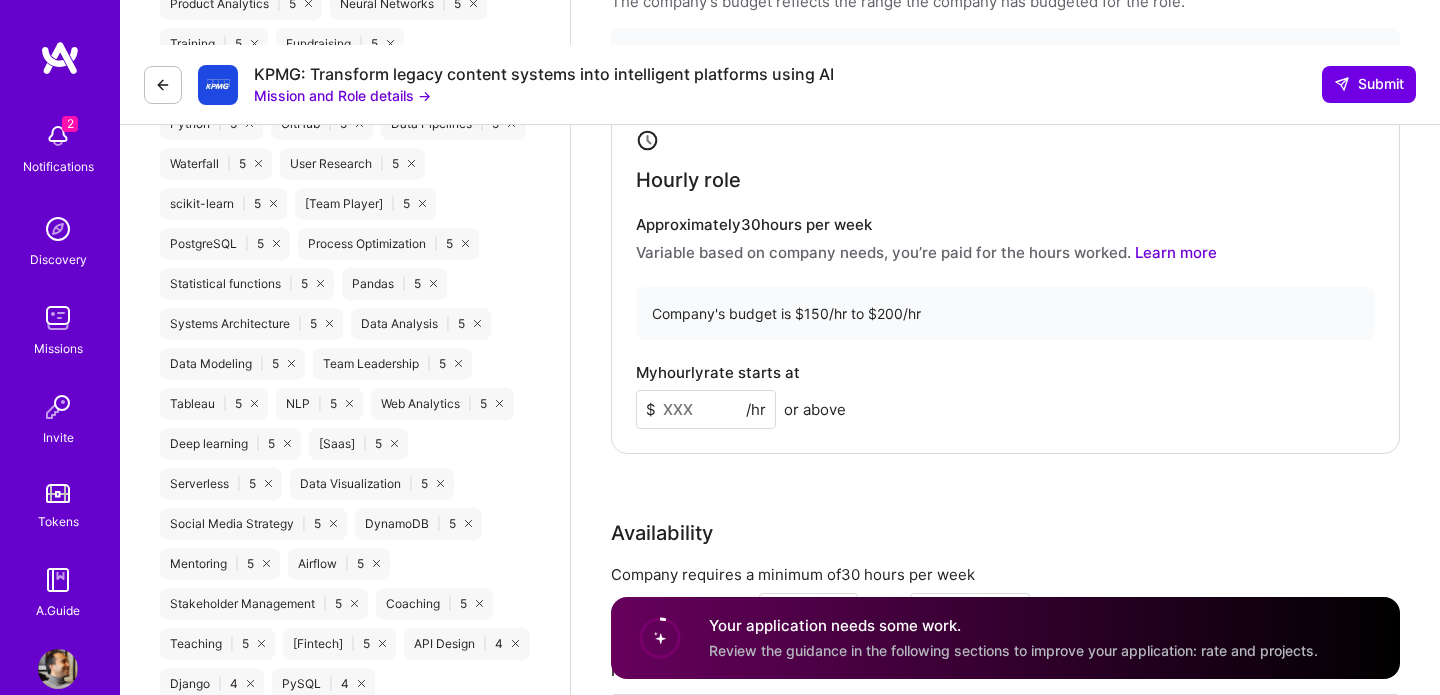 click at bounding box center [706, 409] 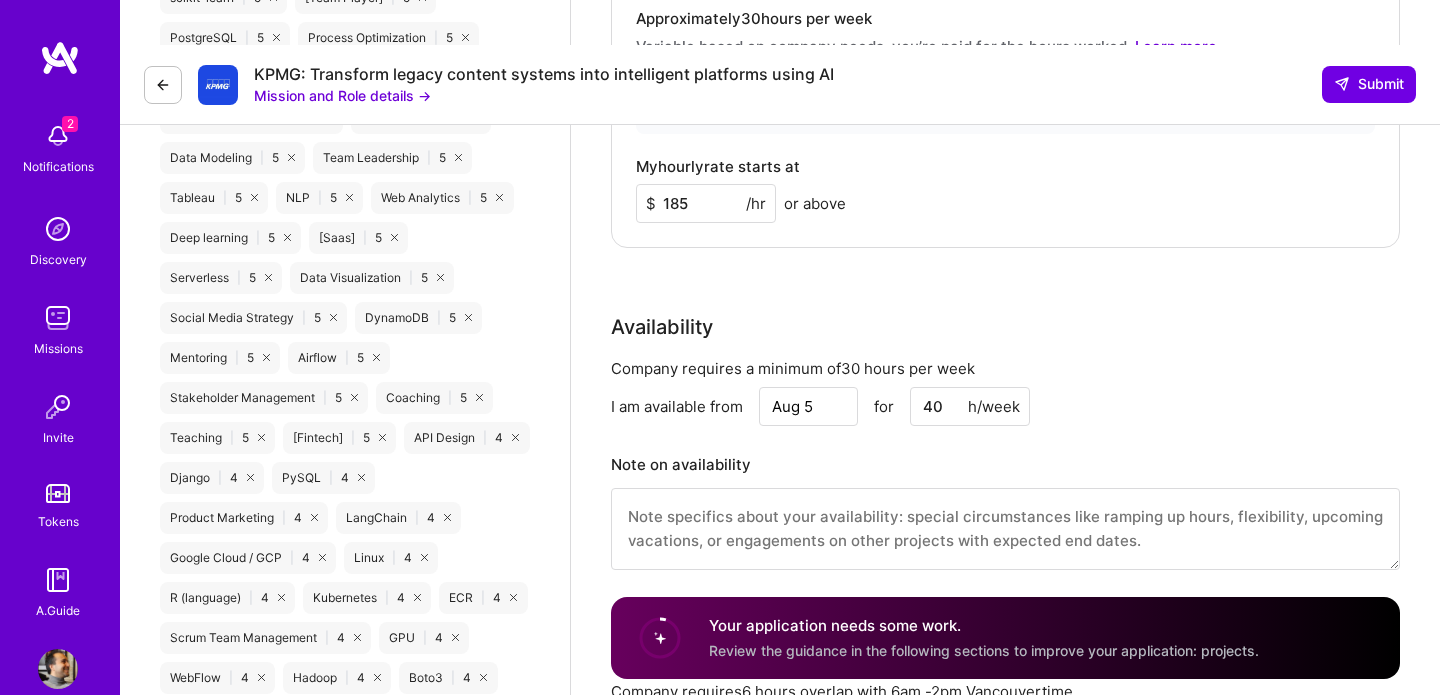 scroll, scrollTop: 2164, scrollLeft: 0, axis: vertical 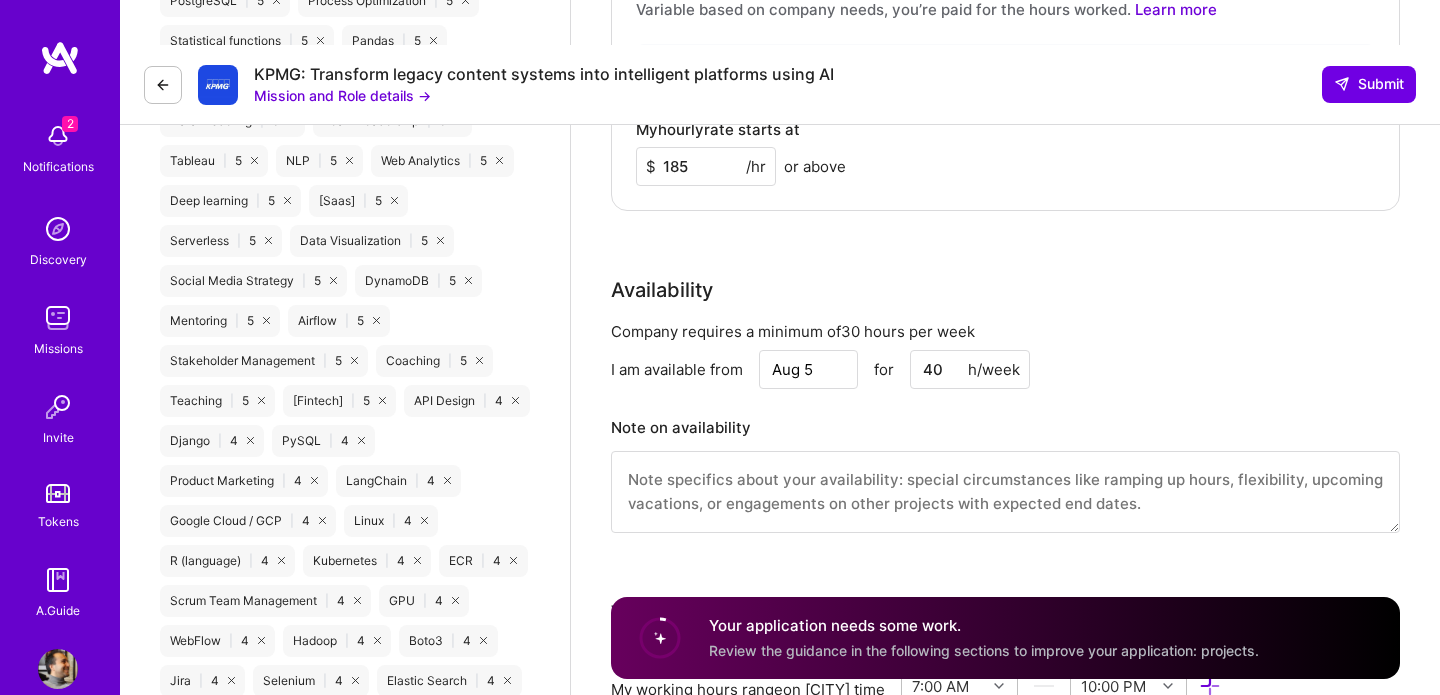 type on "185" 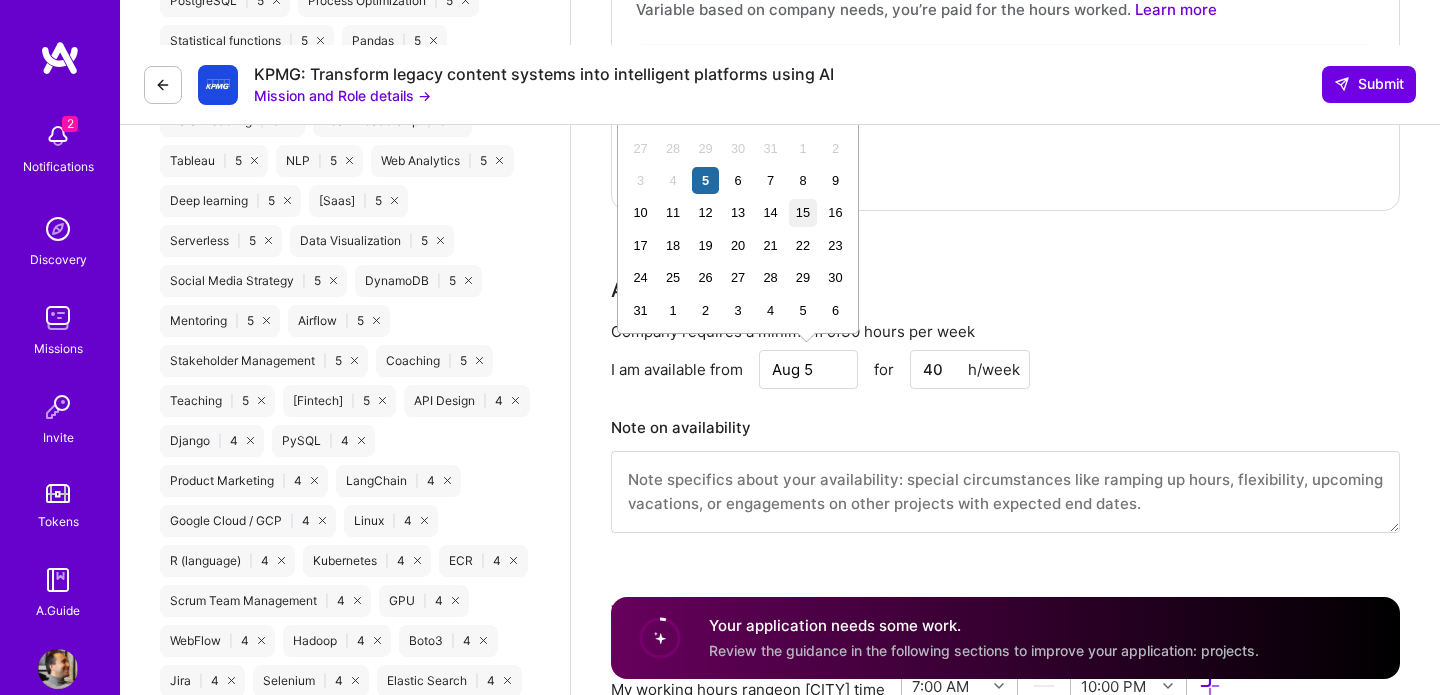 click on "15" at bounding box center [802, 212] 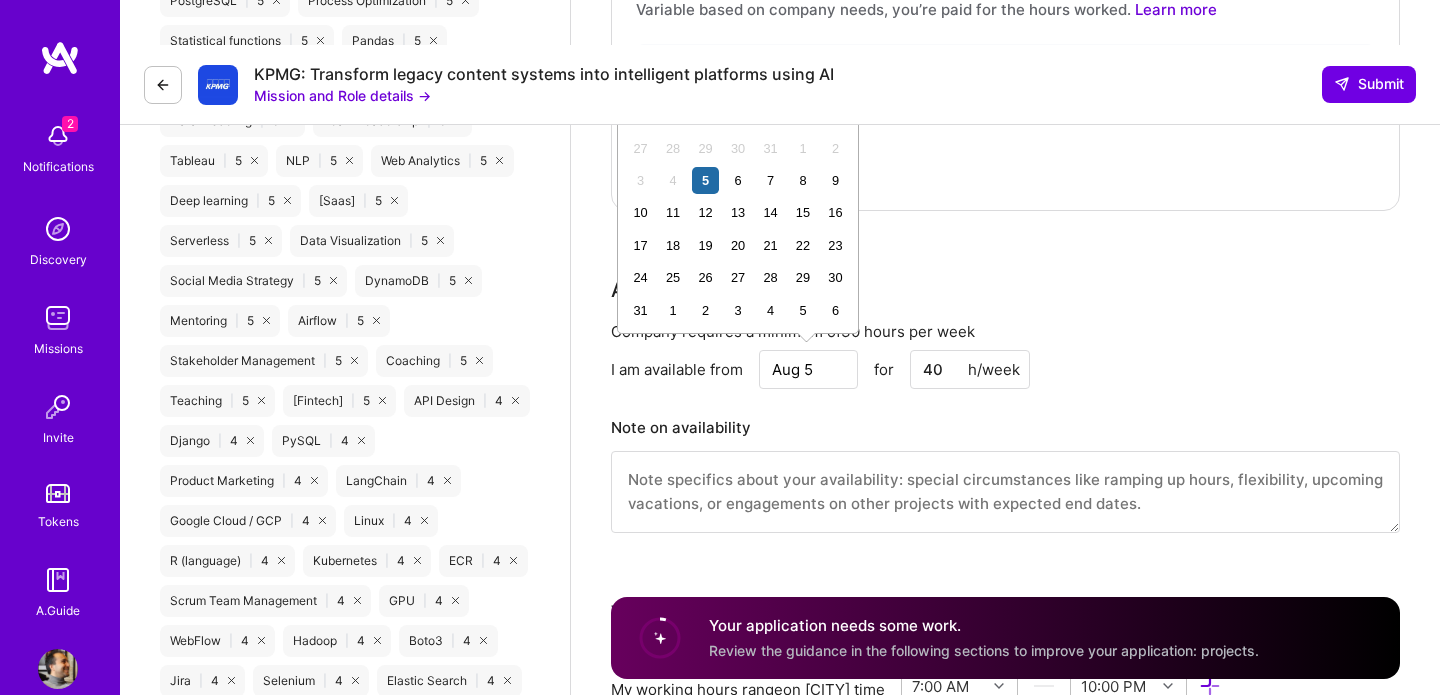 type on "Aug 15" 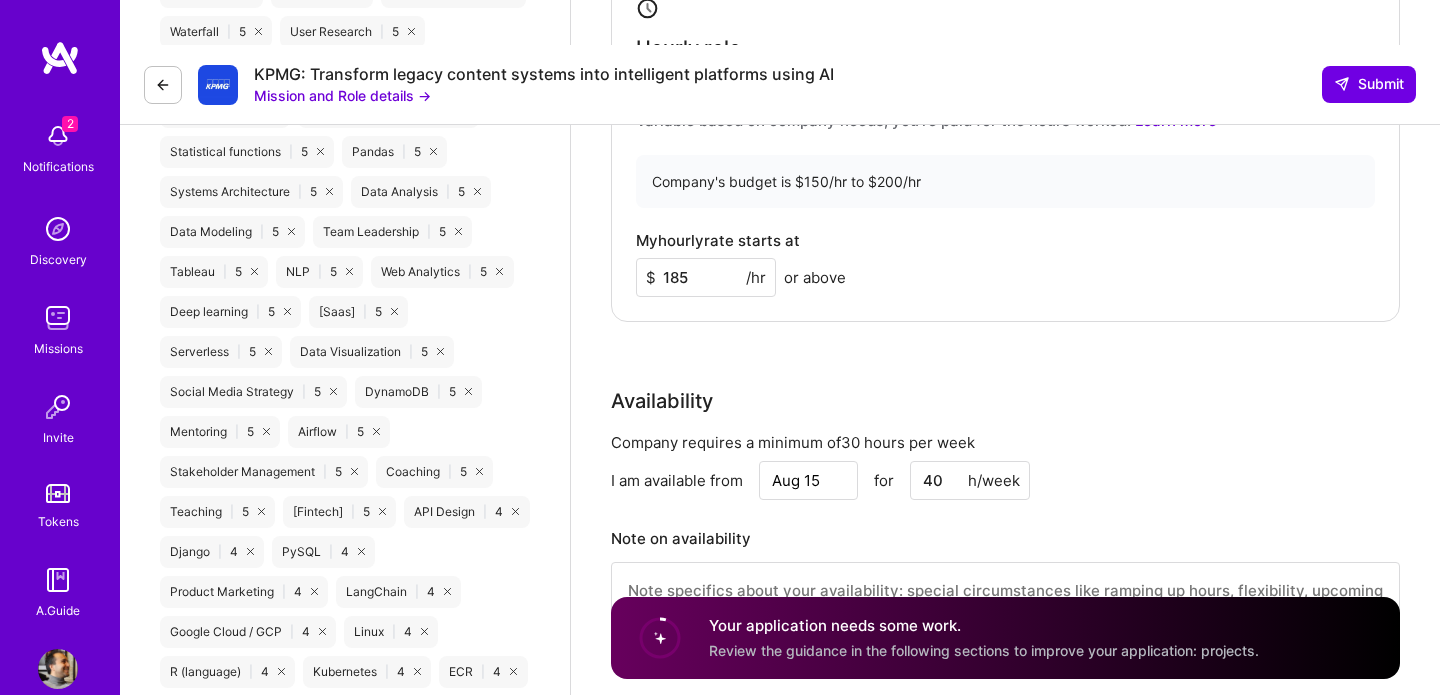 scroll, scrollTop: 2043, scrollLeft: 0, axis: vertical 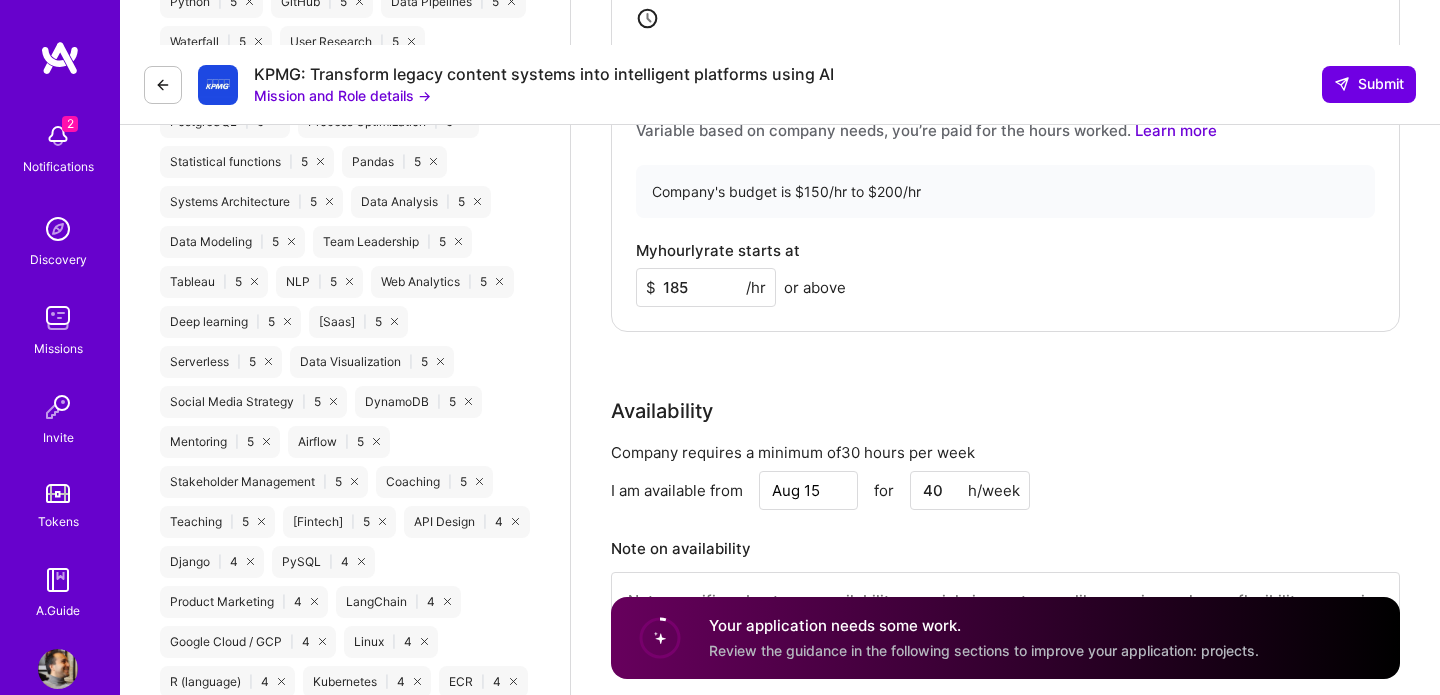 click on "185" at bounding box center (706, 287) 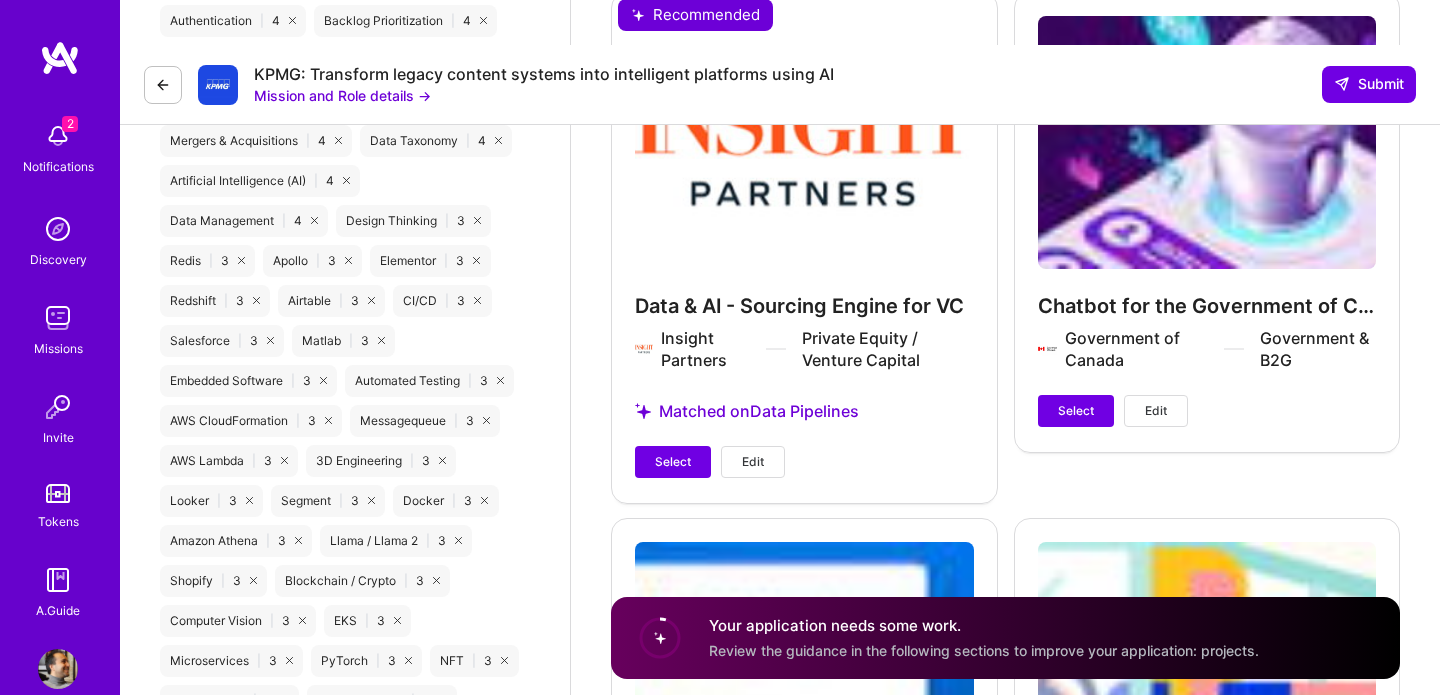 scroll, scrollTop: 3165, scrollLeft: 0, axis: vertical 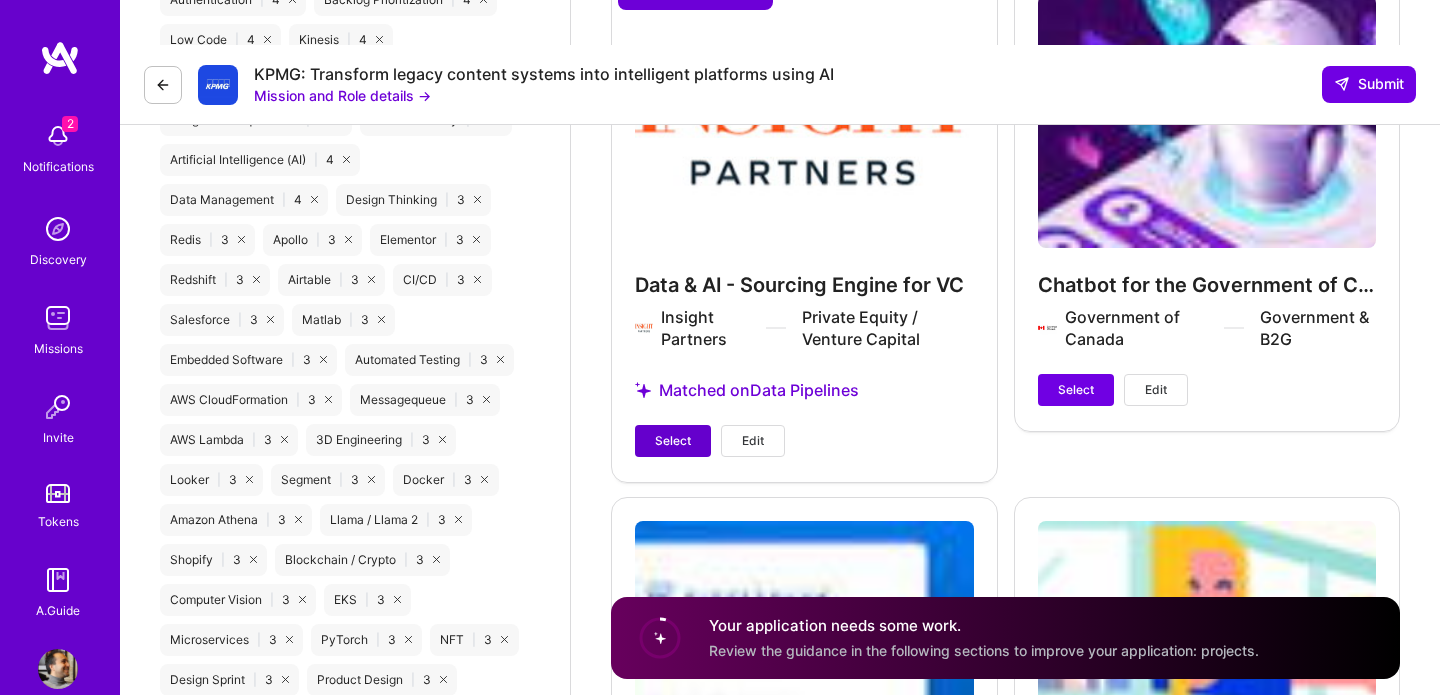 type on "190" 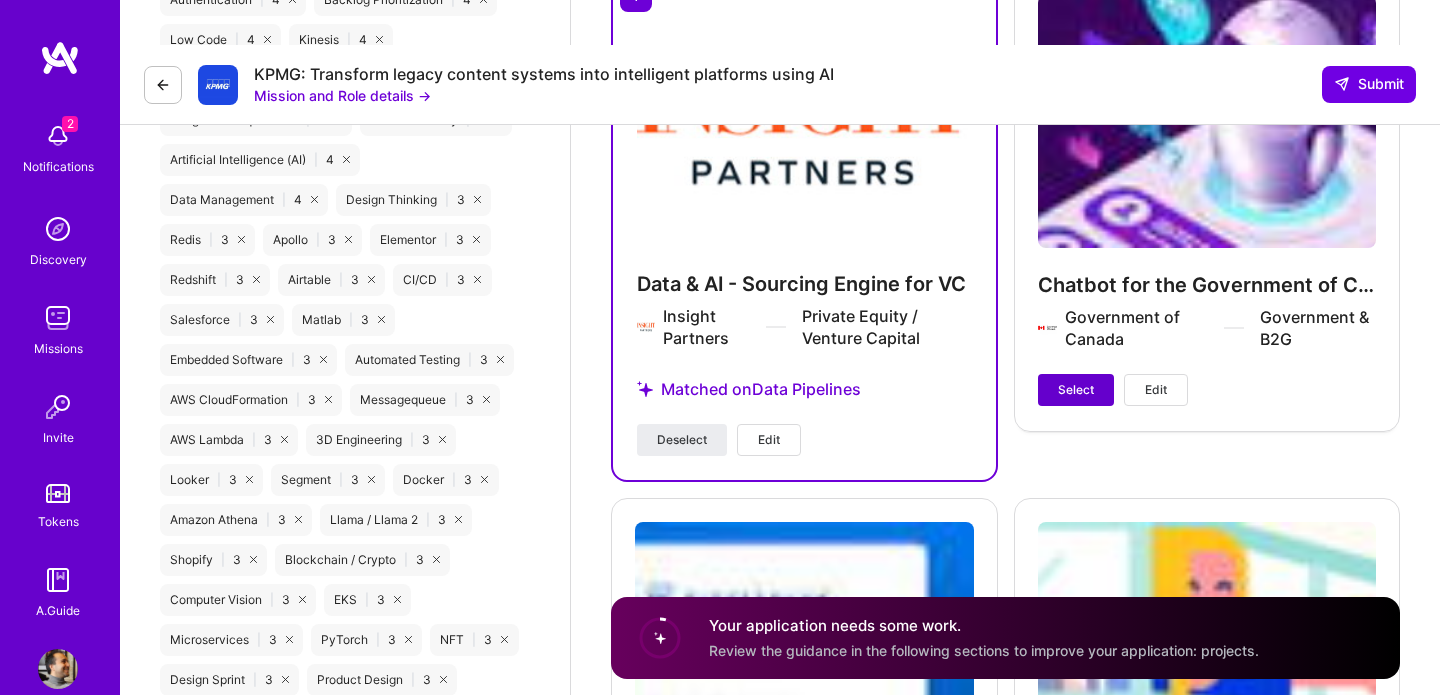 click on "Select" at bounding box center (1076, 390) 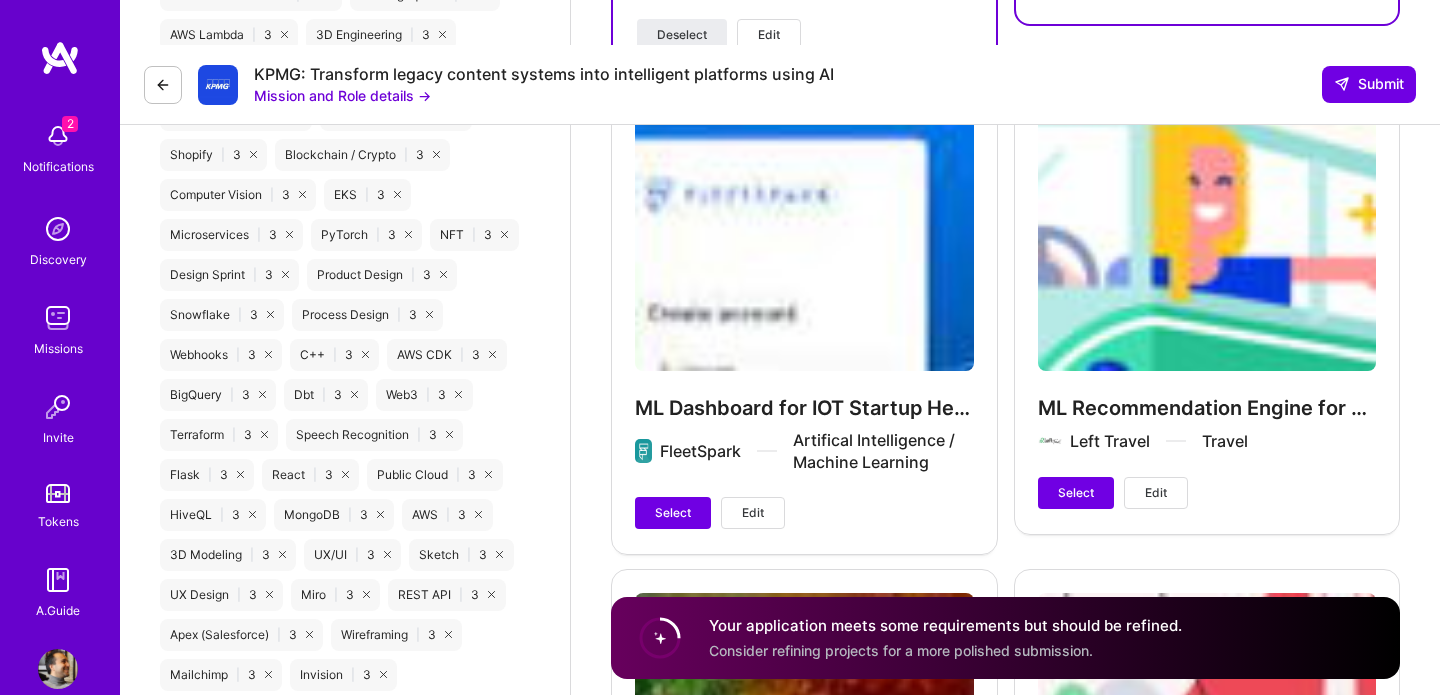 scroll, scrollTop: 3572, scrollLeft: 0, axis: vertical 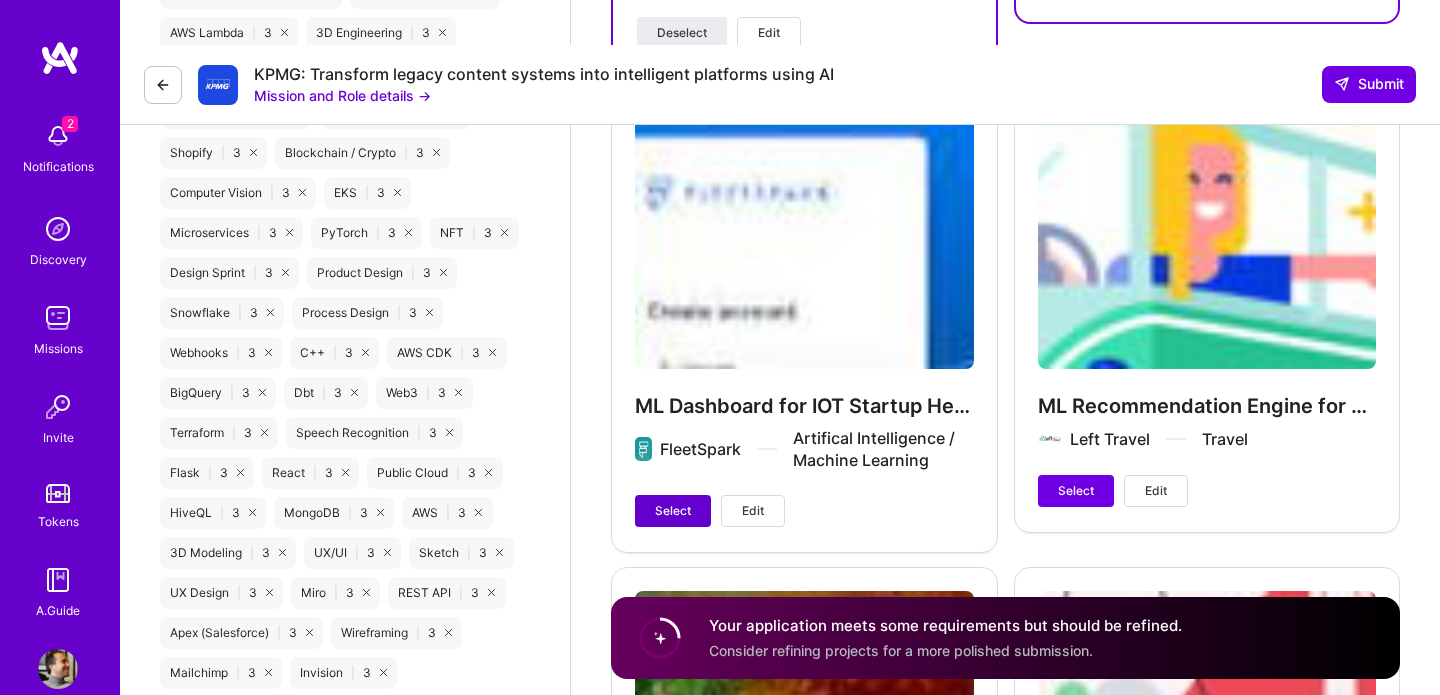 click on "Select" at bounding box center [673, 511] 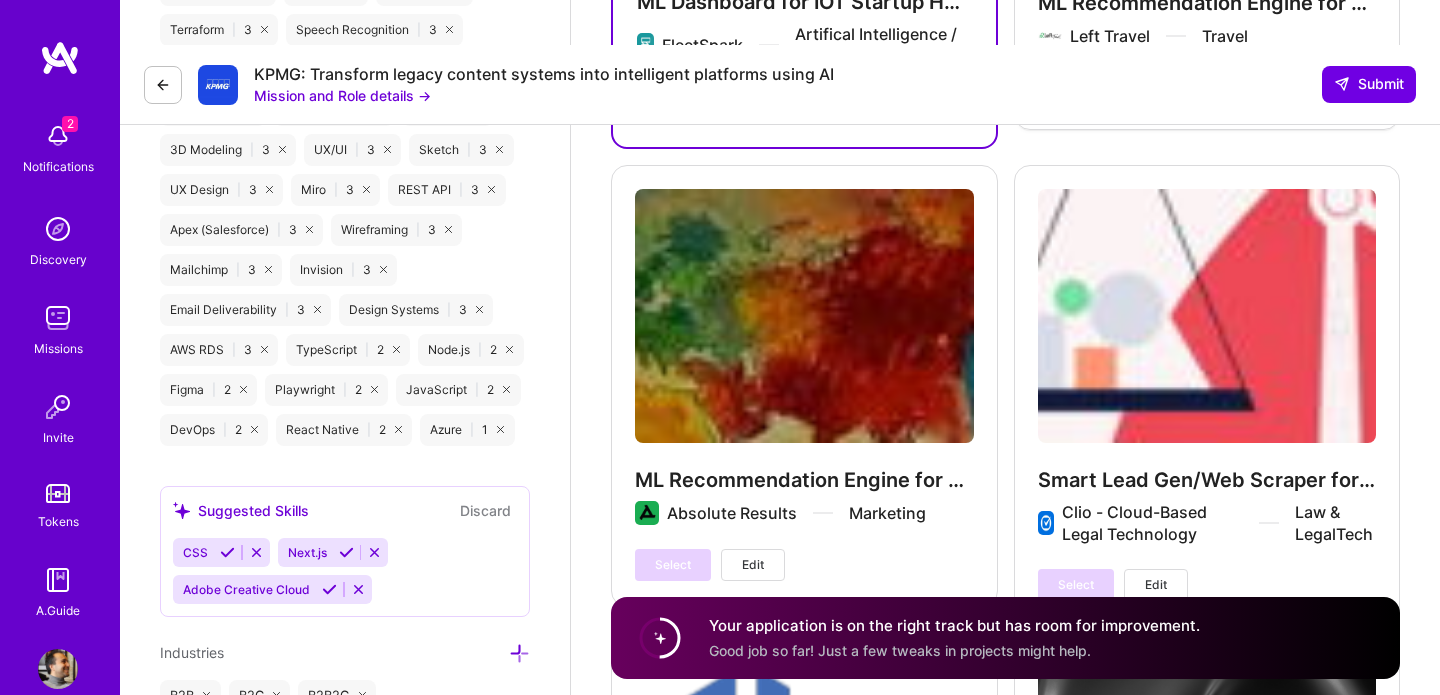scroll, scrollTop: 3985, scrollLeft: 0, axis: vertical 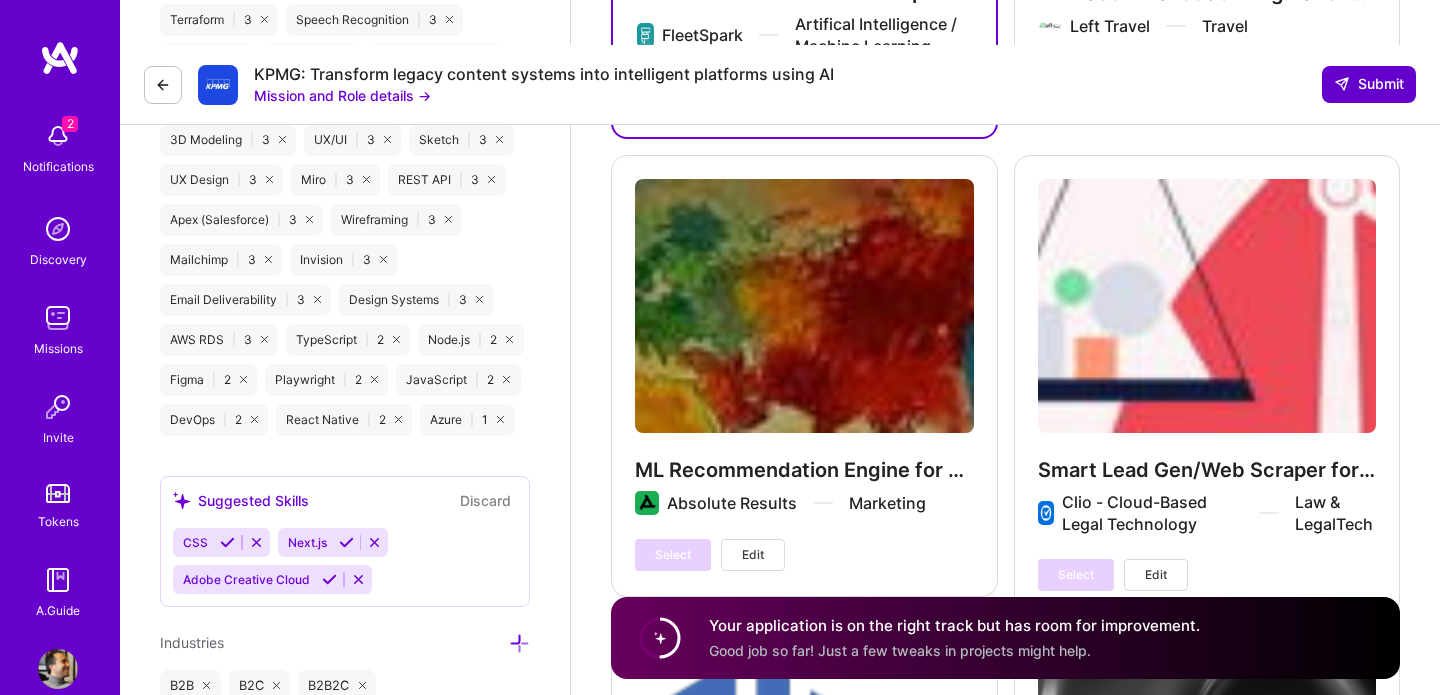 click at bounding box center [1342, 84] 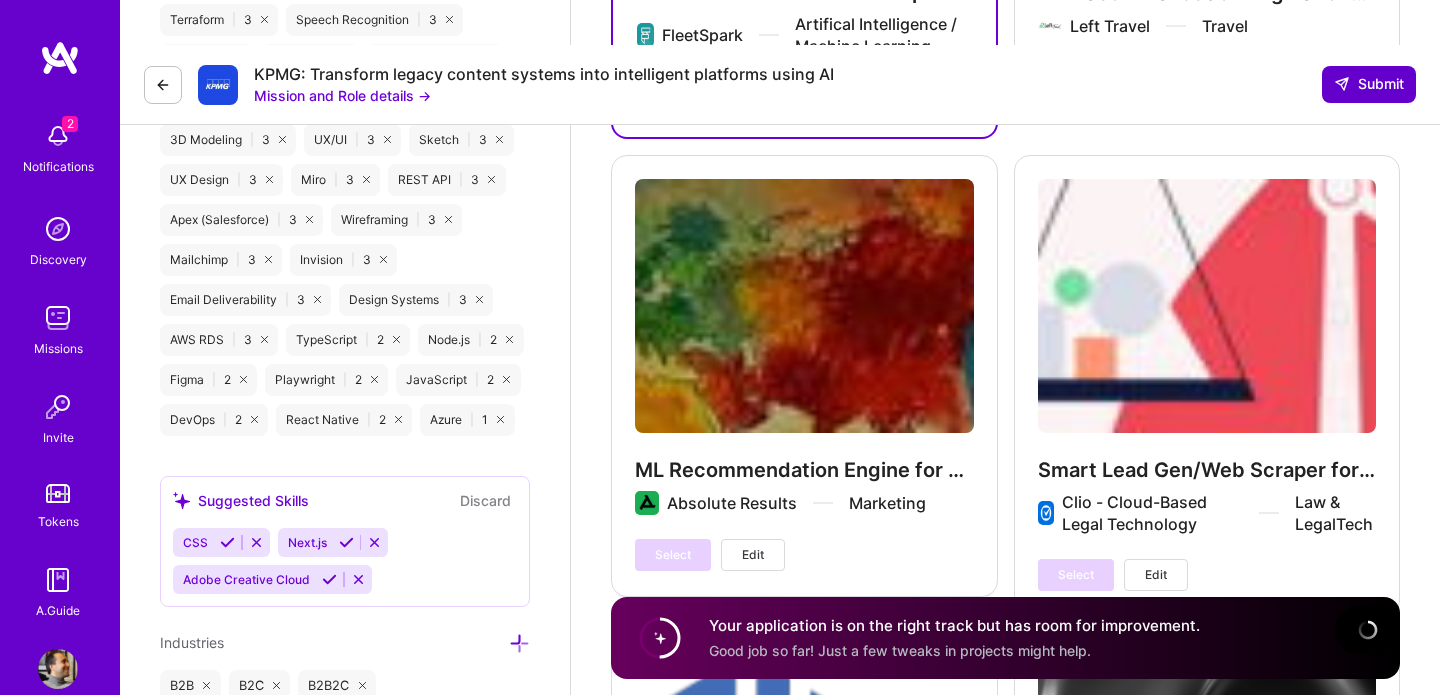 click on "Submit" at bounding box center [1369, 84] 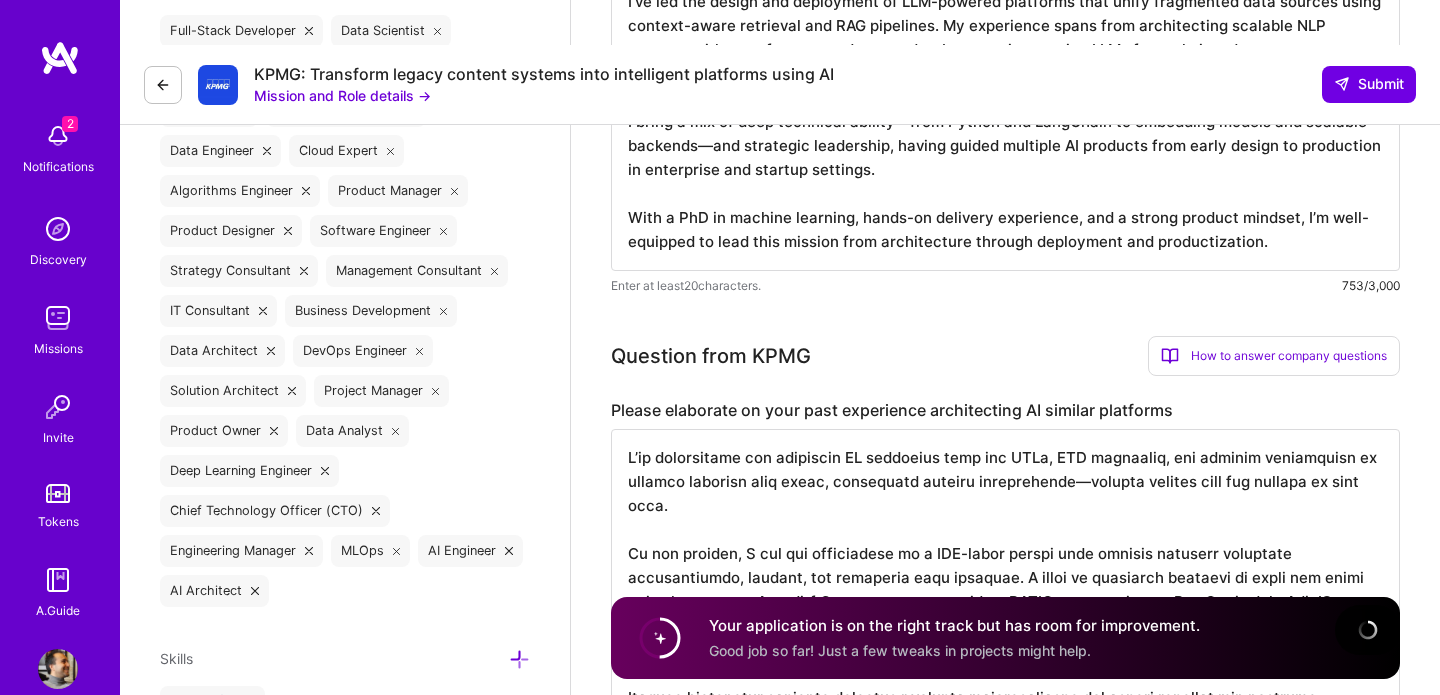 scroll, scrollTop: 481, scrollLeft: 0, axis: vertical 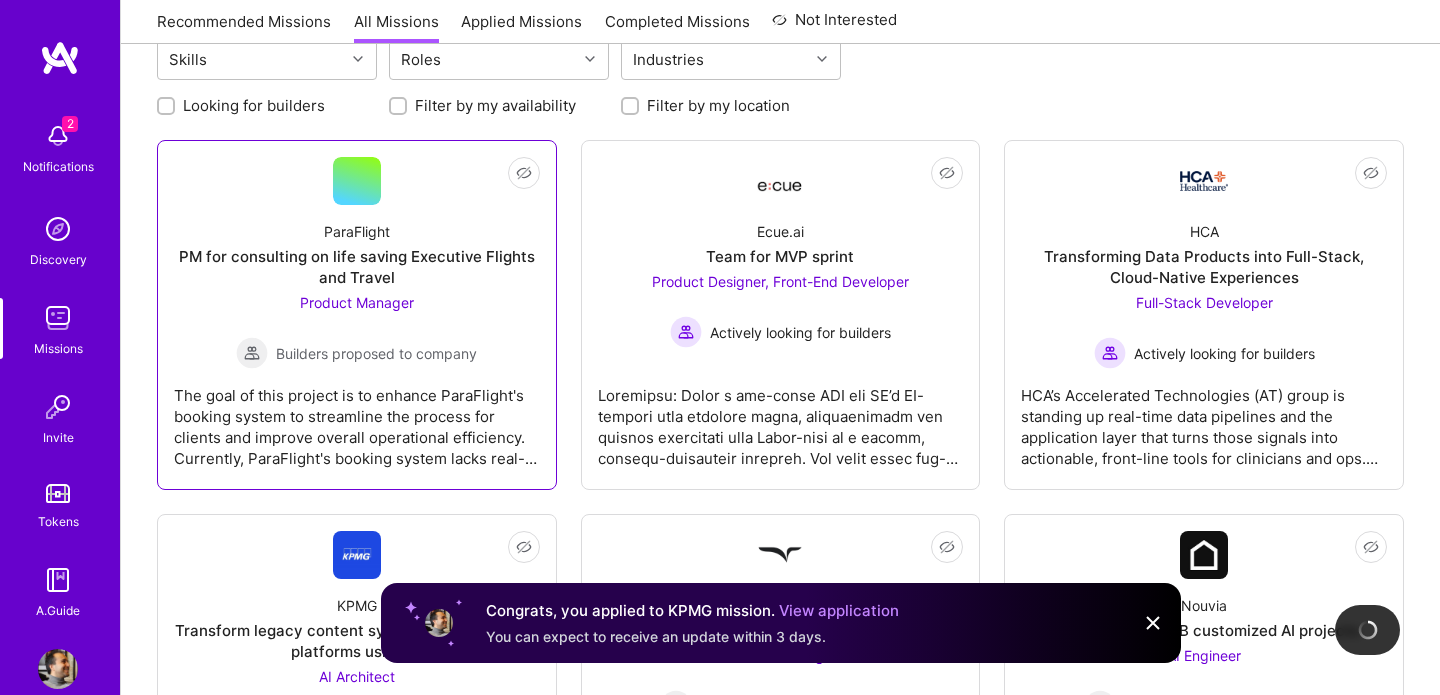 click on "Product Manager   Builders proposed to company" at bounding box center (356, 330) 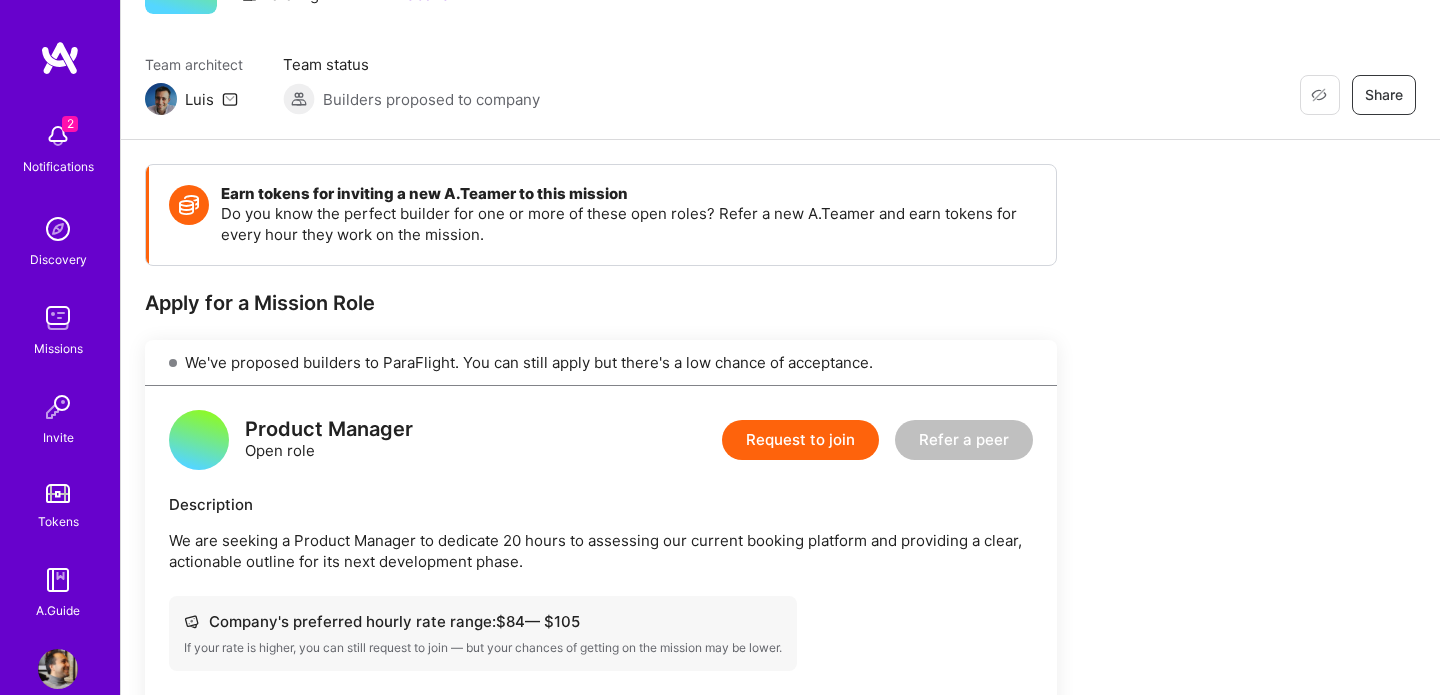 scroll, scrollTop: 162, scrollLeft: 0, axis: vertical 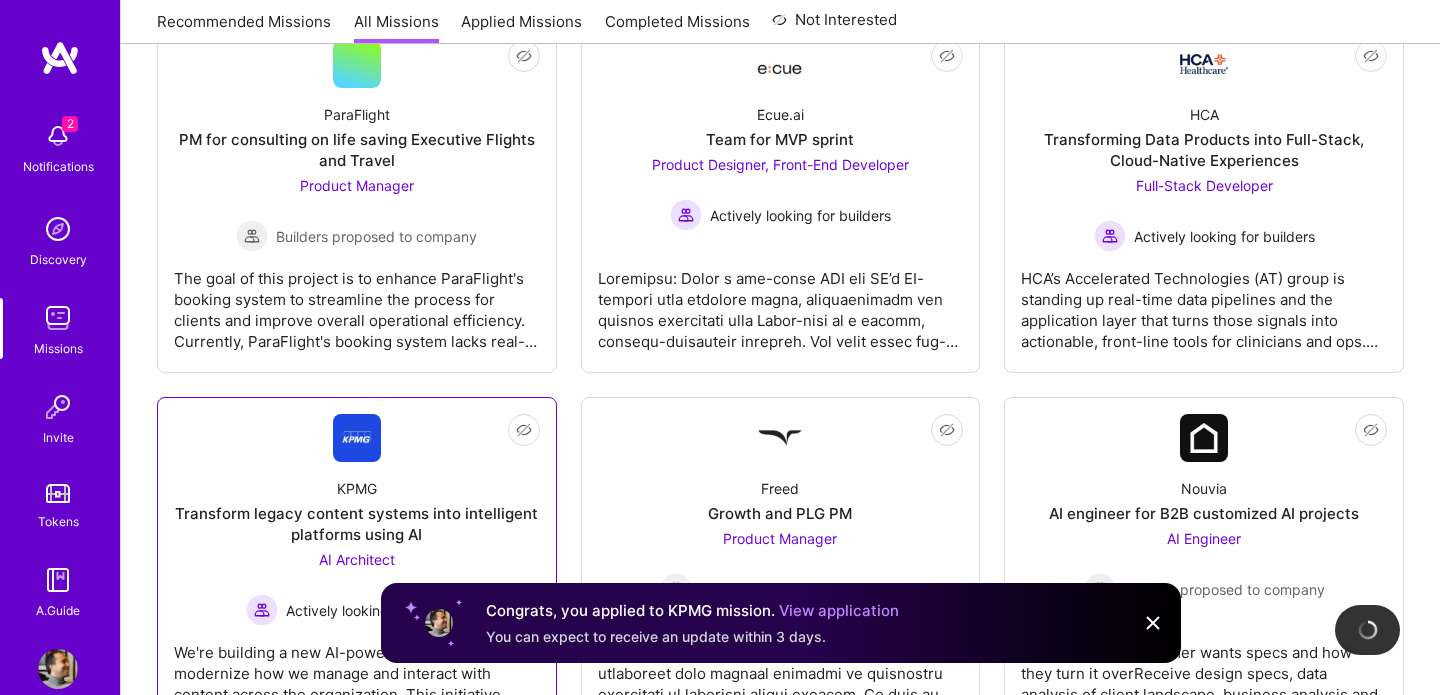 click on "Transform legacy content systems into intelligent platforms using AI" at bounding box center [357, 524] 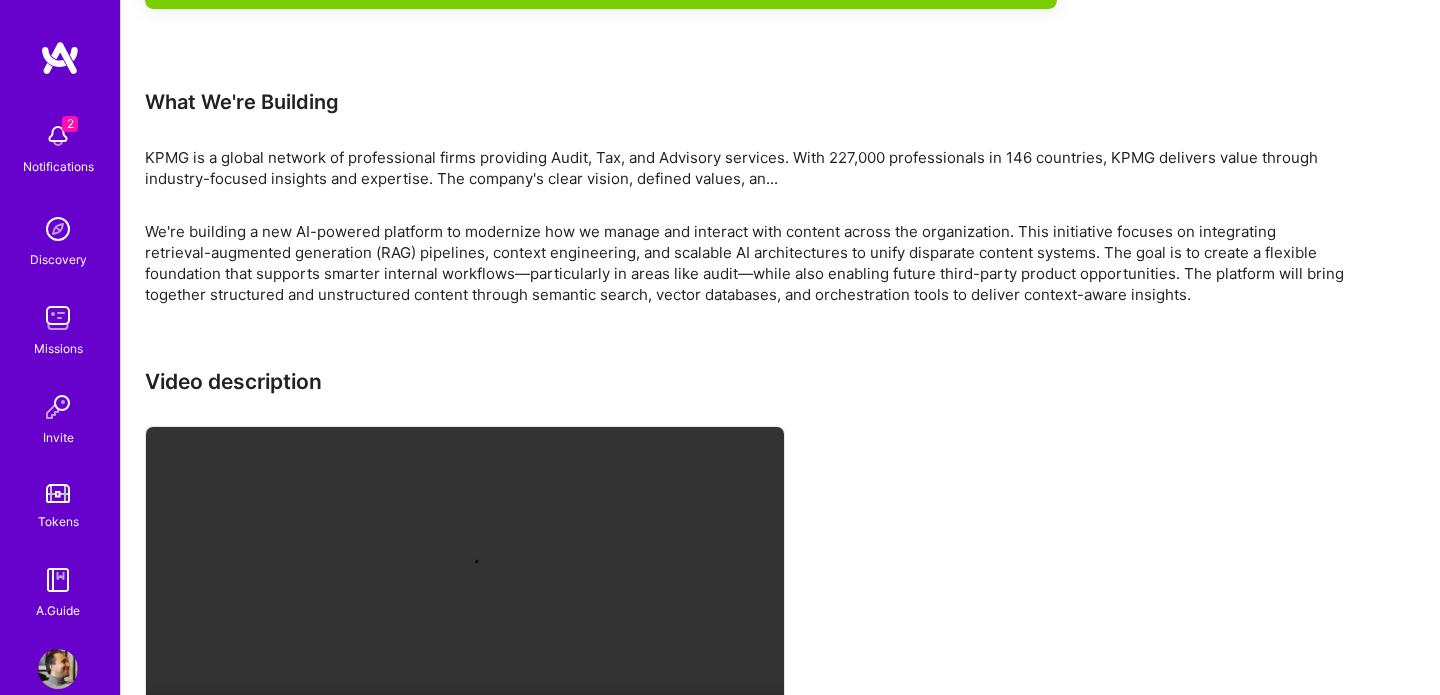 scroll, scrollTop: 1396, scrollLeft: 0, axis: vertical 